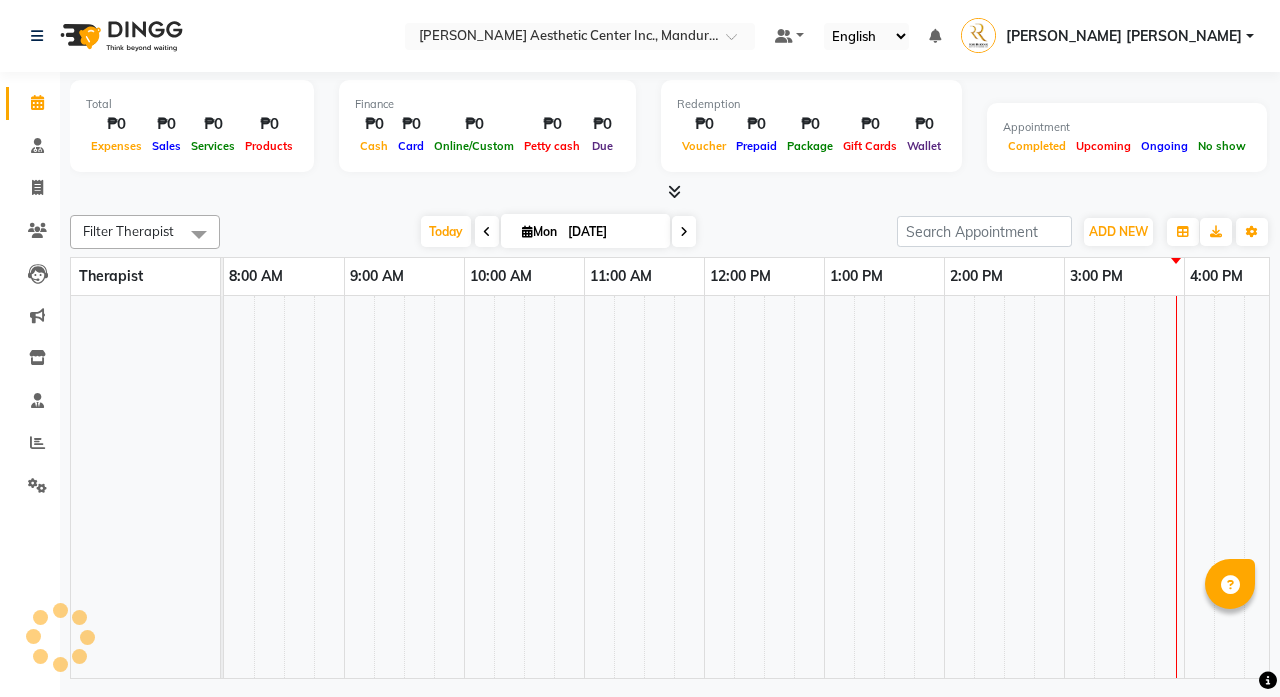 scroll, scrollTop: 0, scrollLeft: 0, axis: both 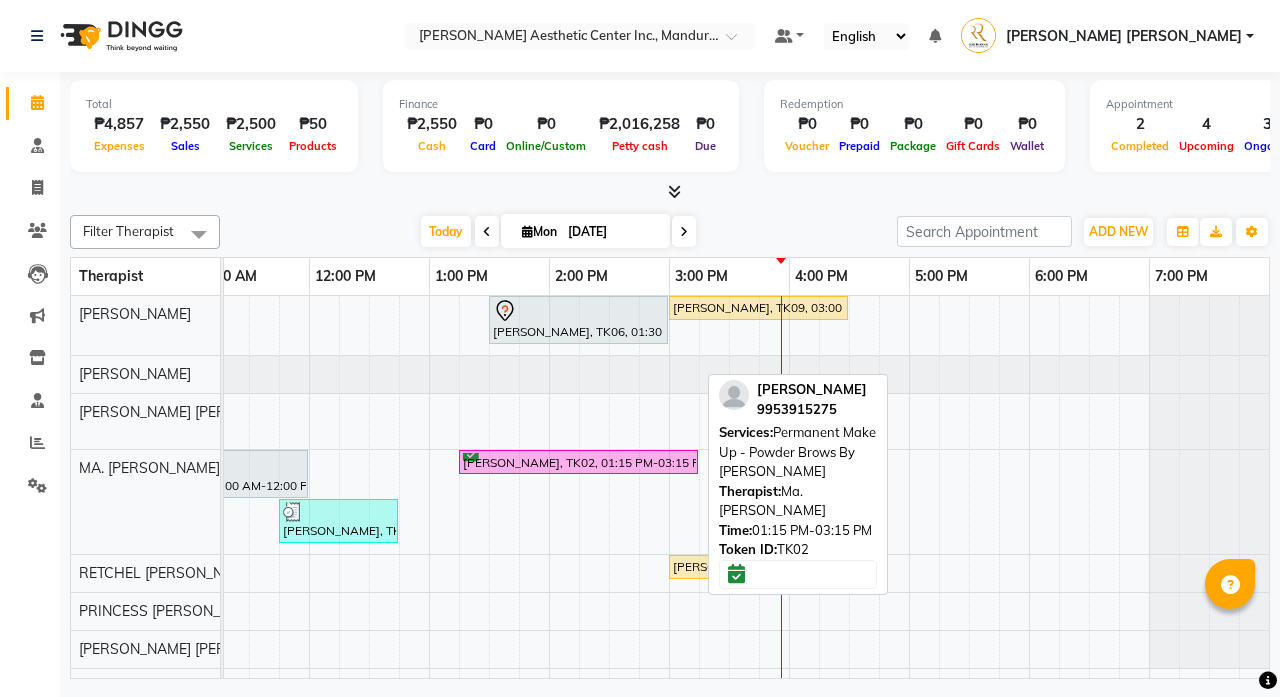 click on "[PERSON_NAME], TK02, 01:15 PM-03:15 PM, Permanent Make Up  - Powder Brows By [PERSON_NAME]" at bounding box center [578, 462] 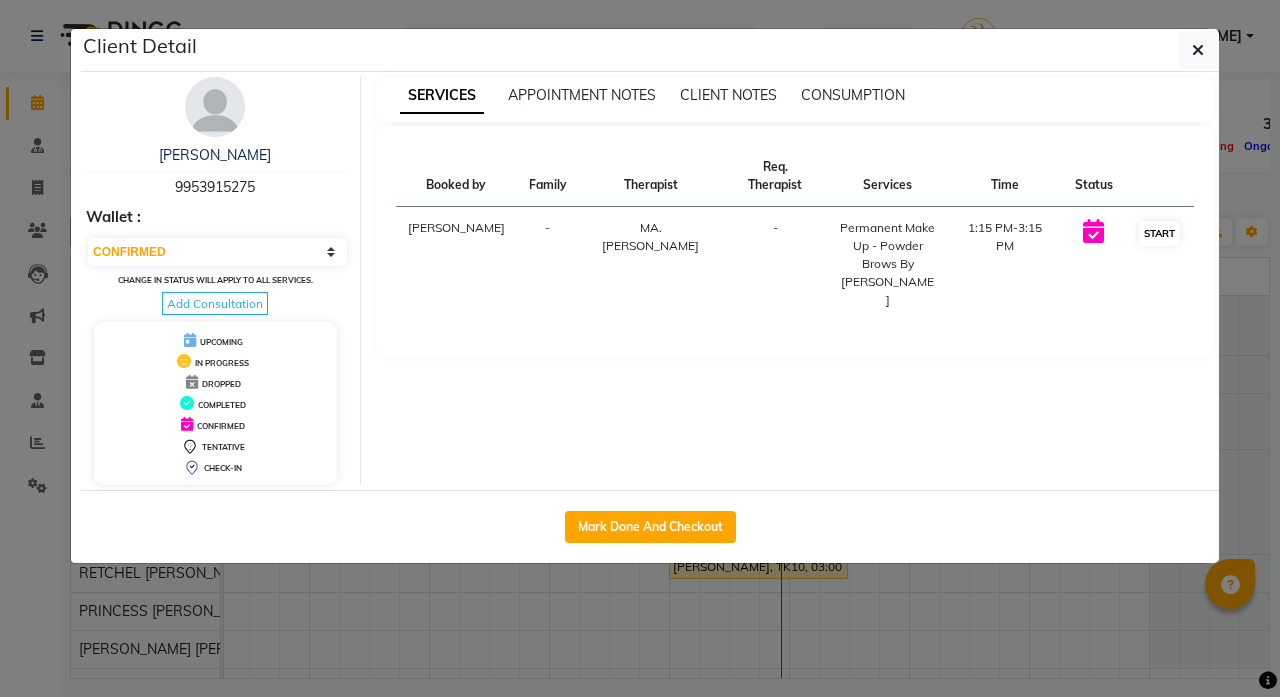 click on "START" at bounding box center [1159, 233] 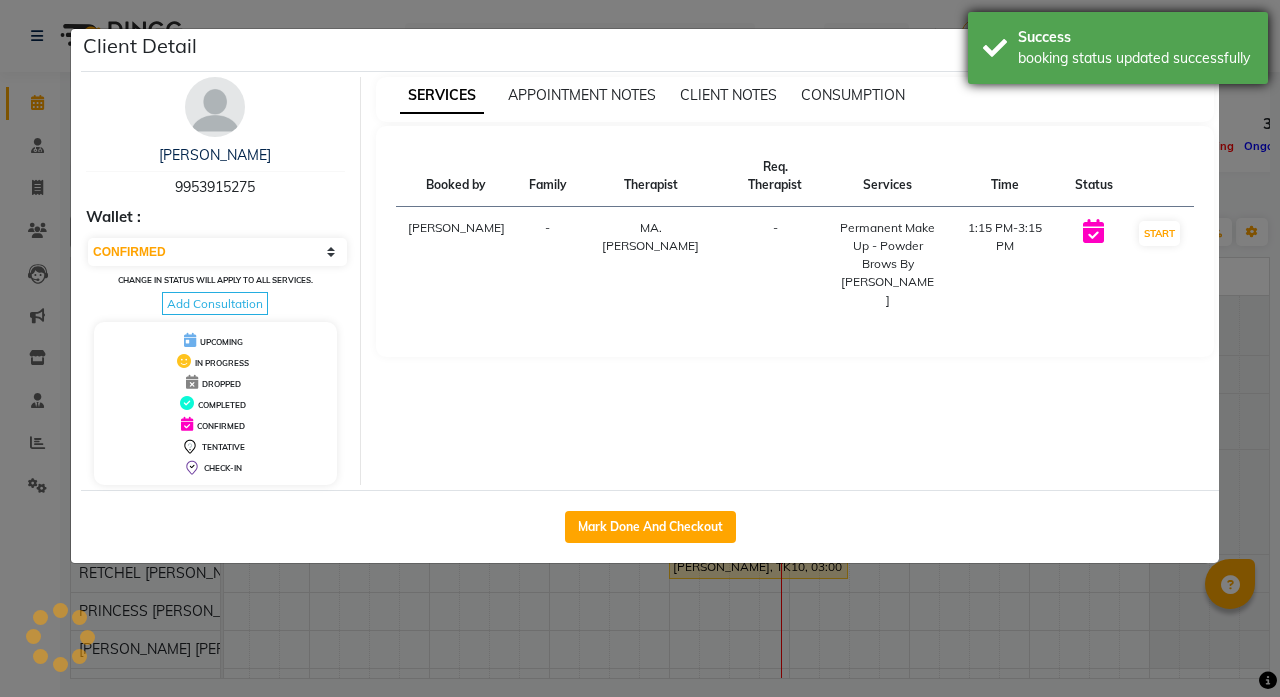 select on "1" 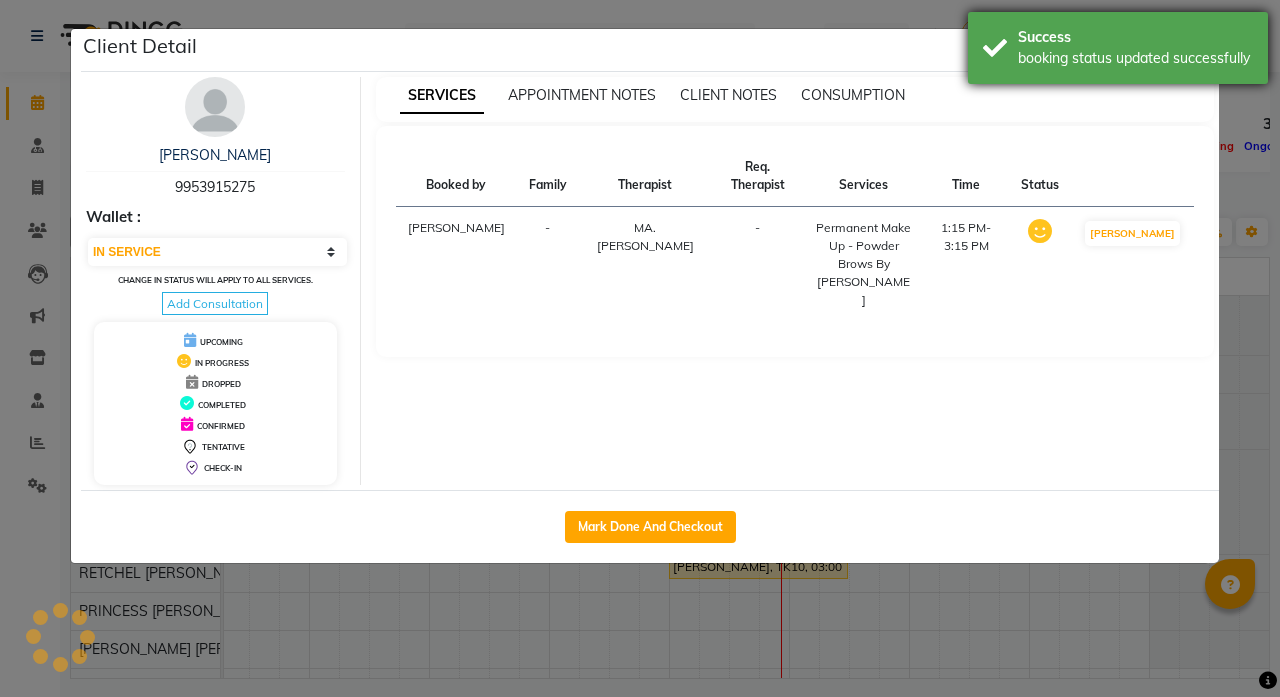 click on "booking status updated successfully" at bounding box center [1135, 58] 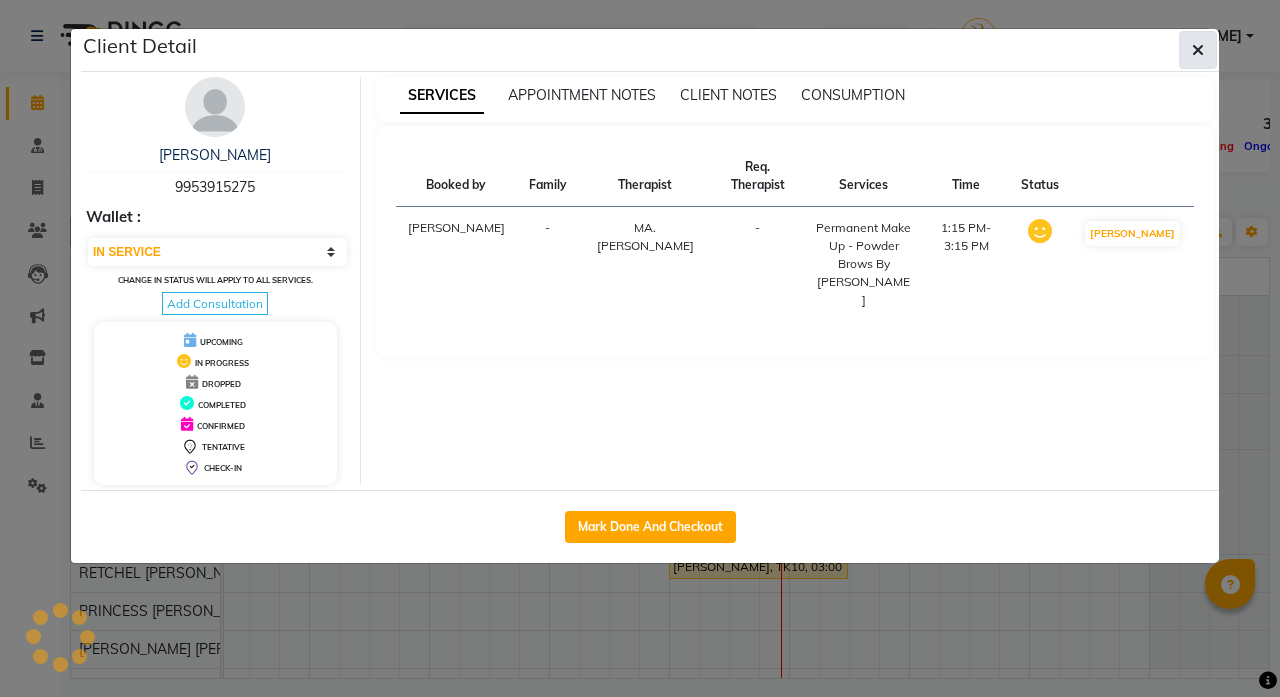 click 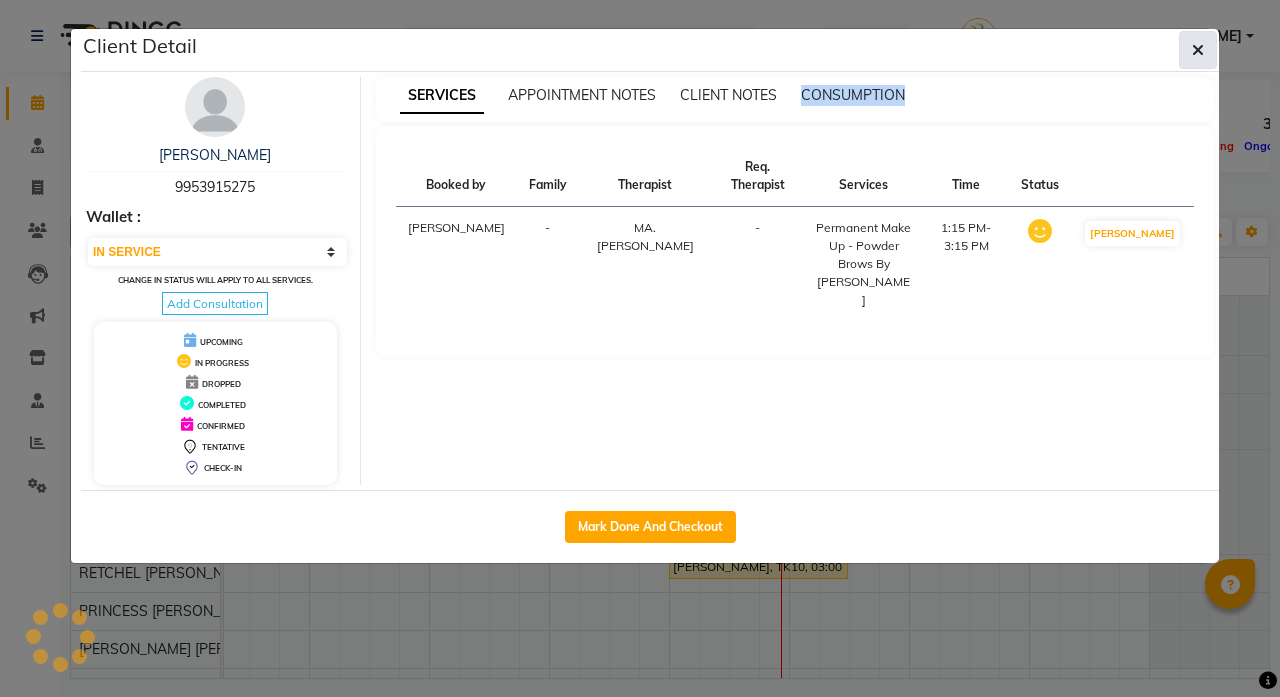 click on "SERVICES APPOINTMENT NOTES CLIENT NOTES CONSUMPTION Booked by Family Therapist Req. Therapist Services Time Status  DONAMAY CLAVINES  - [GEOGRAPHIC_DATA]. [PERSON_NAME] -  Permanent Make Up  - Powder Brows By [PERSON_NAME]   1:15 PM-3:15 PM   MARK DONE" at bounding box center [795, 281] 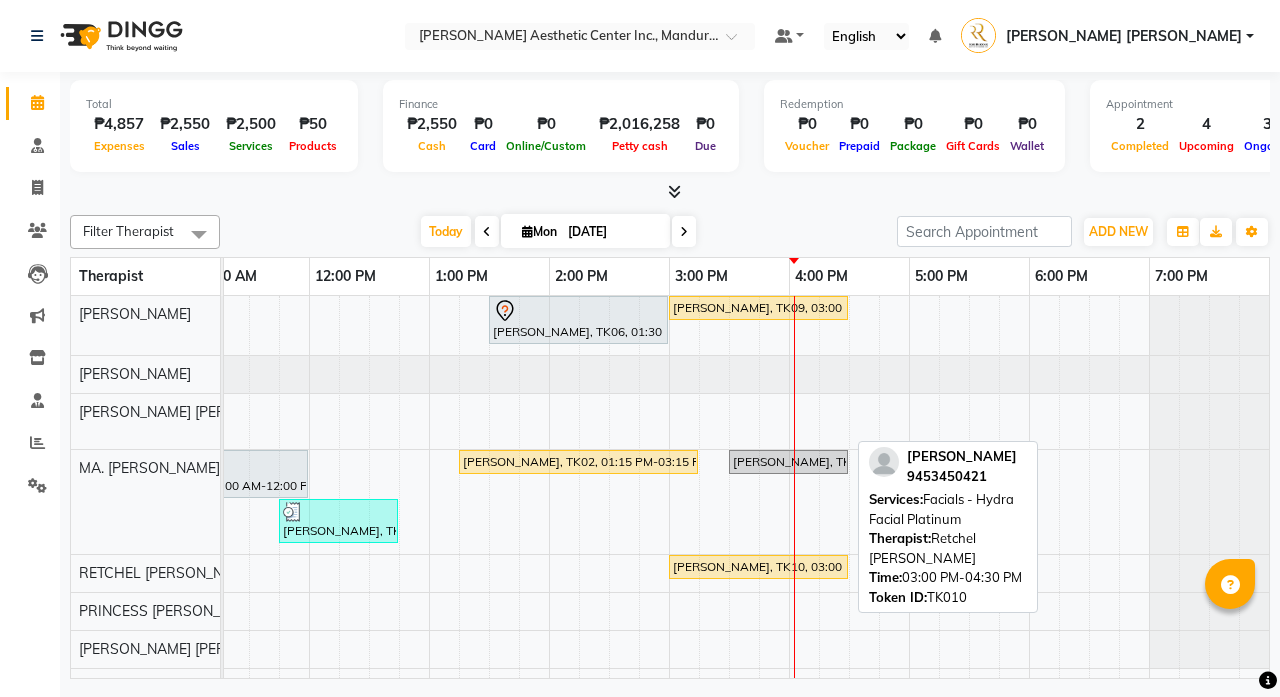 click on "[PERSON_NAME], TK10, 03:00 PM-04:30 PM, Facials  - Hydra Facial Platinum" at bounding box center [758, 567] 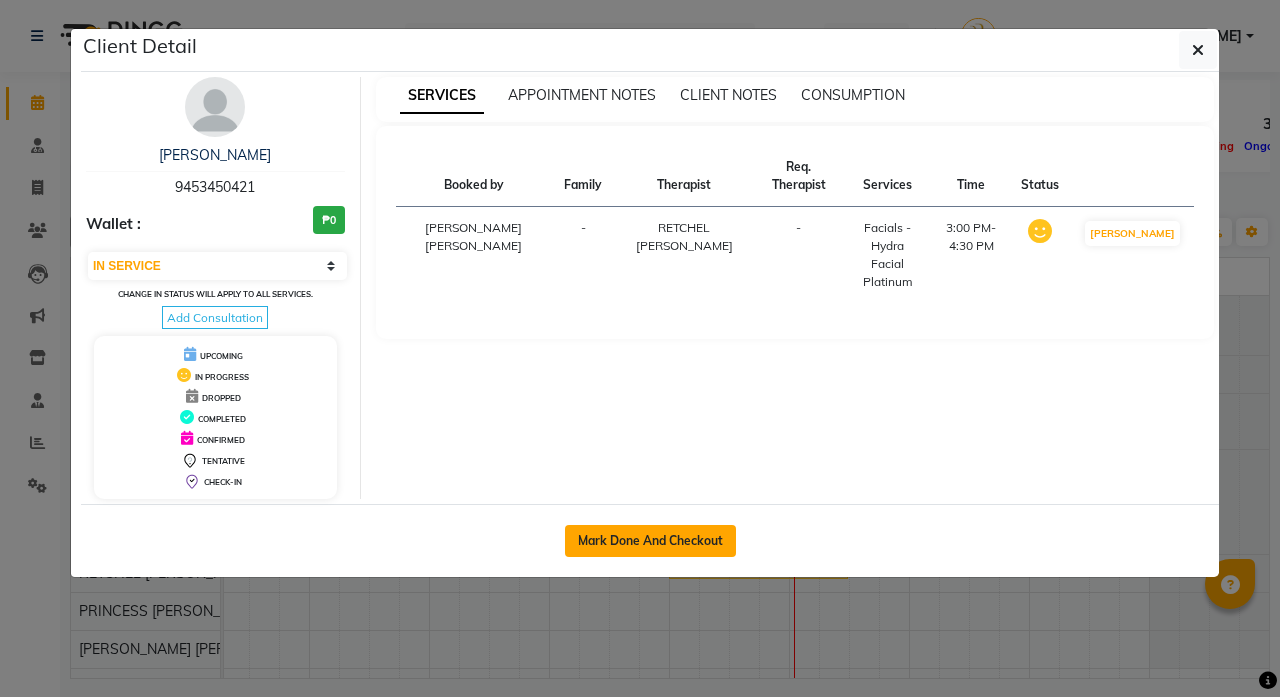 click on "Mark Done And Checkout" 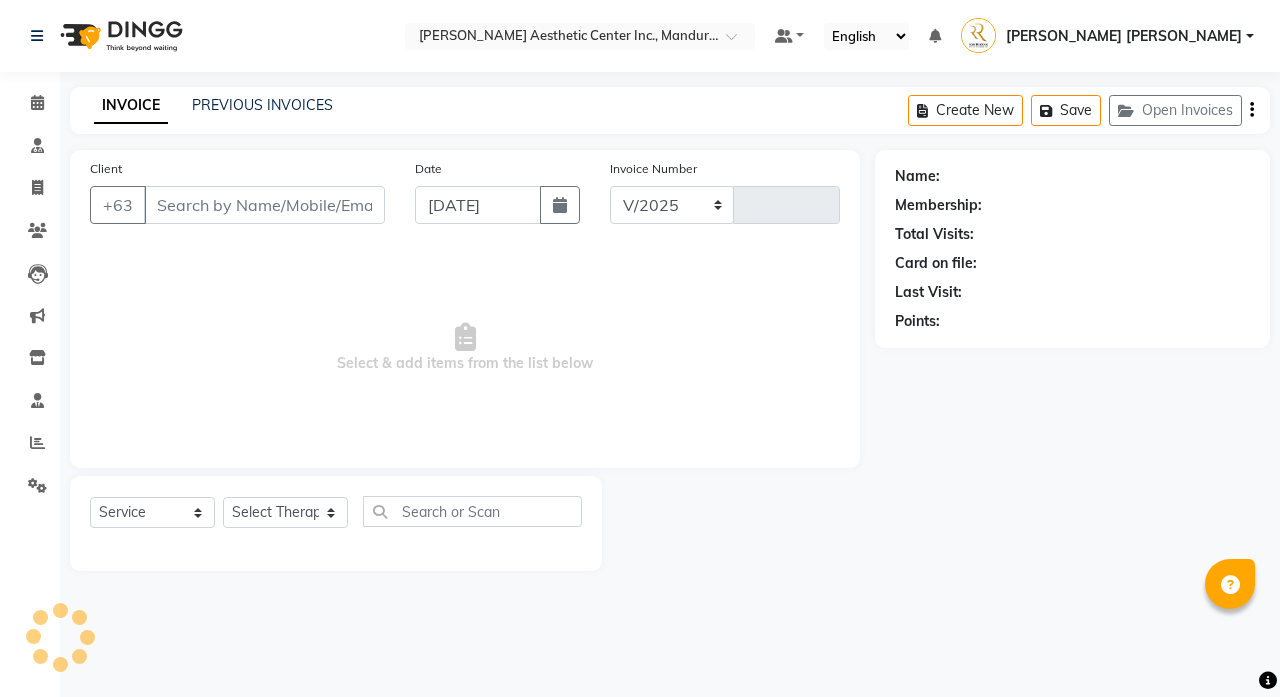 select on "6259" 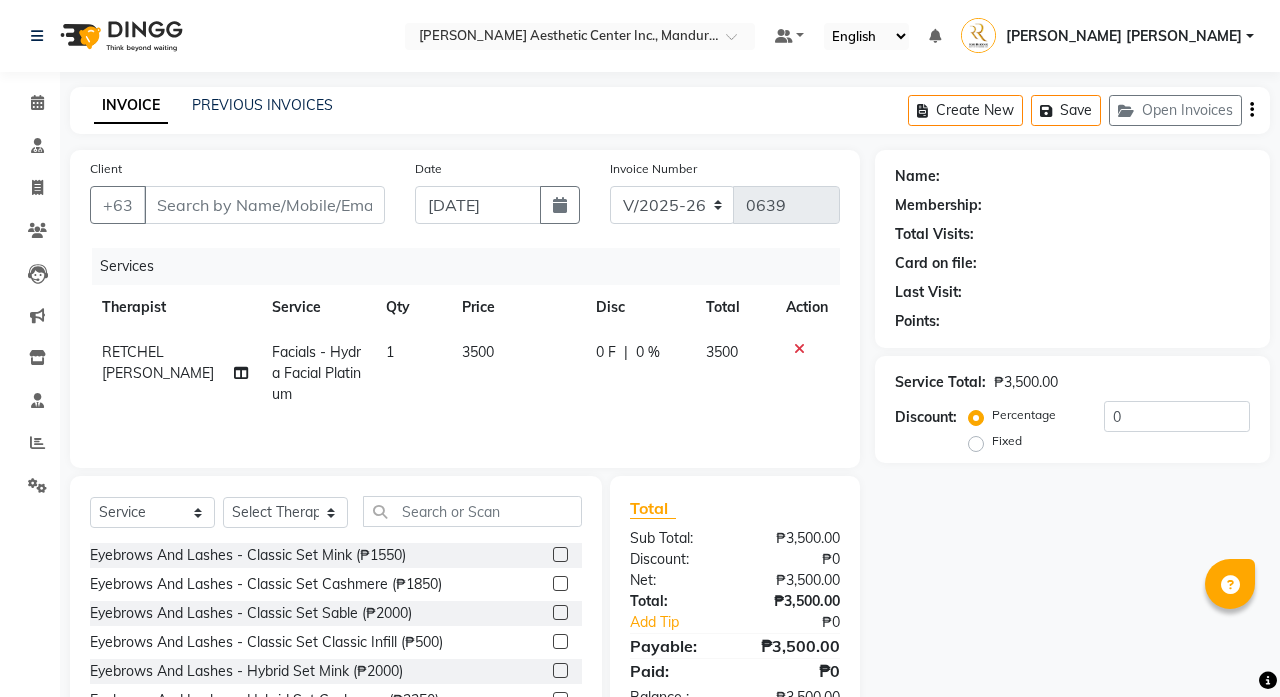 type on "9453450421" 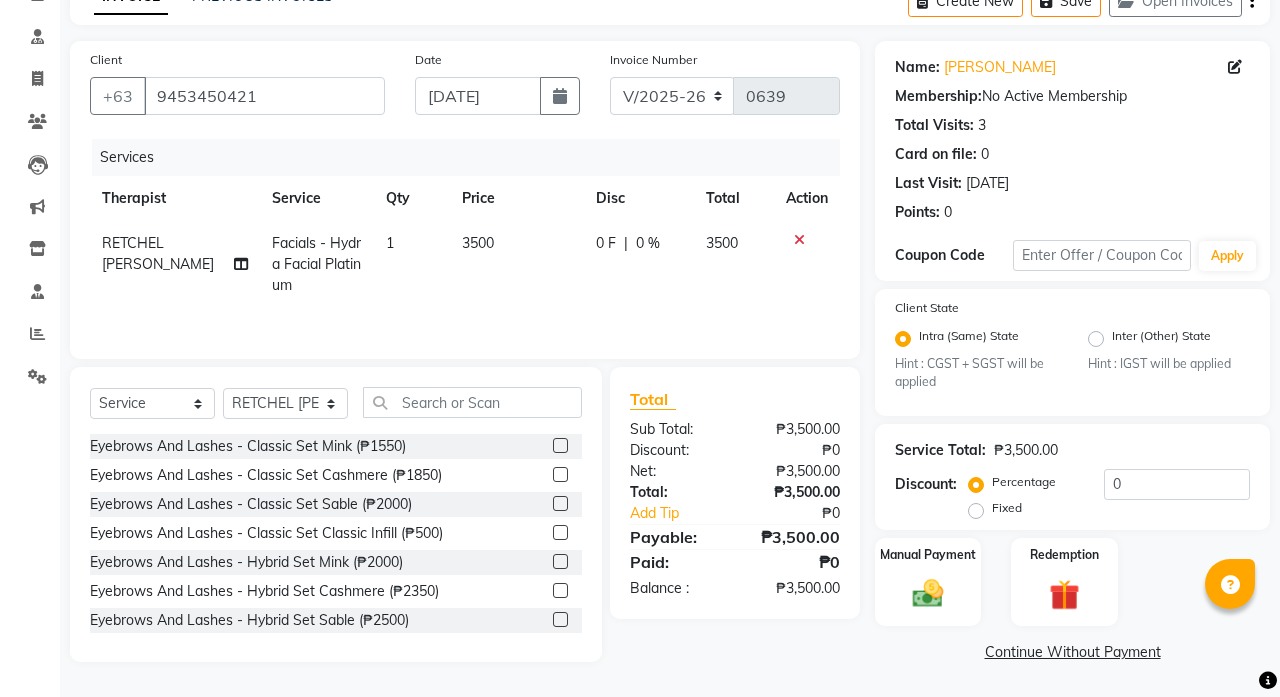 scroll, scrollTop: 108, scrollLeft: 0, axis: vertical 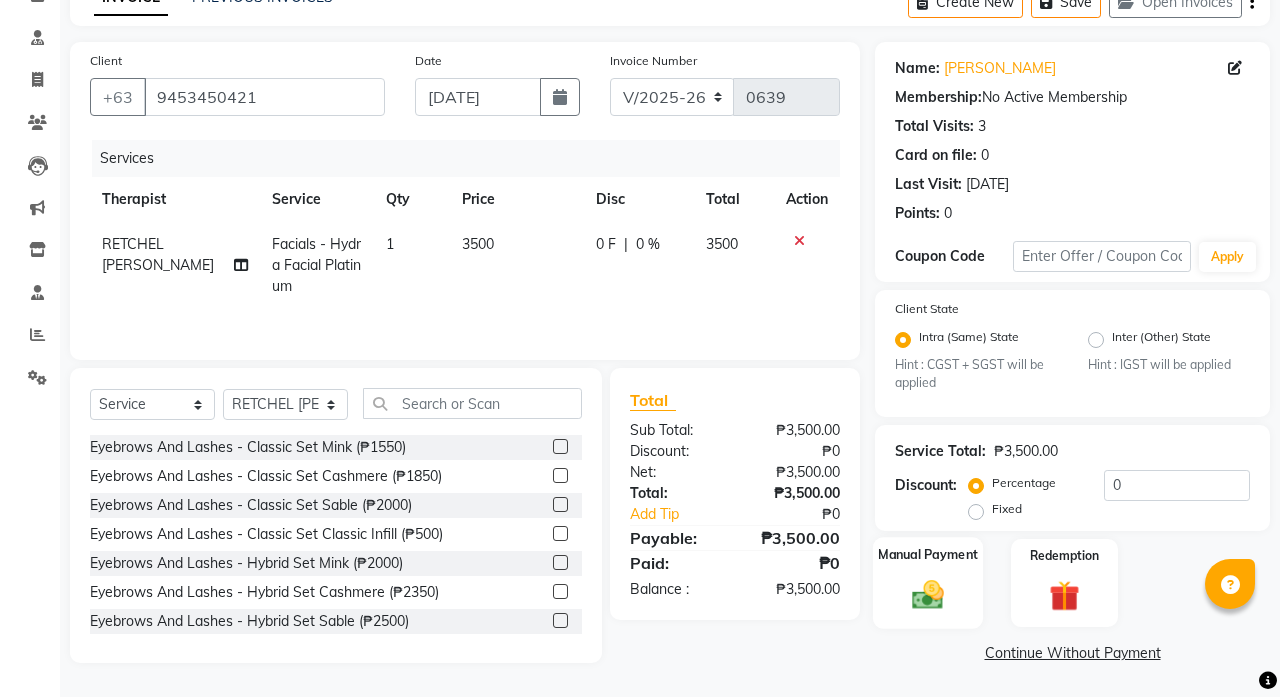 click 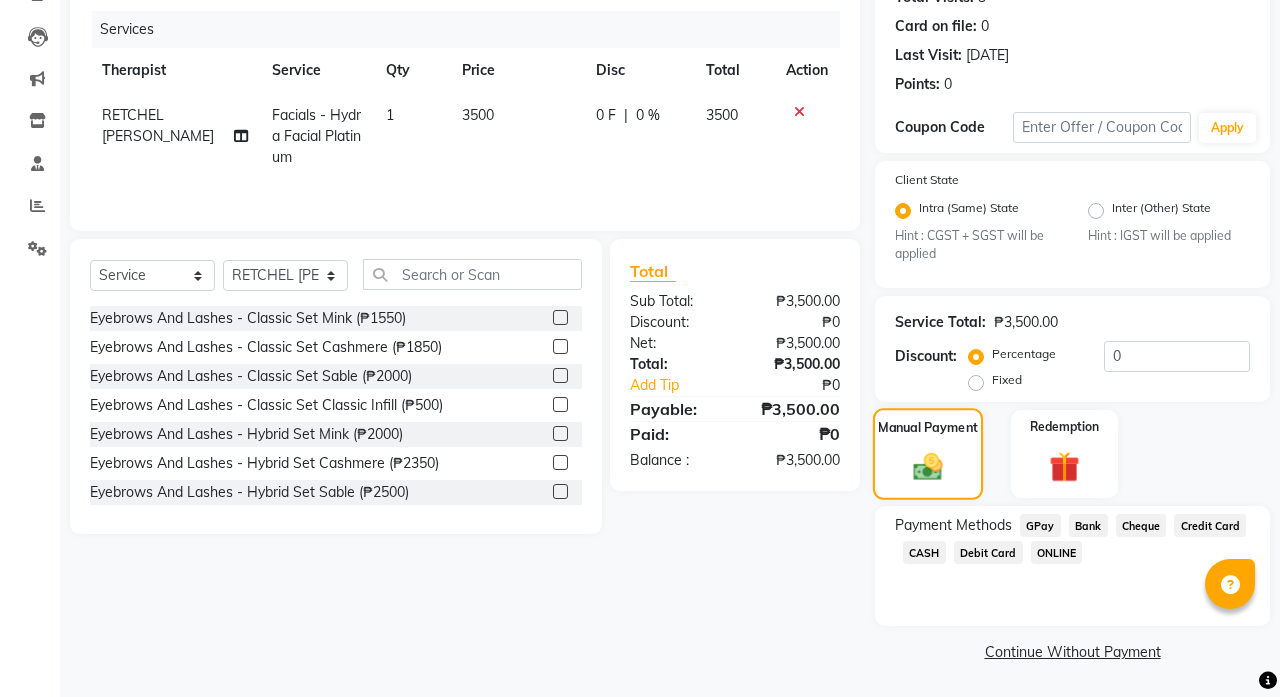 scroll, scrollTop: 236, scrollLeft: 0, axis: vertical 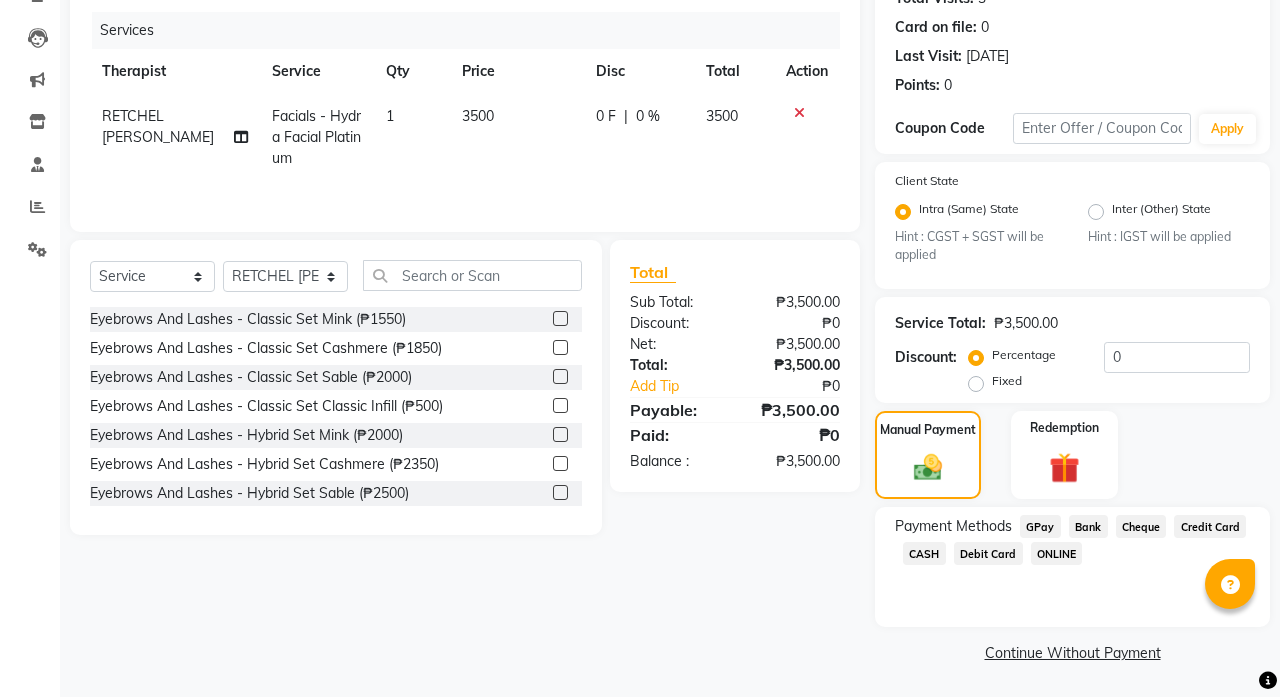 click on "Credit Card" 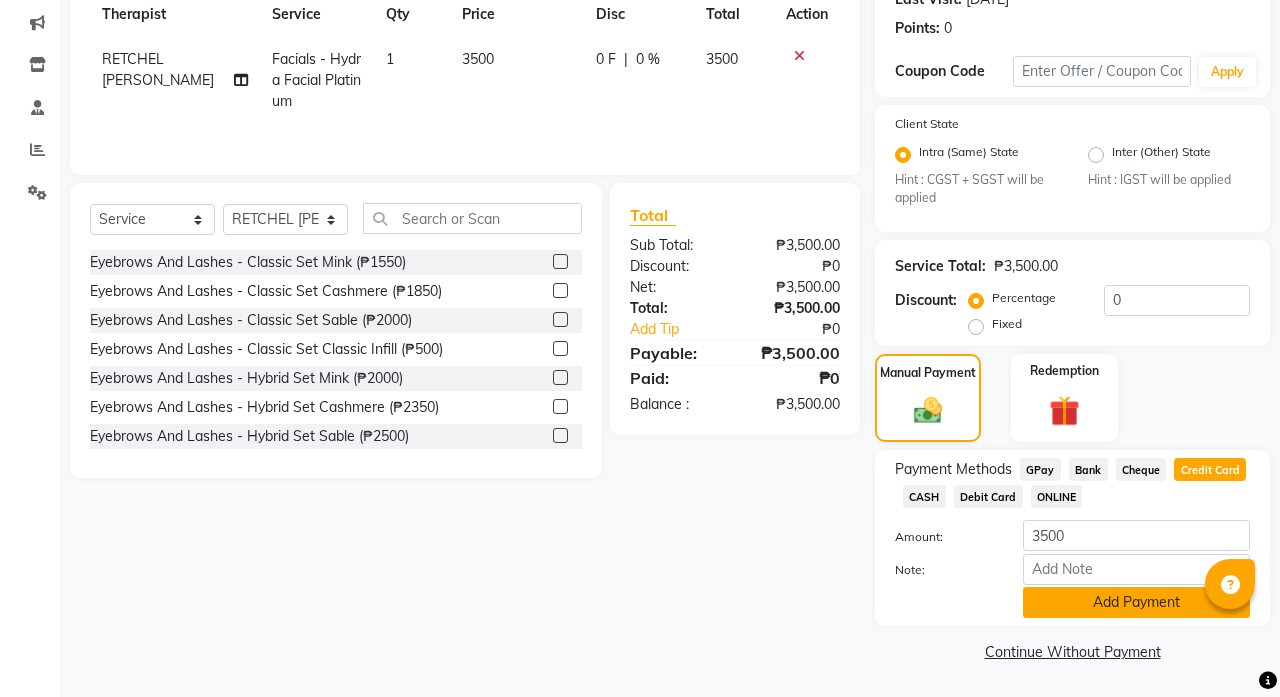scroll, scrollTop: 291, scrollLeft: 0, axis: vertical 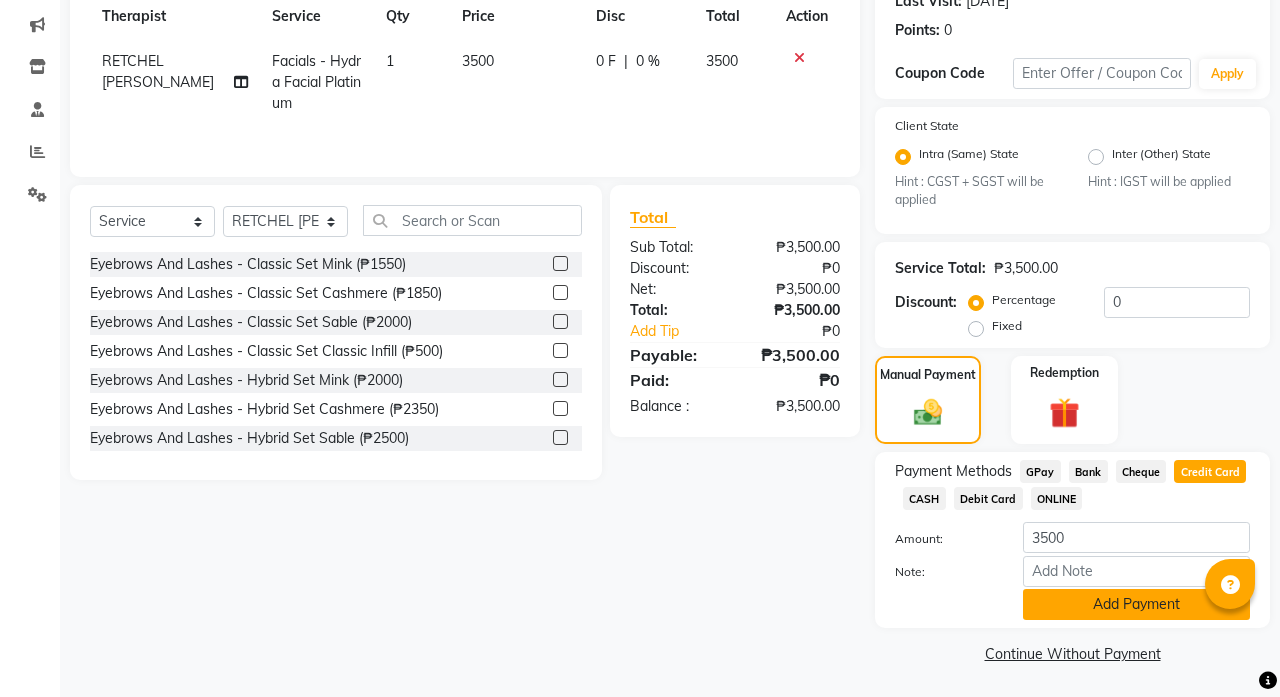 click on "Add Payment" 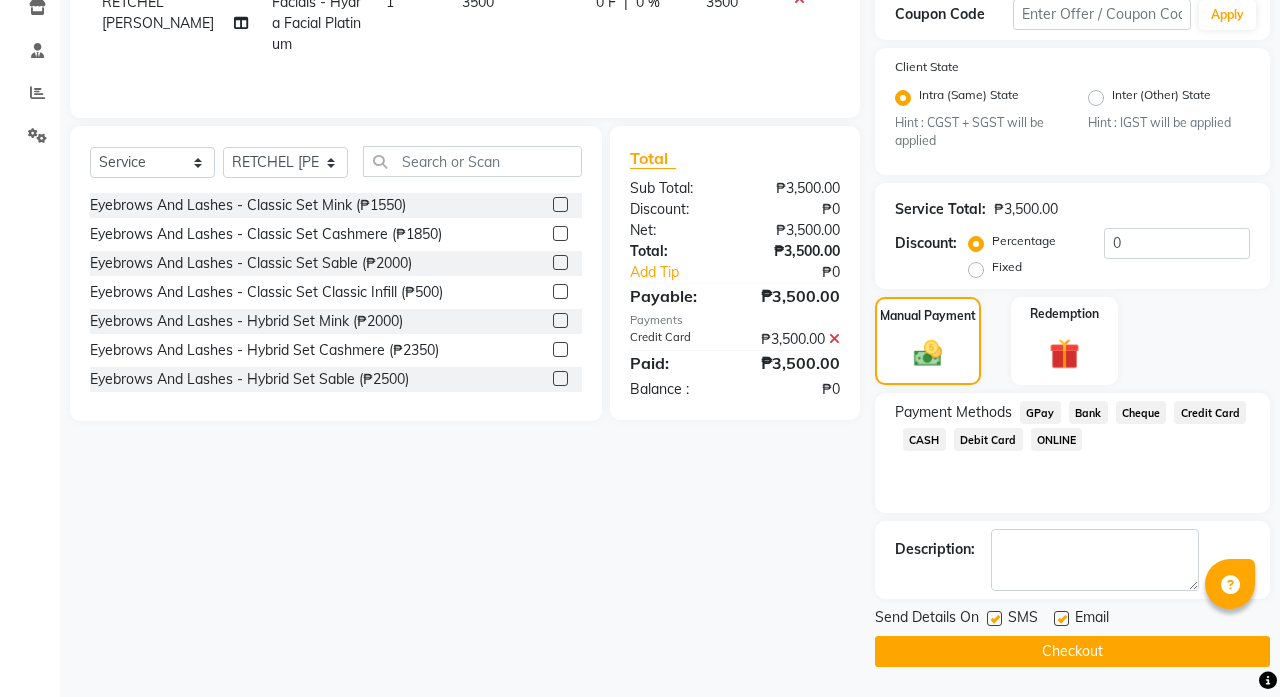 scroll, scrollTop: 349, scrollLeft: 0, axis: vertical 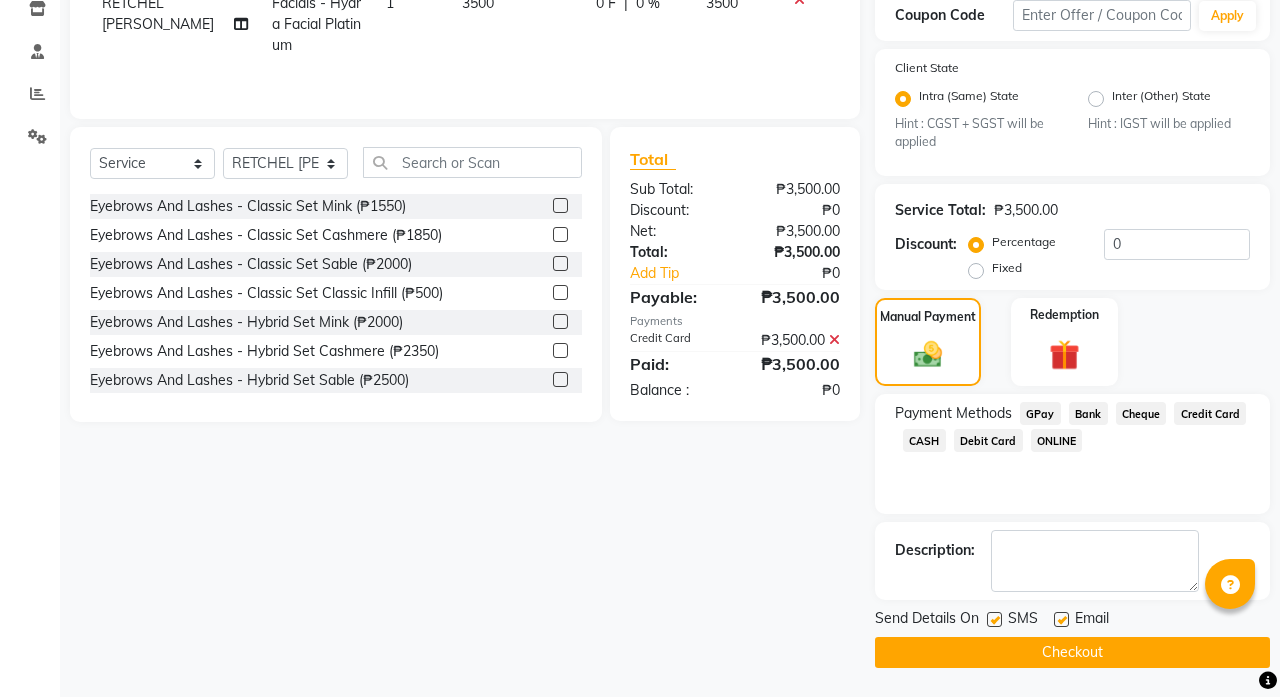 click on "Checkout" 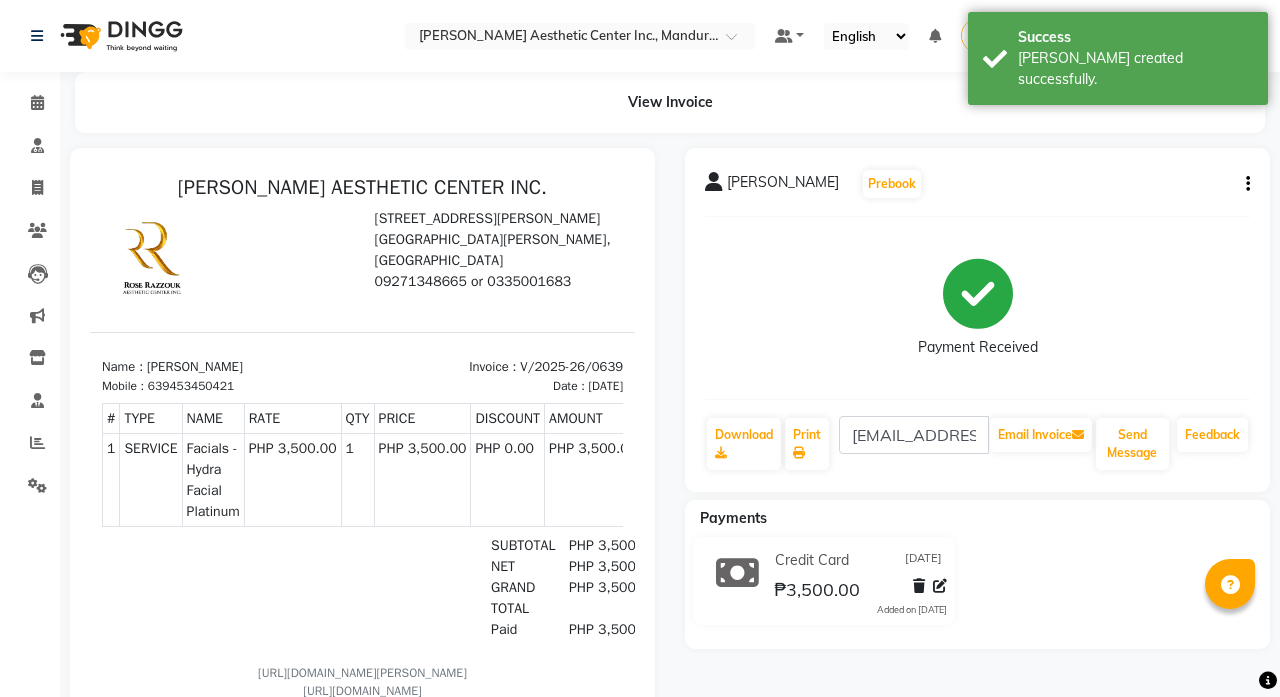 scroll, scrollTop: 0, scrollLeft: 0, axis: both 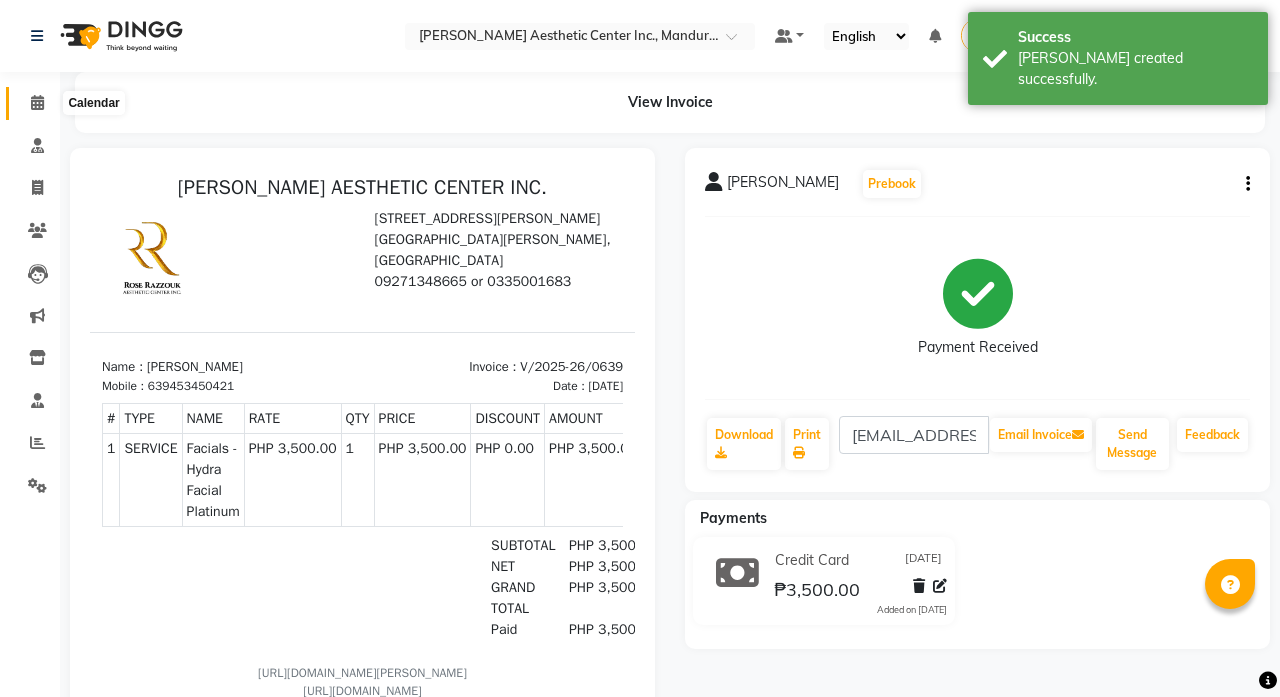 click 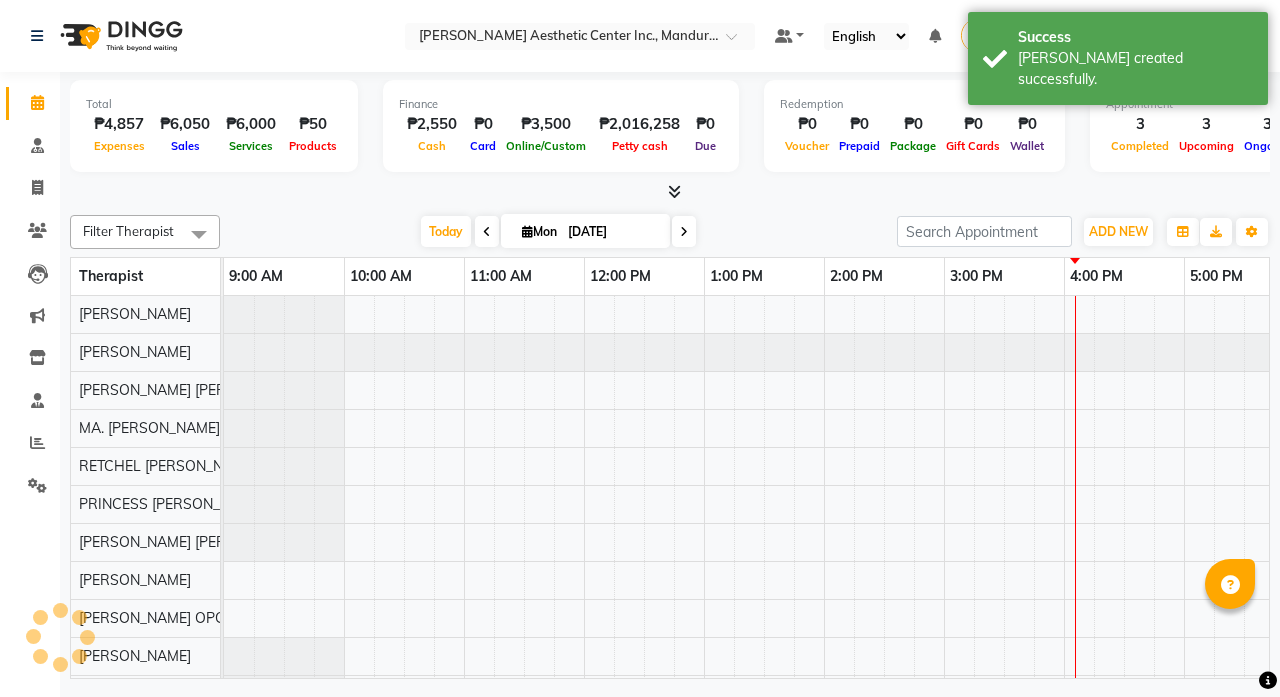scroll, scrollTop: 0, scrollLeft: 275, axis: horizontal 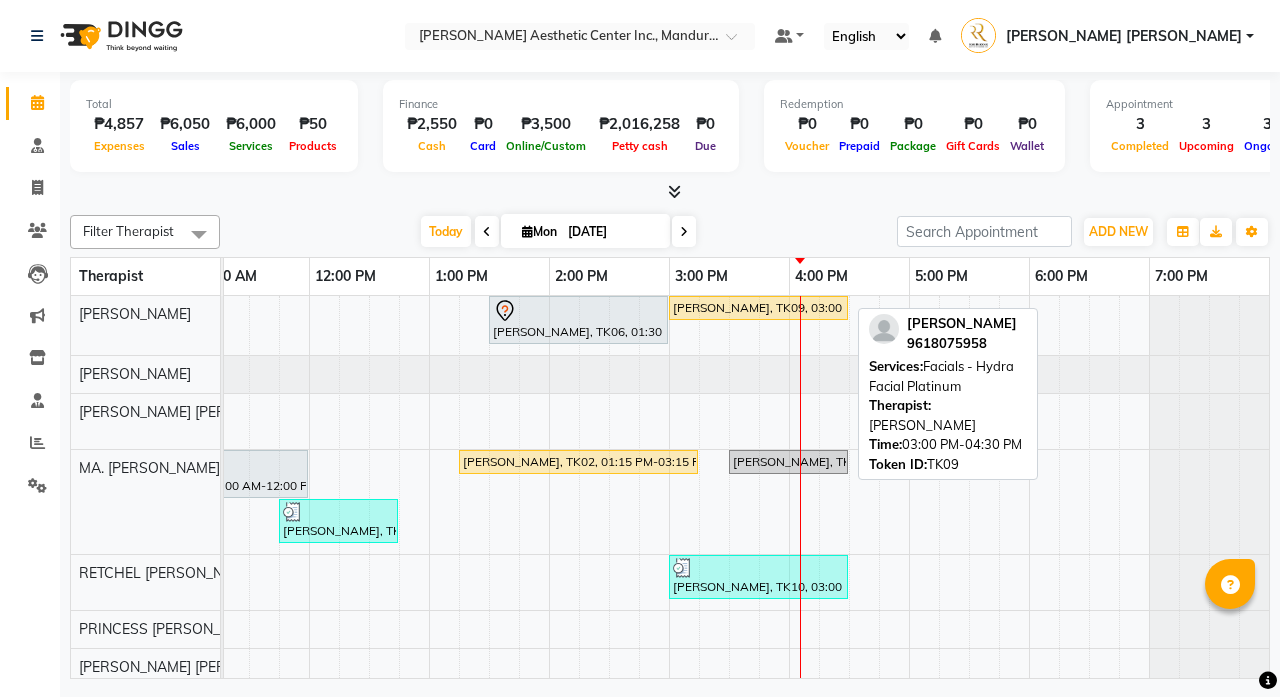 click on "[PERSON_NAME], TK09, 03:00 PM-04:30 PM, Facials  - Hydra Facial Platinum" at bounding box center [758, 308] 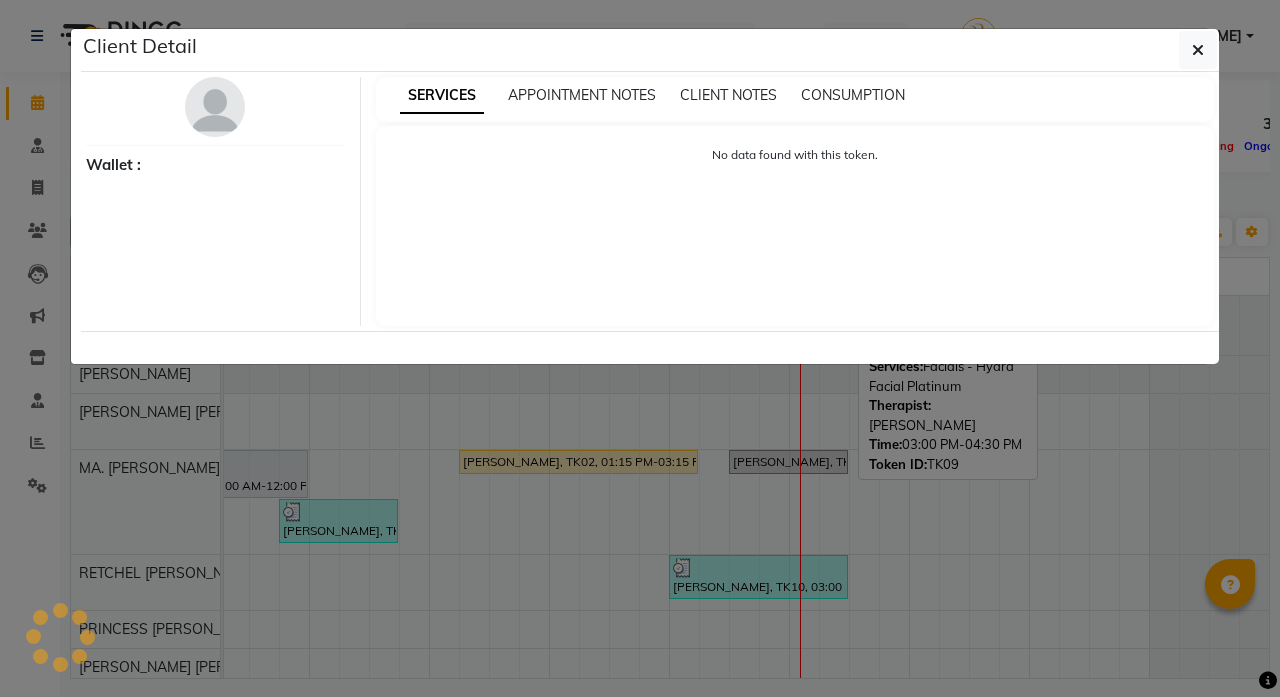 select on "1" 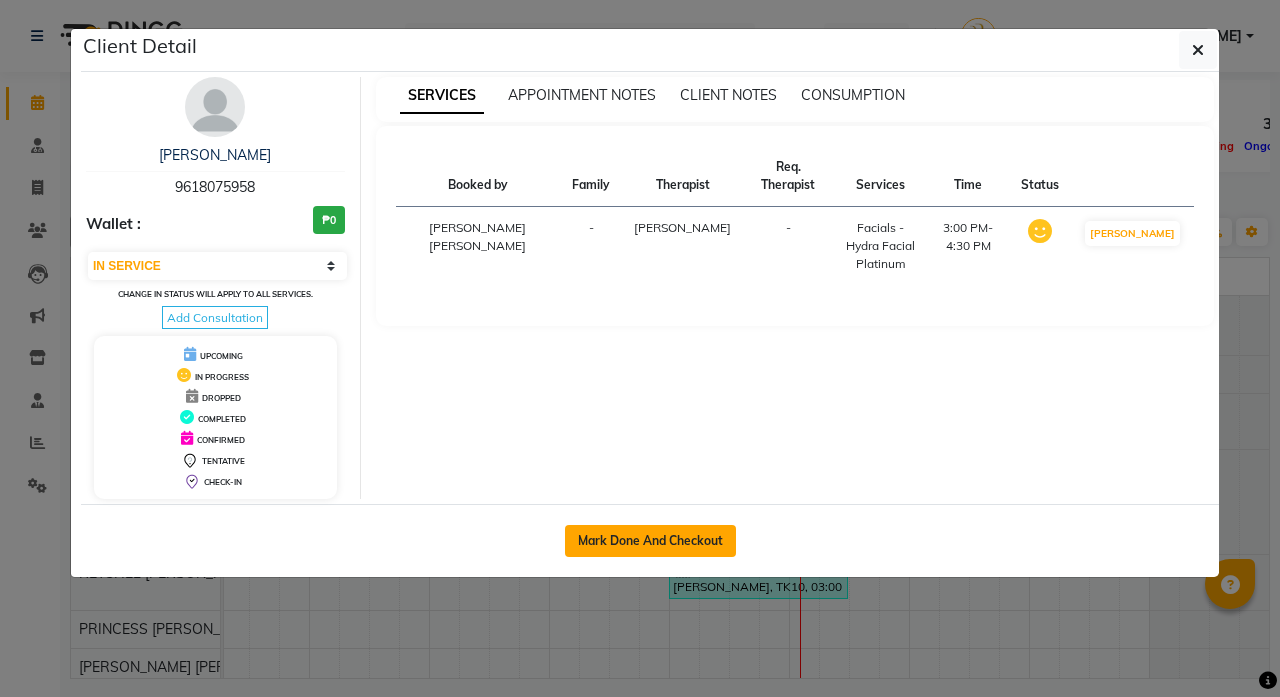 click on "Mark Done And Checkout" 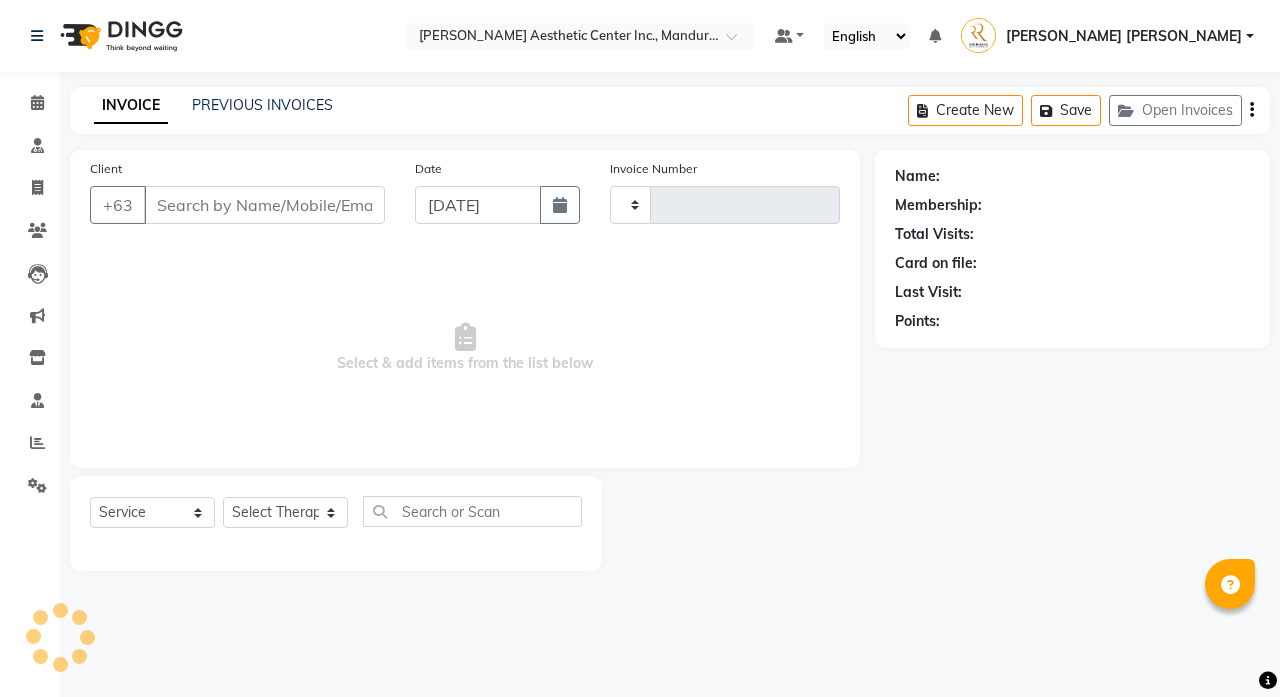 type on "0640" 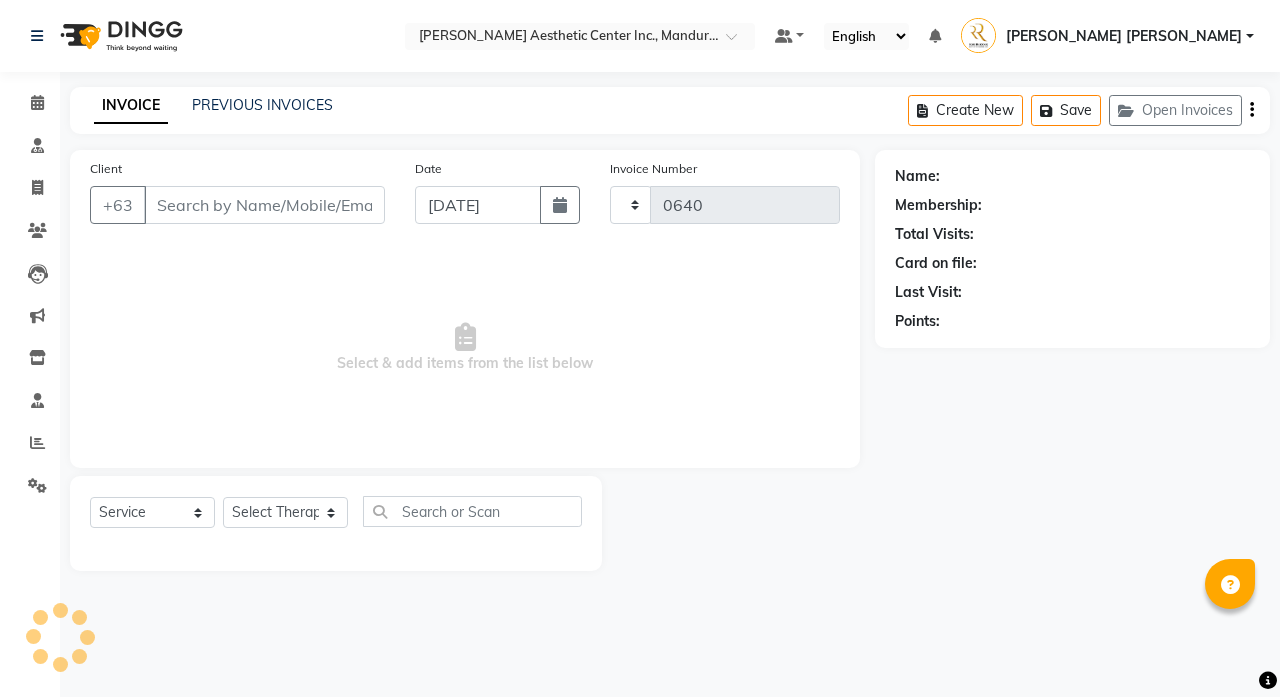 select on "6259" 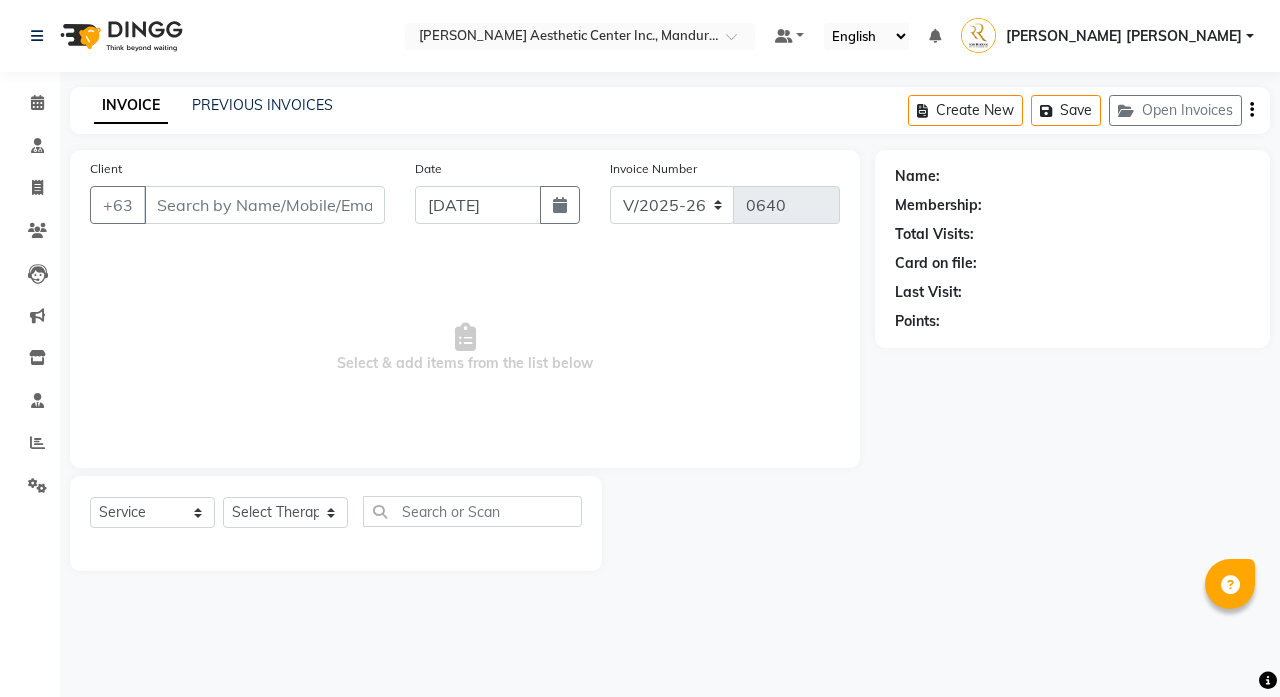 type on "9618075958" 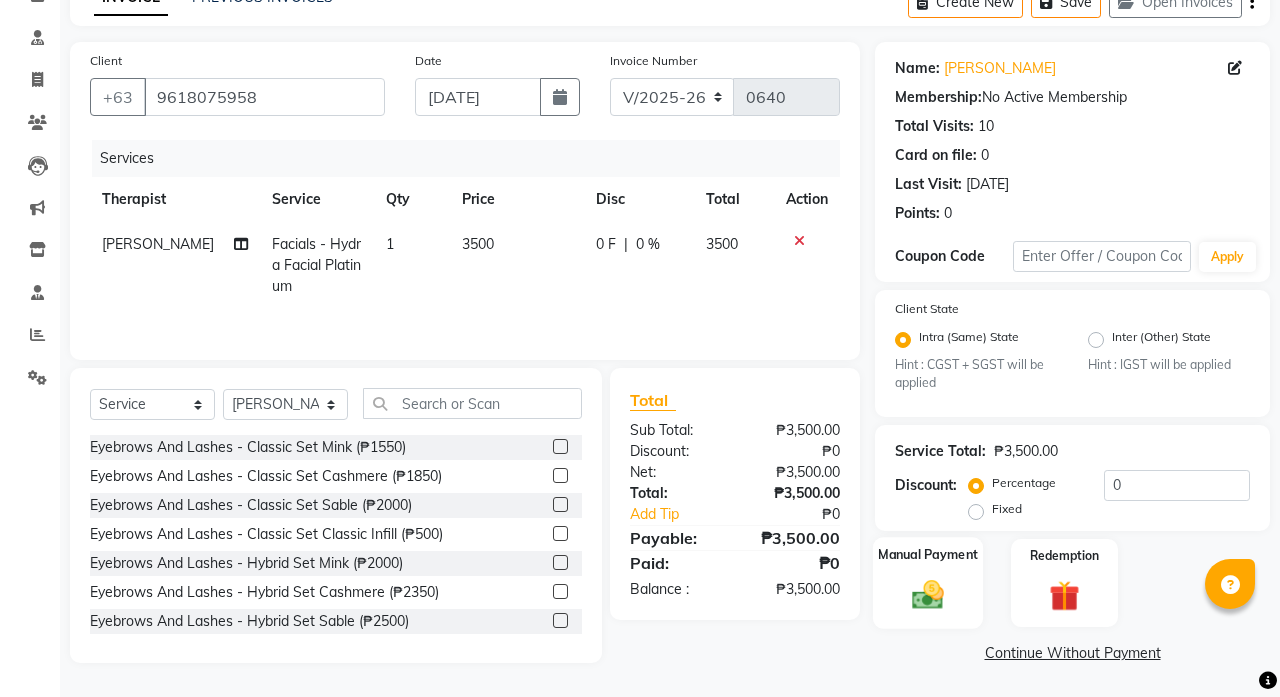 click 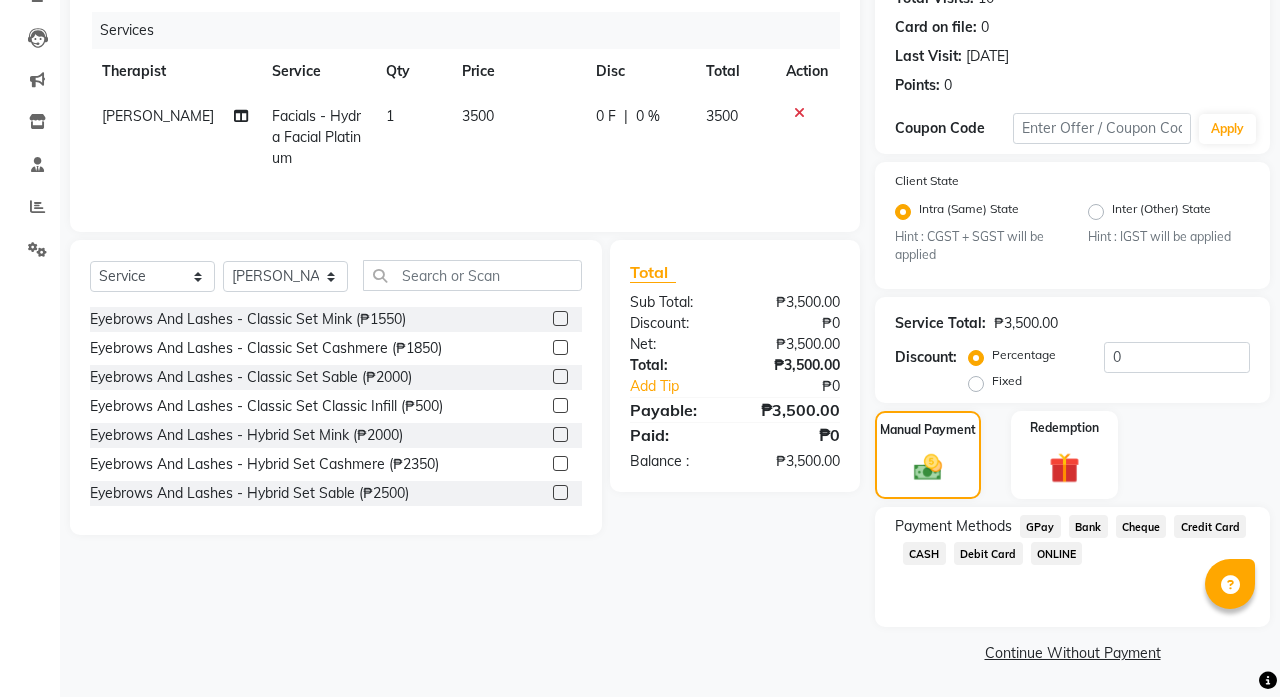 click on "Debit Card" 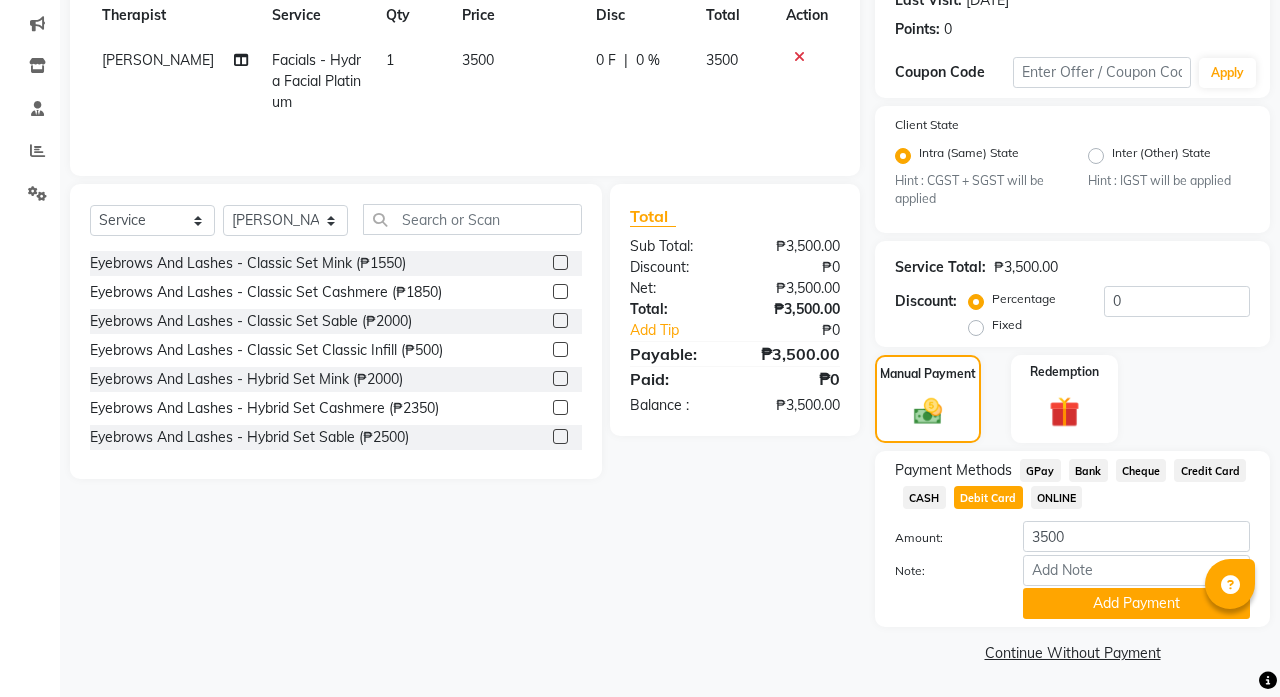 scroll, scrollTop: 291, scrollLeft: 0, axis: vertical 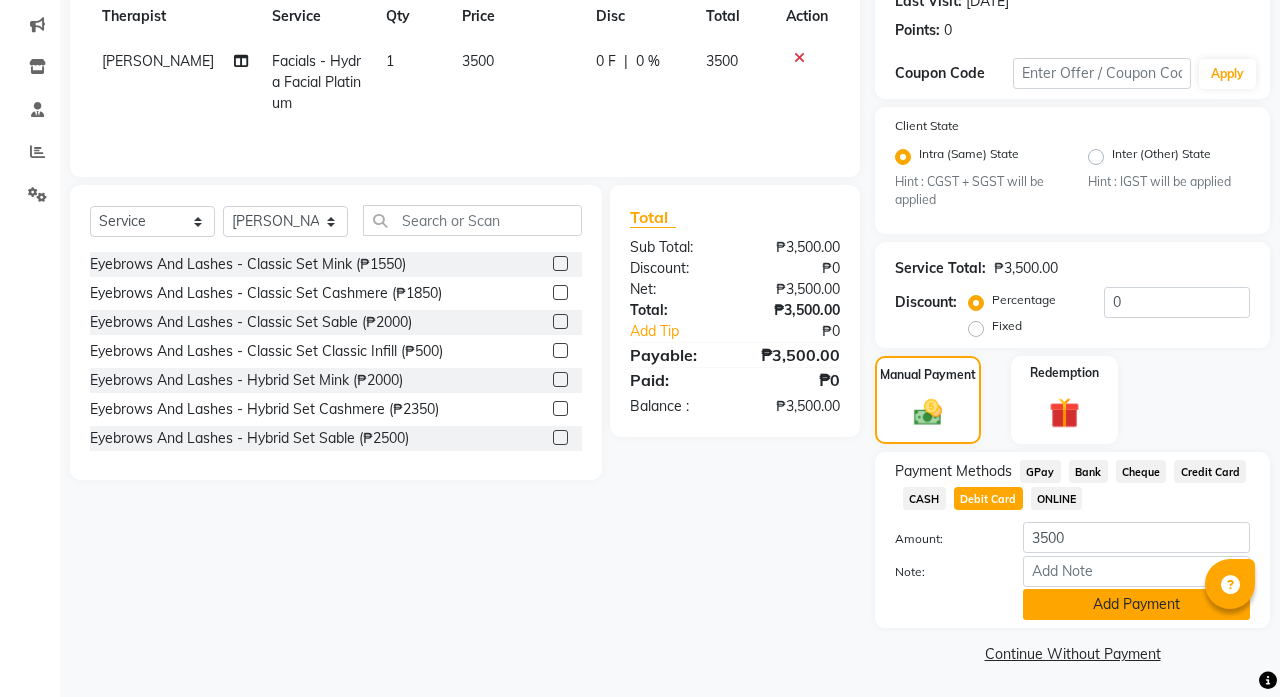 click on "Add Payment" 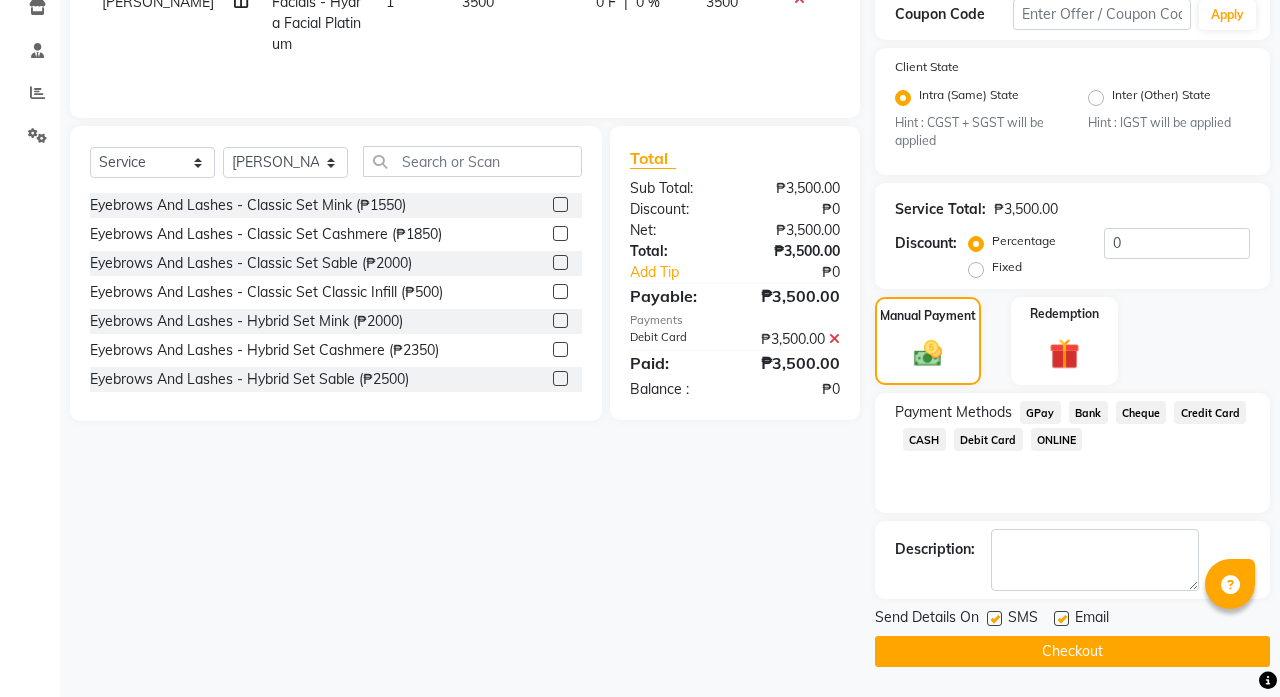 scroll, scrollTop: 349, scrollLeft: 0, axis: vertical 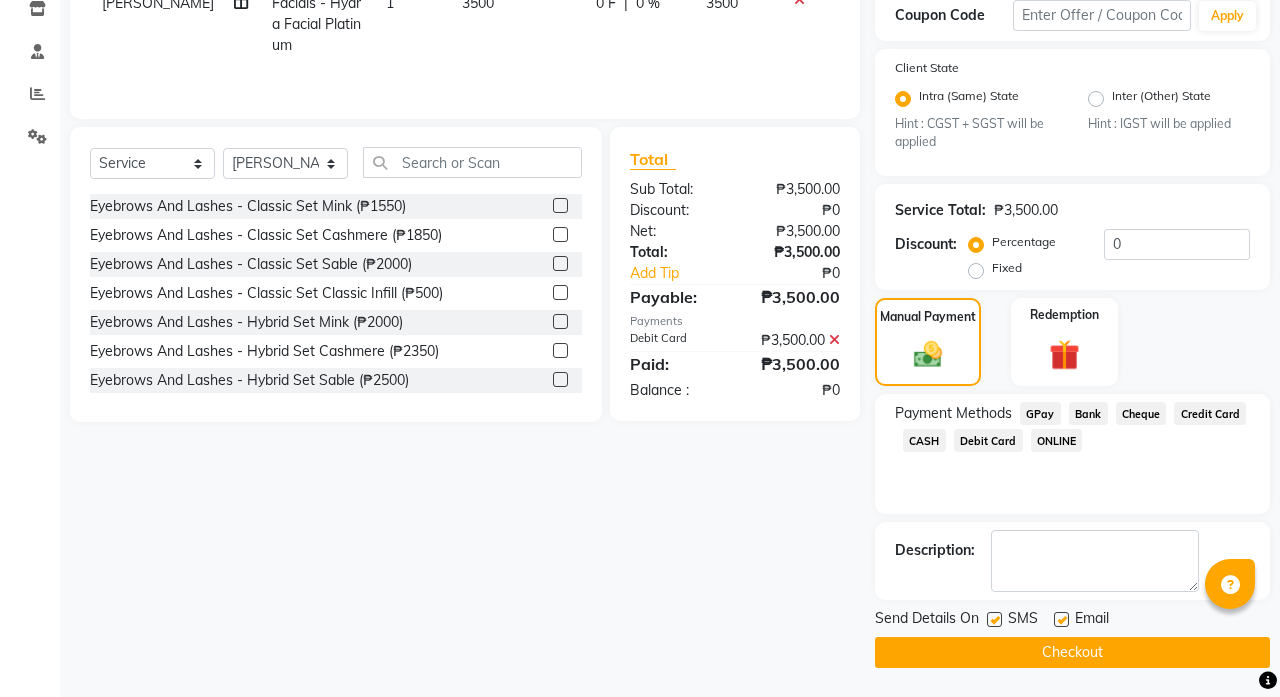 click on "Checkout" 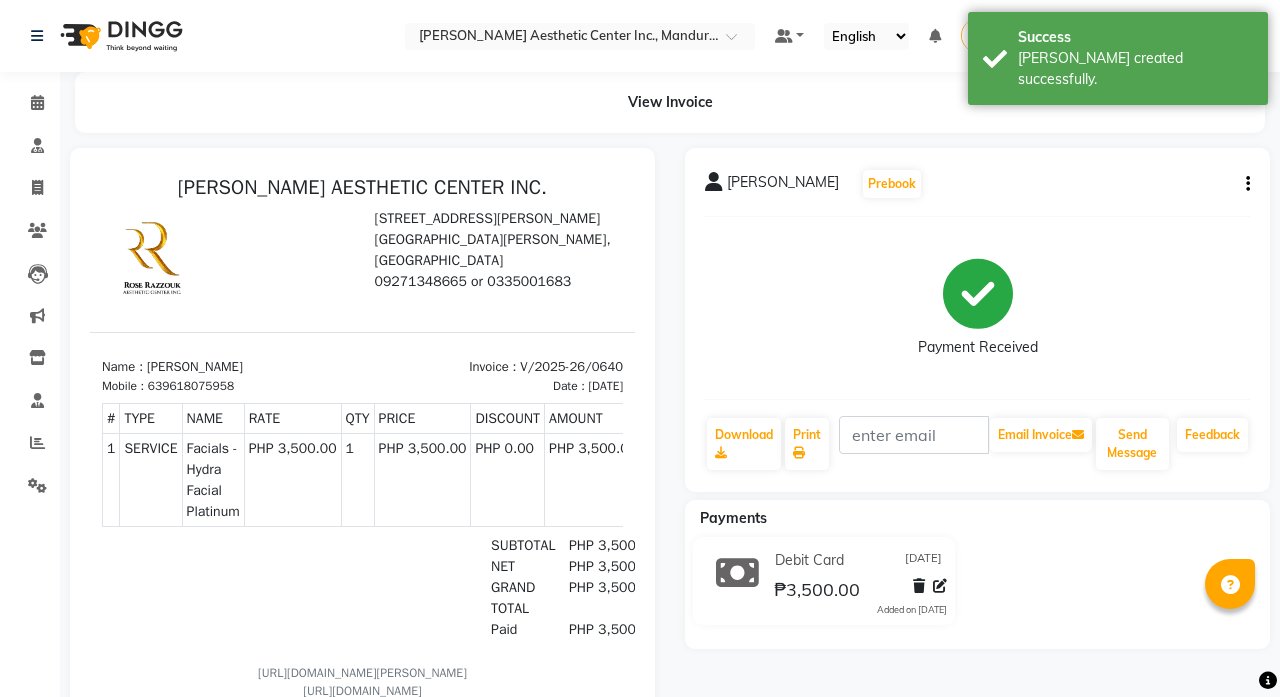 scroll, scrollTop: 0, scrollLeft: 0, axis: both 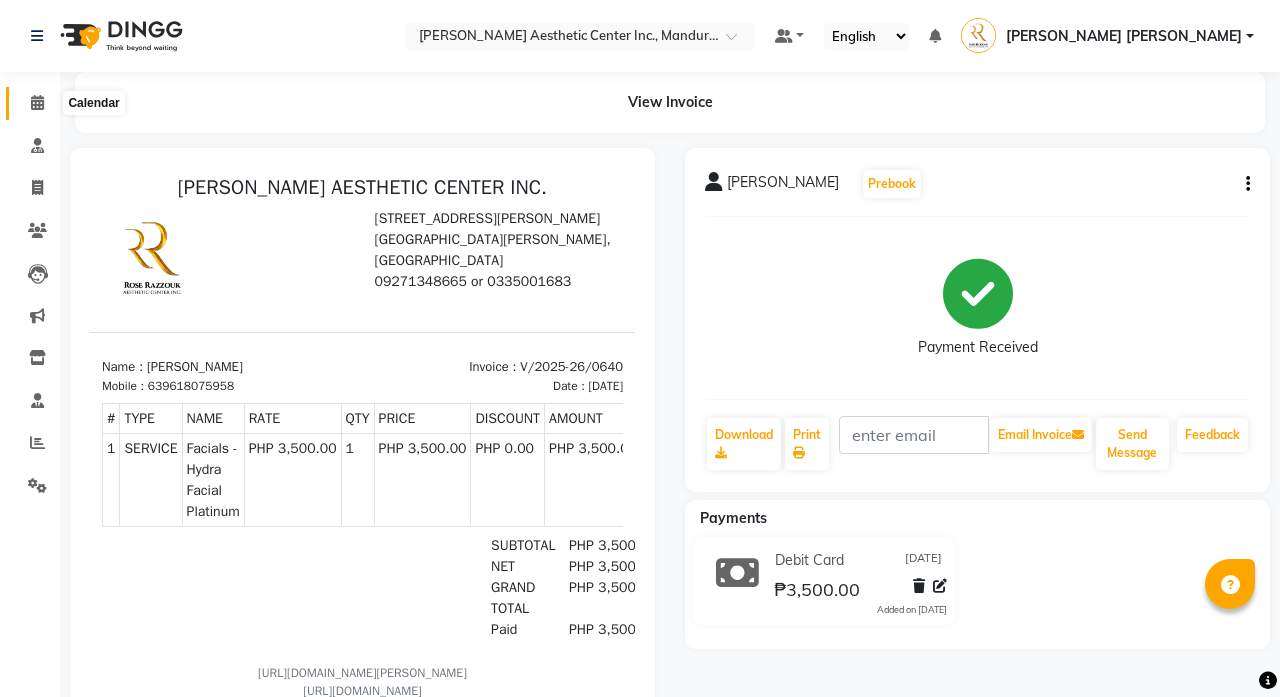 click 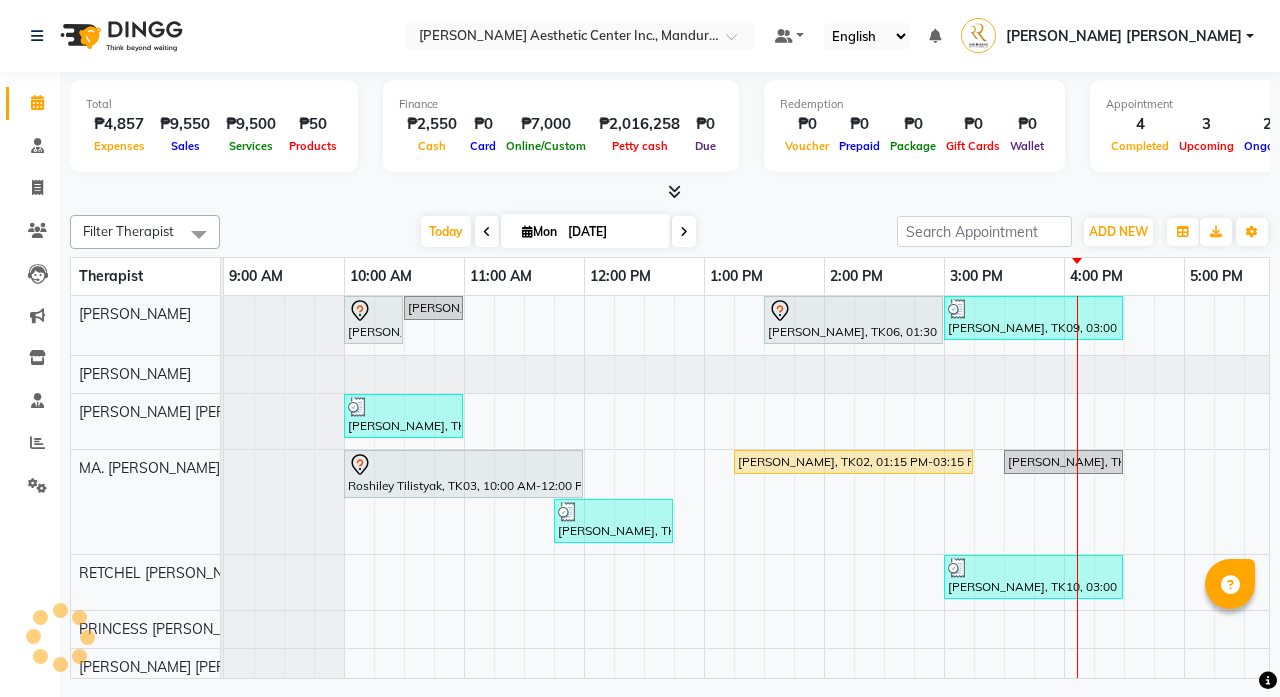 scroll, scrollTop: 0, scrollLeft: 0, axis: both 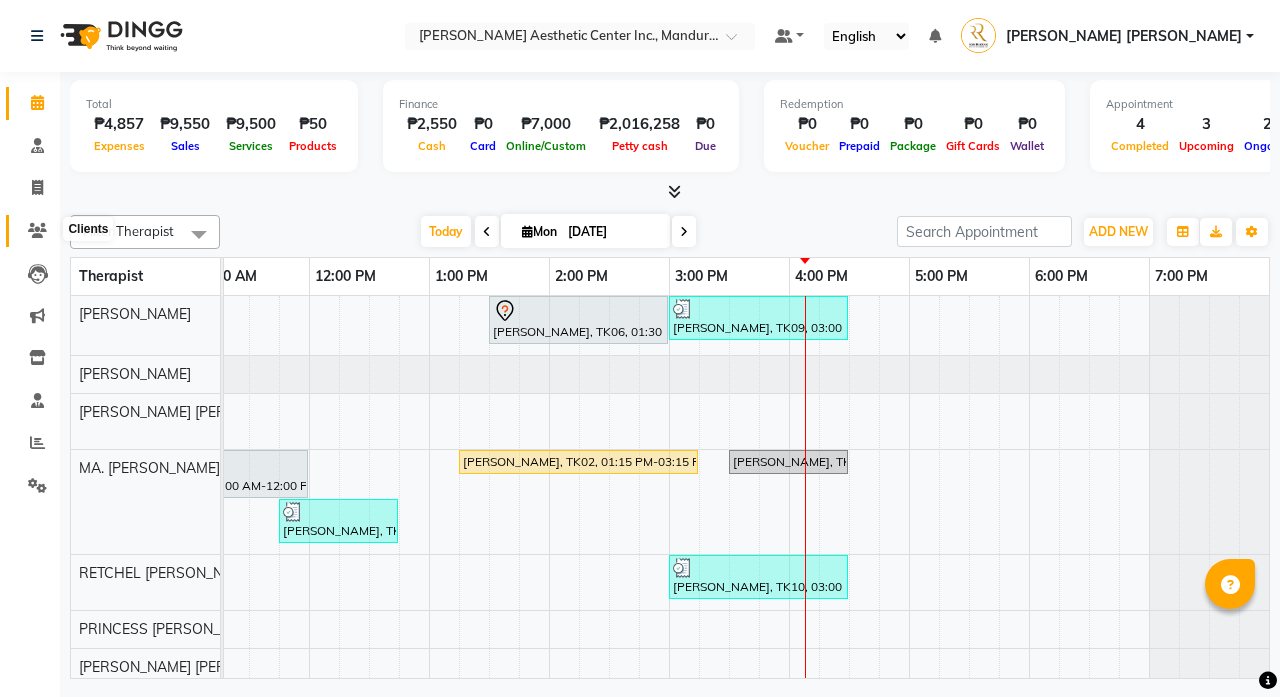 click 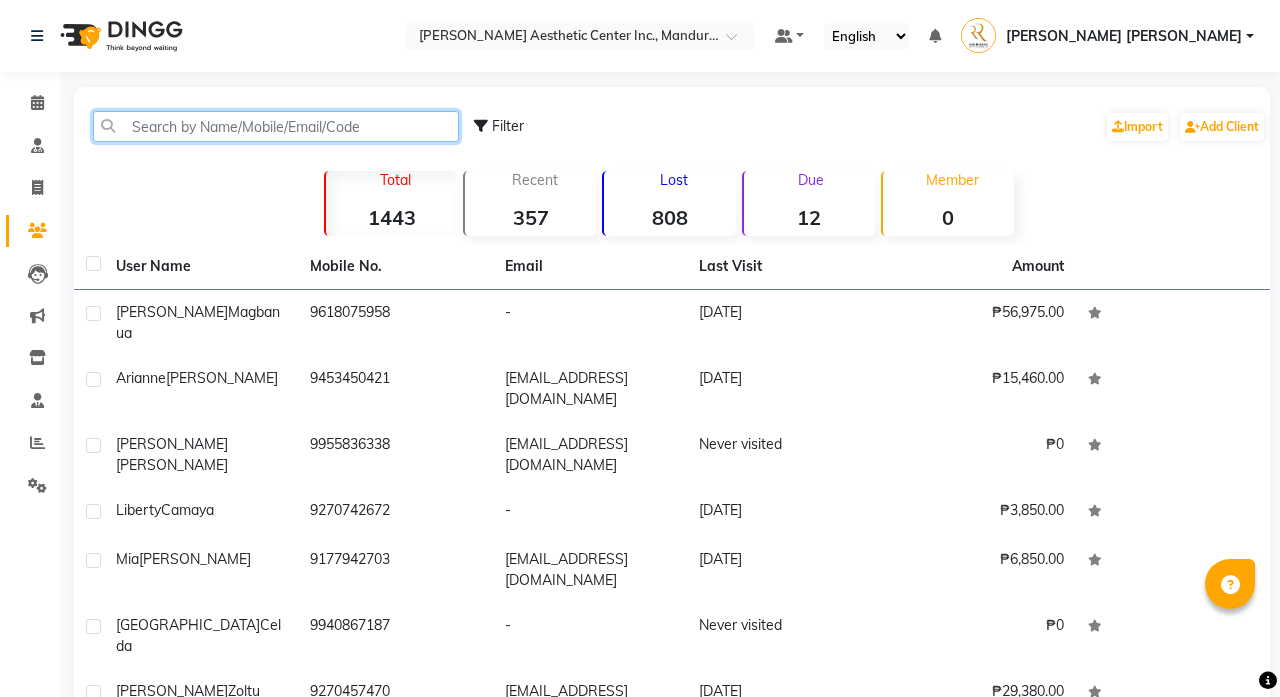 click 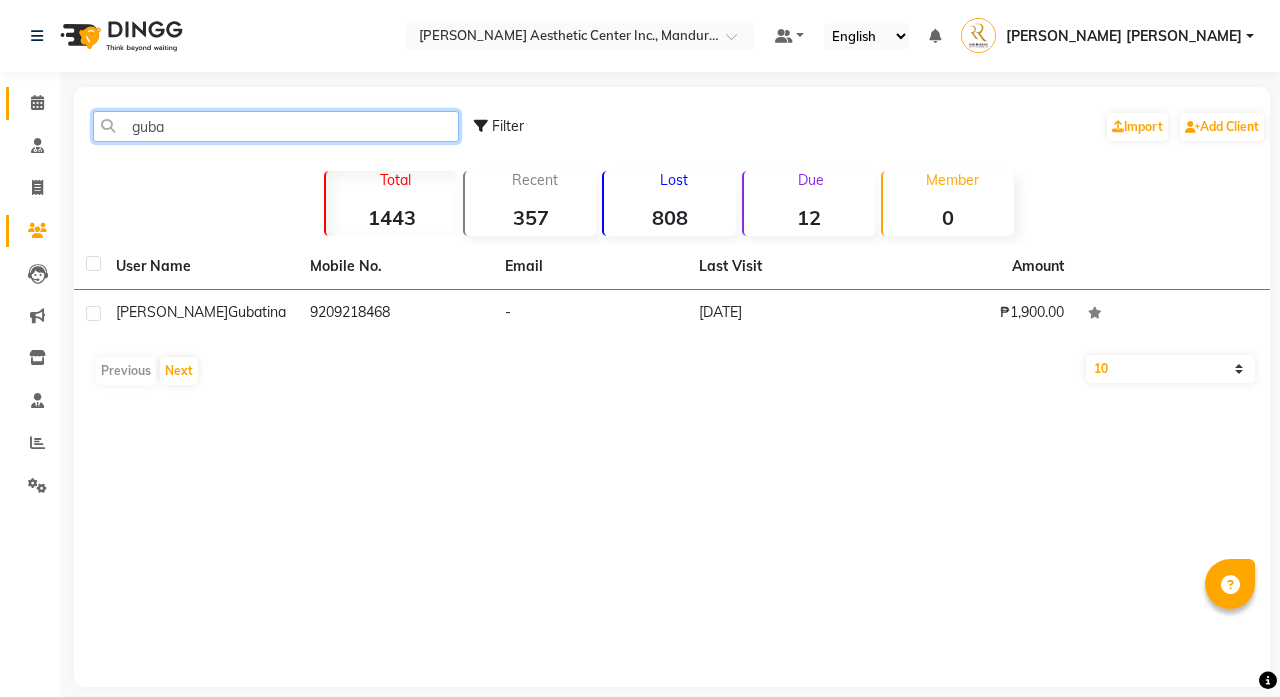 type on "guba" 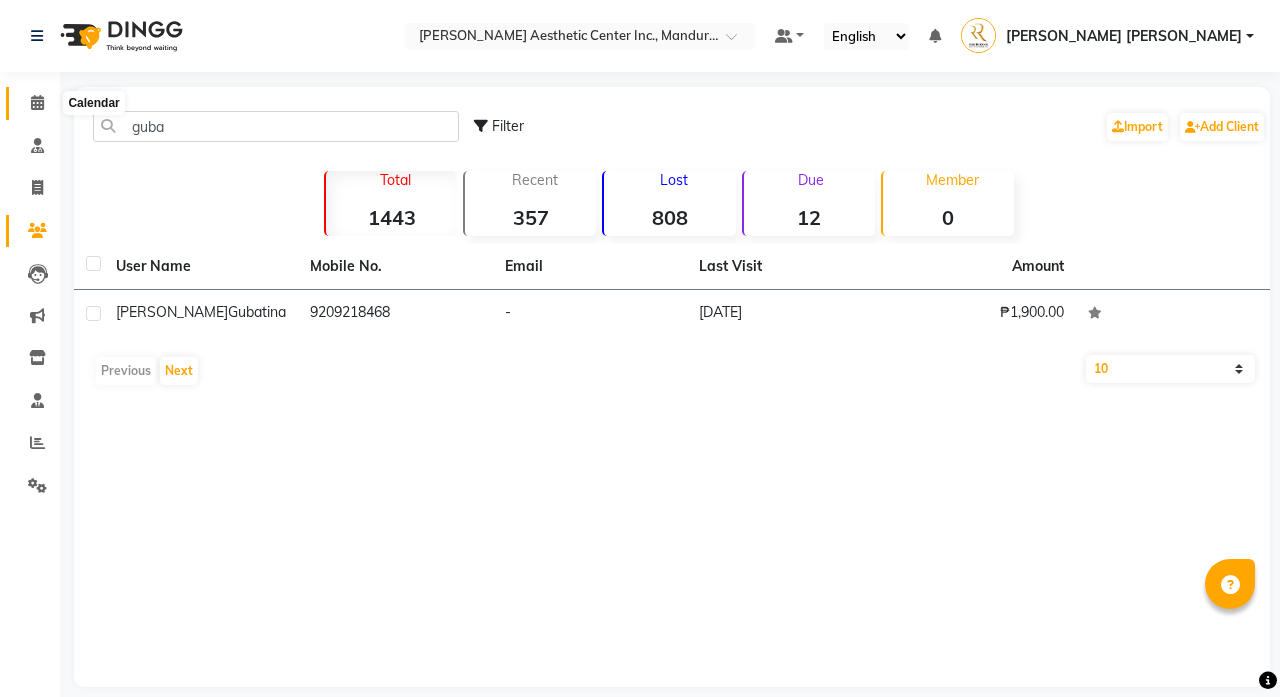 click 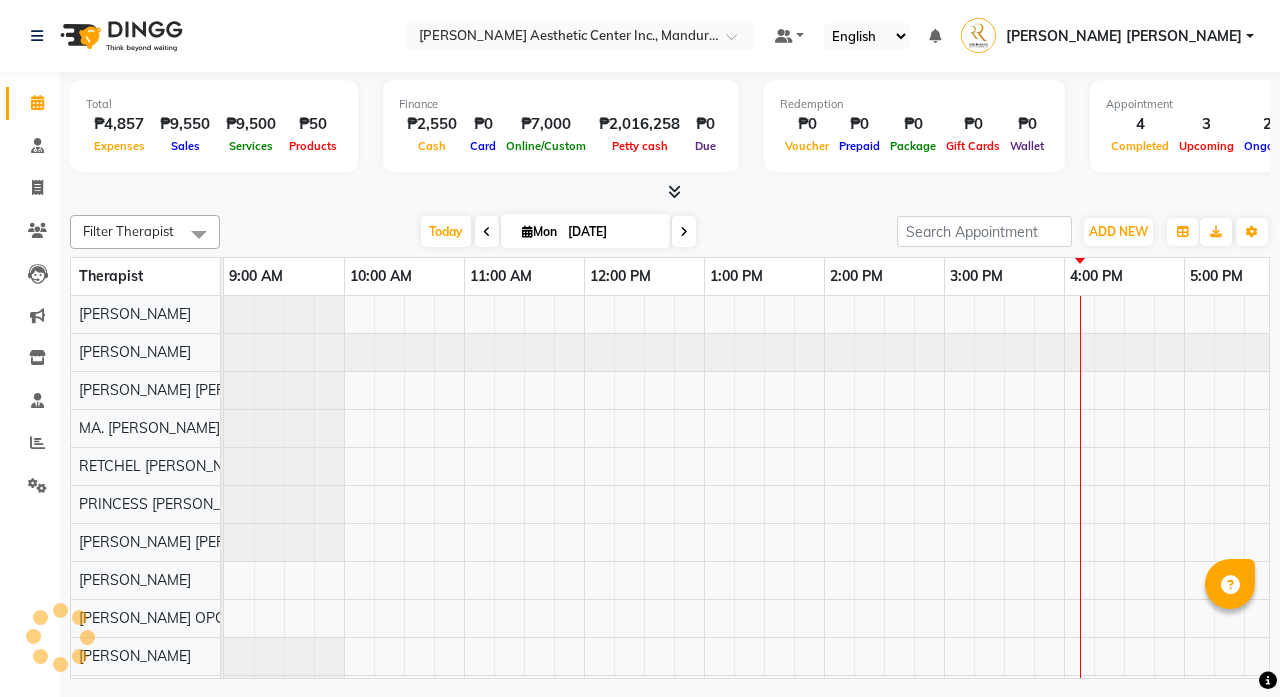 scroll, scrollTop: 0, scrollLeft: 0, axis: both 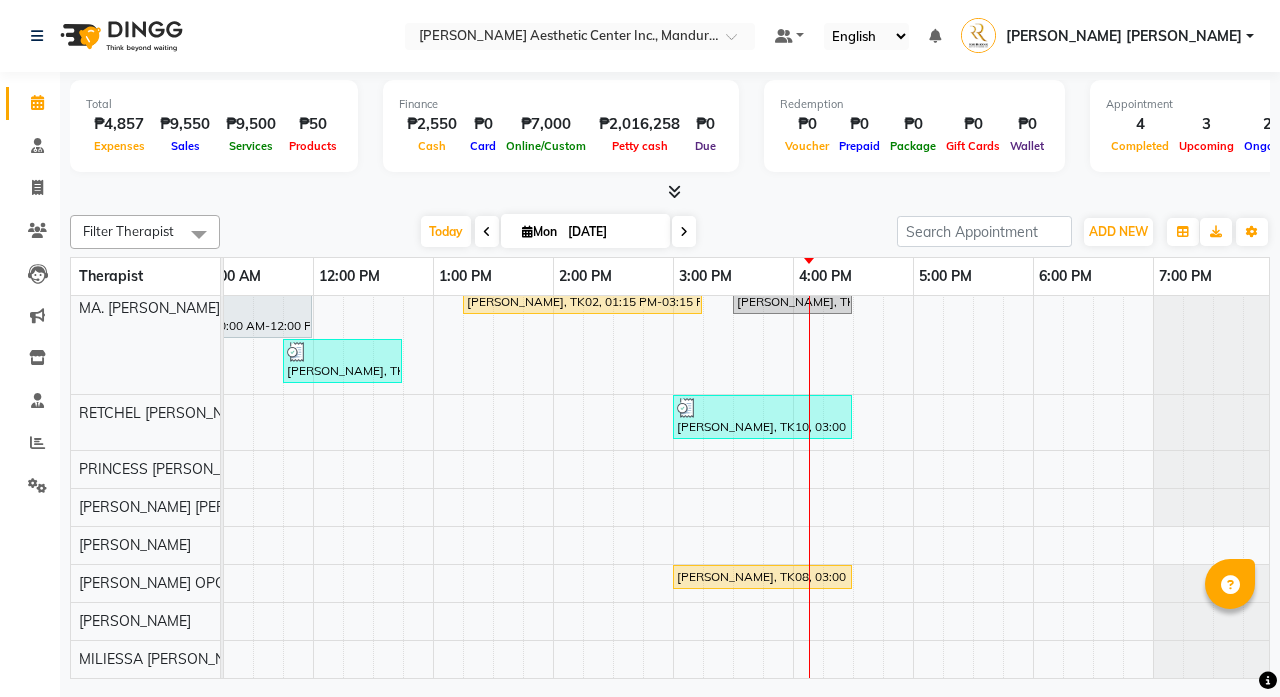 click on "[PERSON_NAME], TK05, 10:00 AM-10:30 AM, Fractional Consultation    [PERSON_NAME], TK05, 10:30 AM-11:00 AM, Diode Laser Hair Removal/Skin Rejuvenation  - Underarms             Jesel Engada, TK06, 01:30 PM-03:00 PM, Eyebrows And Lashes - Classic Set Classic Infill     [PERSON_NAME], TK09, 03:00 PM-04:30 PM, Facials  - Hydra Facial Platinum     [PERSON_NAME], TK01, 10:00 AM-11:00 AM, Permanent Make Up - Brow Tattoo Touch Up              Roshiley Tilistyak, TK03, 10:00 AM-12:00 PM, Permanent Make Up  - Powder Brows By Razzouk    Sunshine Hunnes, TK02, 01:15 PM-03:15 PM, Permanent Make Up  - Powder Brows By [PERSON_NAME] [PERSON_NAME], TK04, 03:30 PM-04:30 PM, Permanent Make Up - Lip Tattoo Touch Up     Czharina Chin, TK07, 11:45 AM-12:45 PM, Permanent Make Up - Lip Tattoo Touch Up     [PERSON_NAME], TK10, 03:00 PM-04:30 PM, Facials  - Hydra Facial Platinum    [PERSON_NAME], TK08, 03:00 PM-04:30 PM, Facials  - Hydra Facial Platinum" at bounding box center (613, 407) 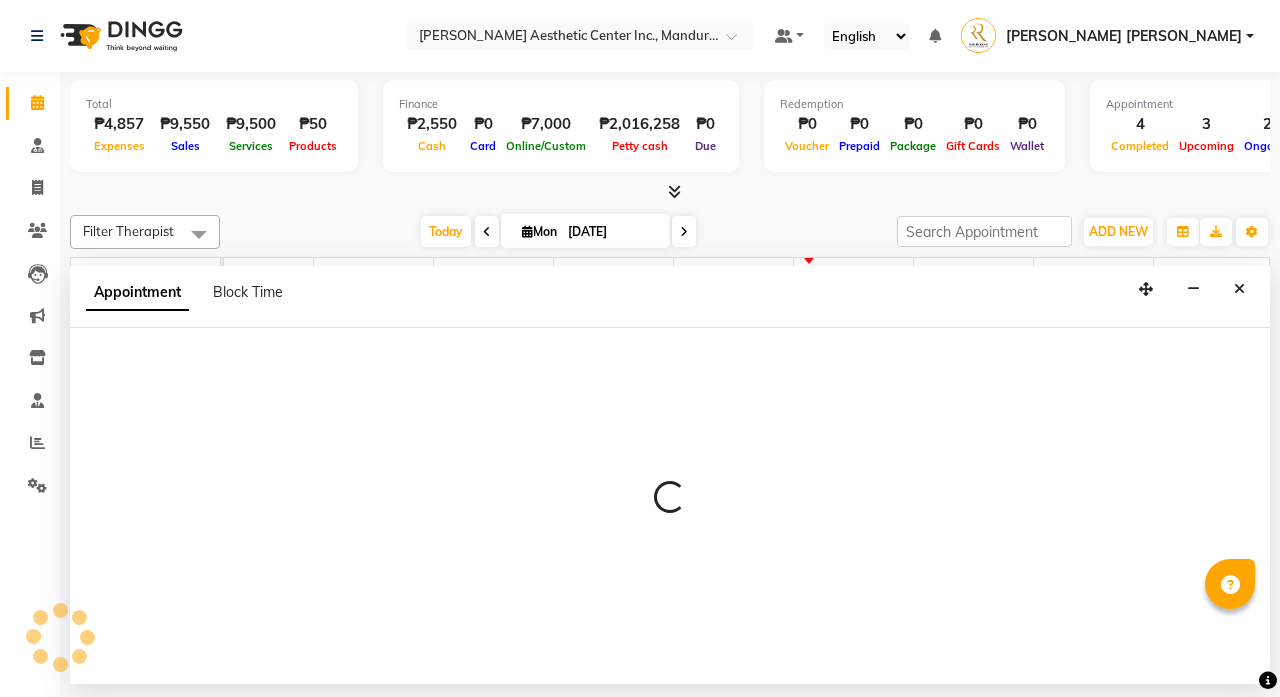 select on "46412" 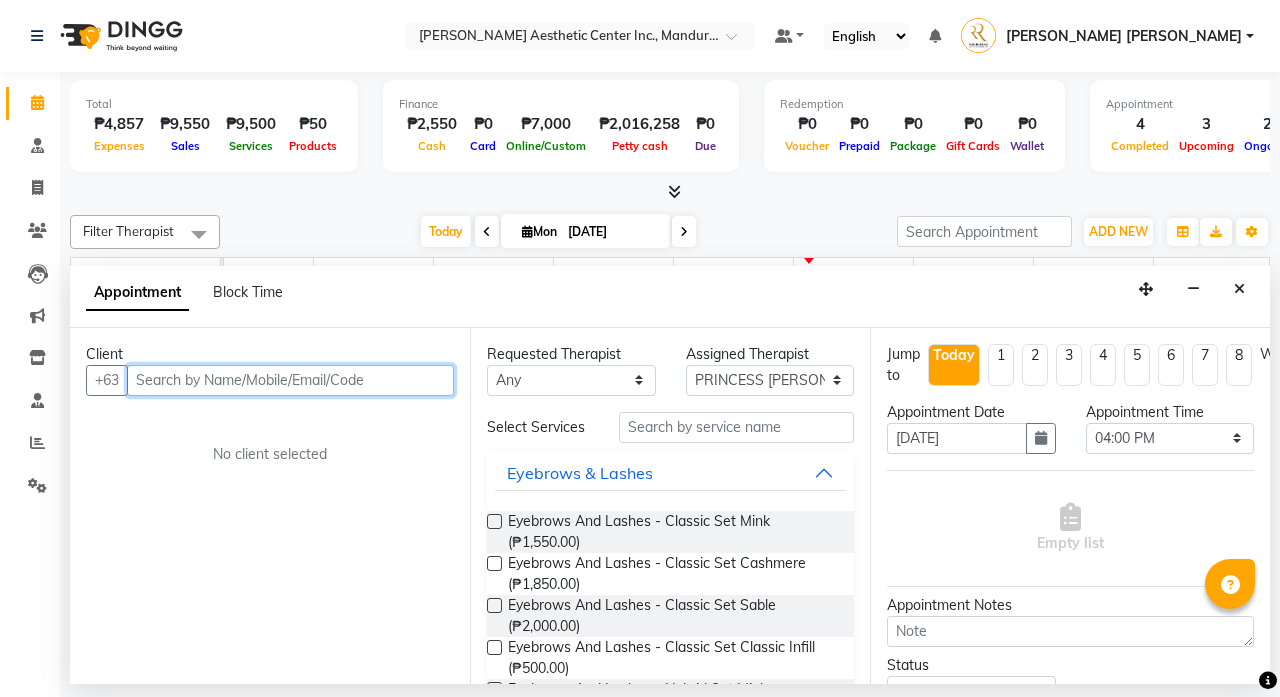 click at bounding box center [290, 380] 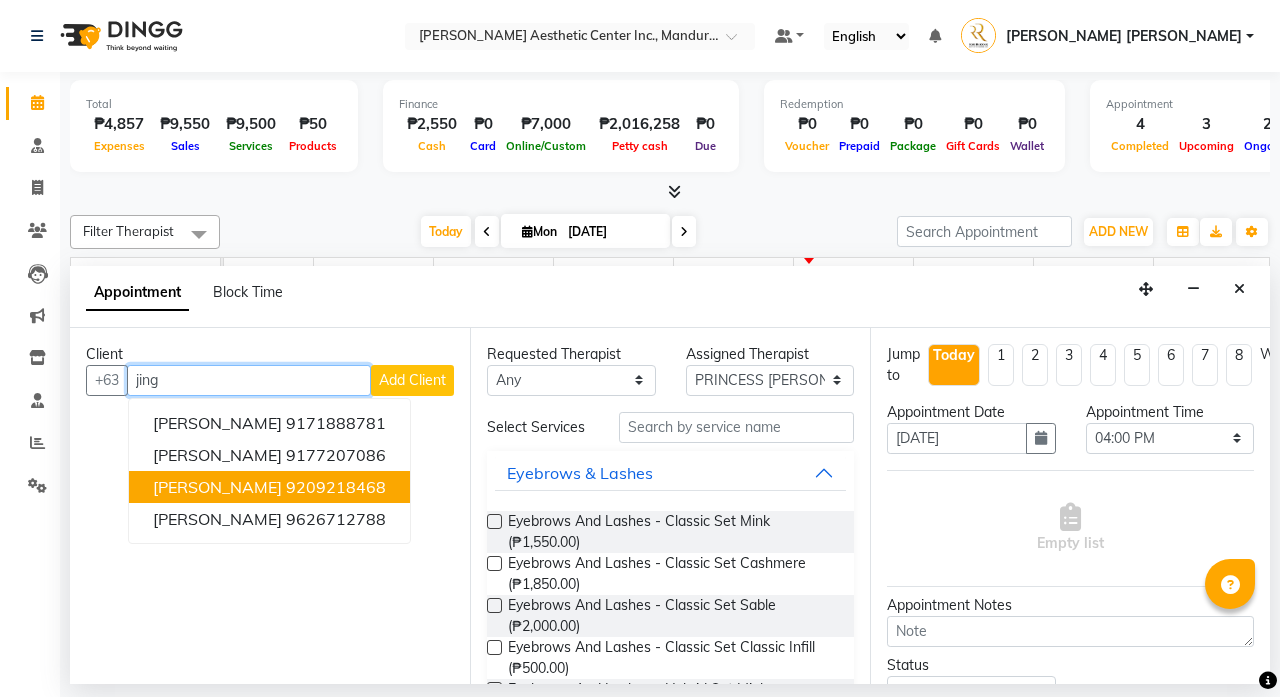 click on "9209218468" at bounding box center (336, 487) 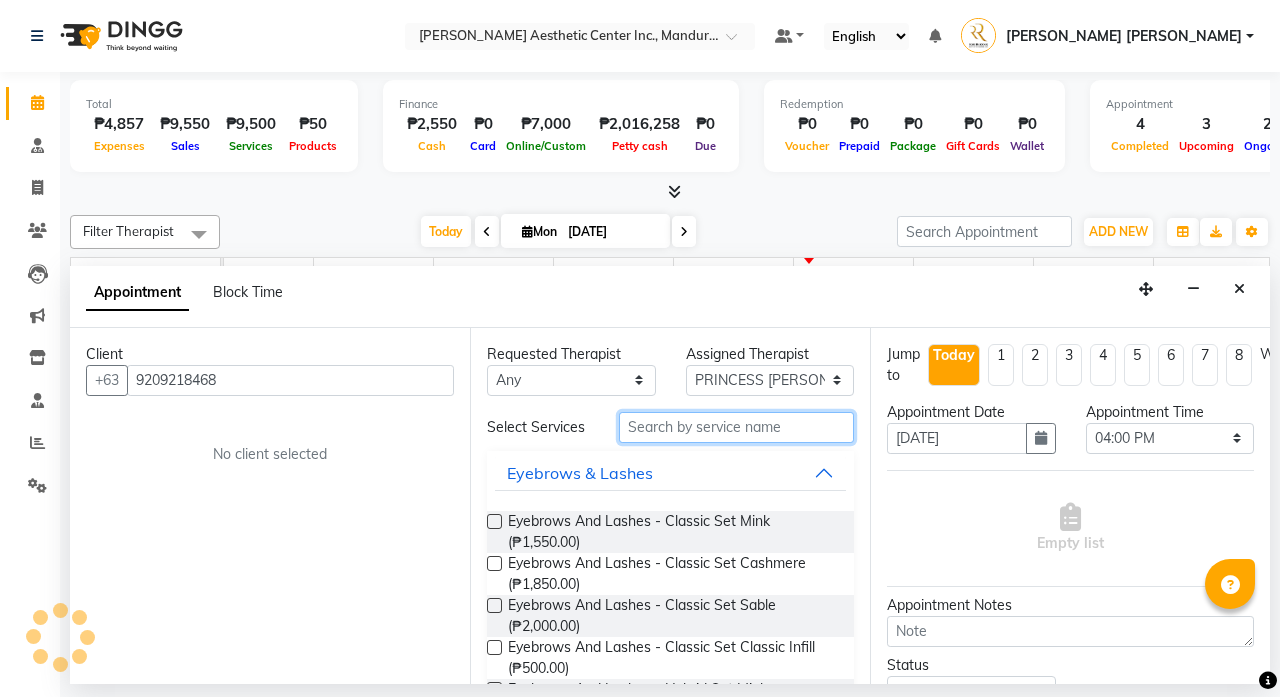 click at bounding box center [736, 427] 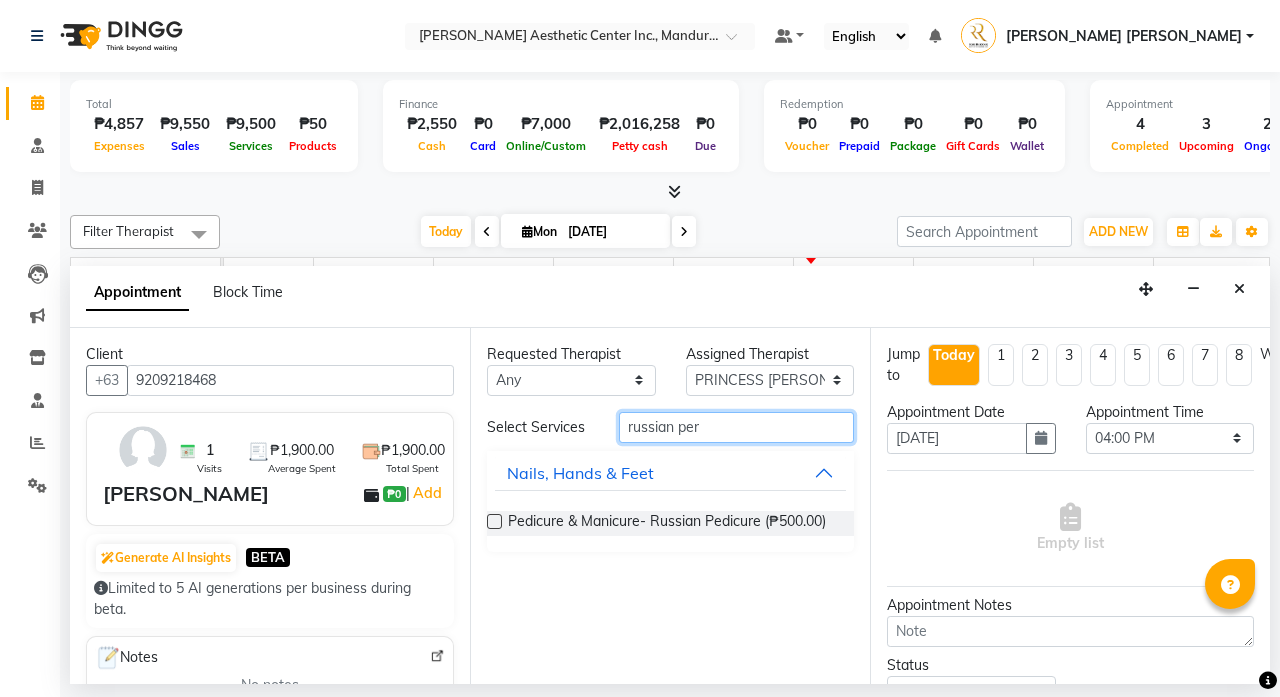 type on "russian per" 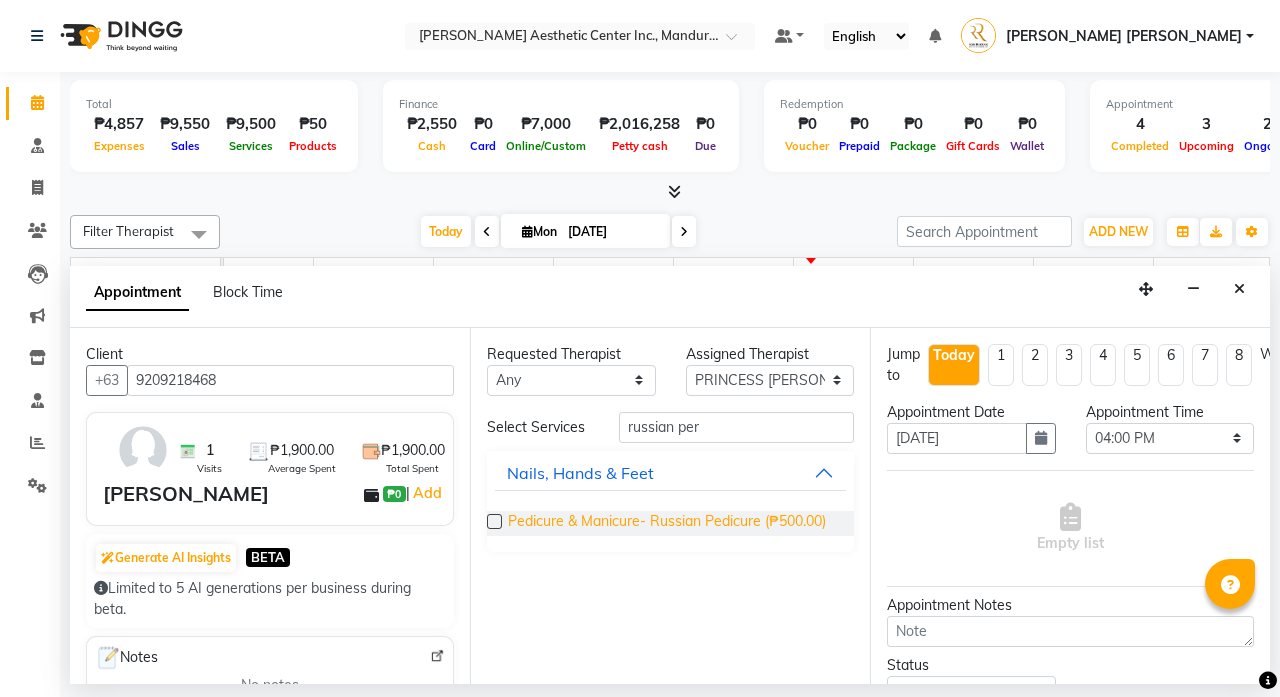 drag, startPoint x: 656, startPoint y: 544, endPoint x: 666, endPoint y: 517, distance: 28.79236 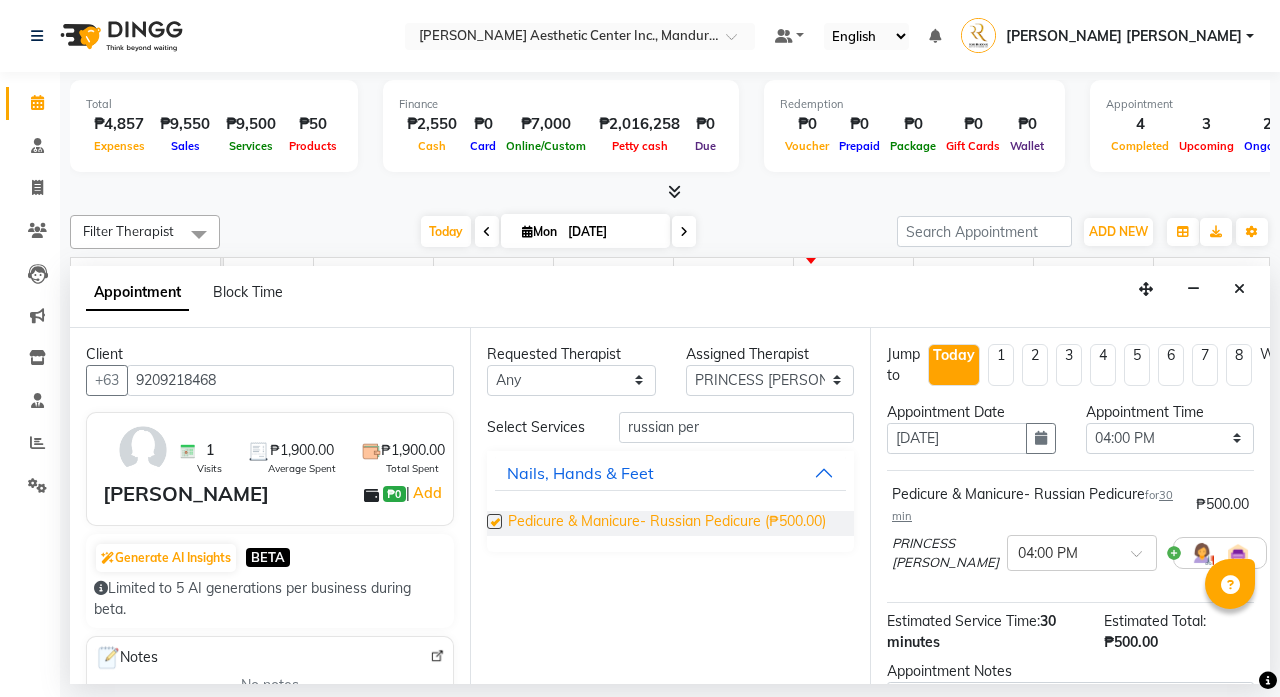 checkbox on "false" 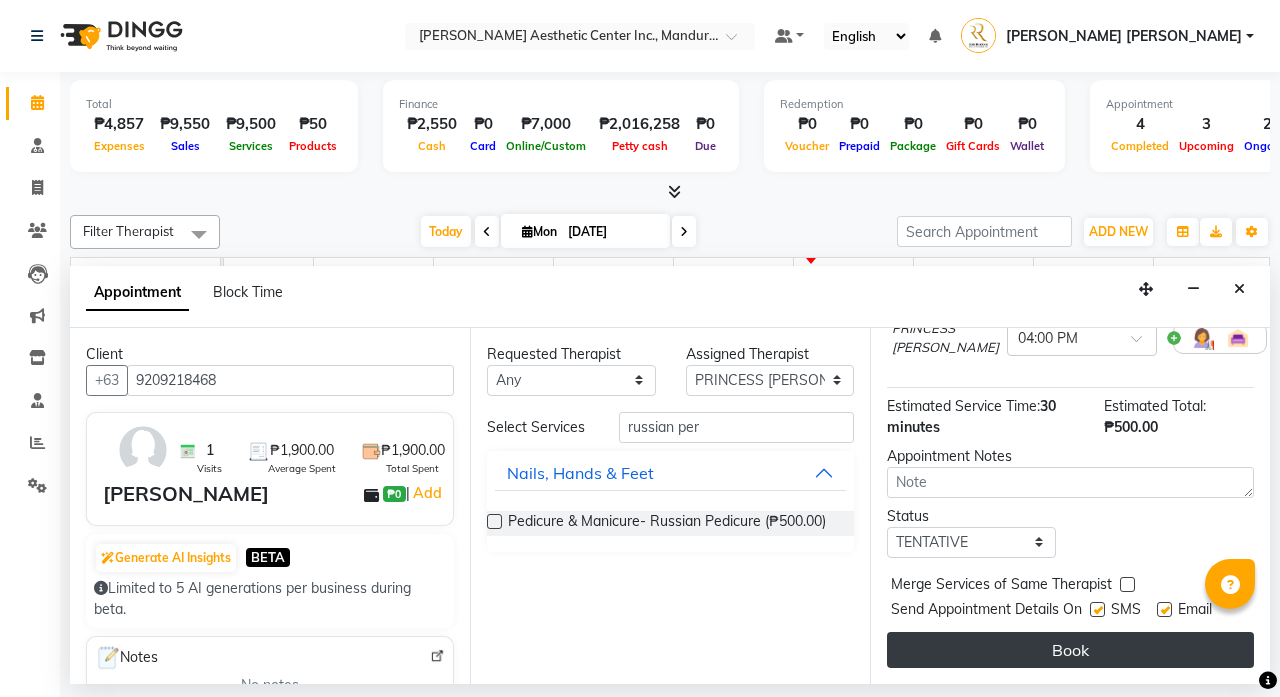 scroll, scrollTop: 233, scrollLeft: 0, axis: vertical 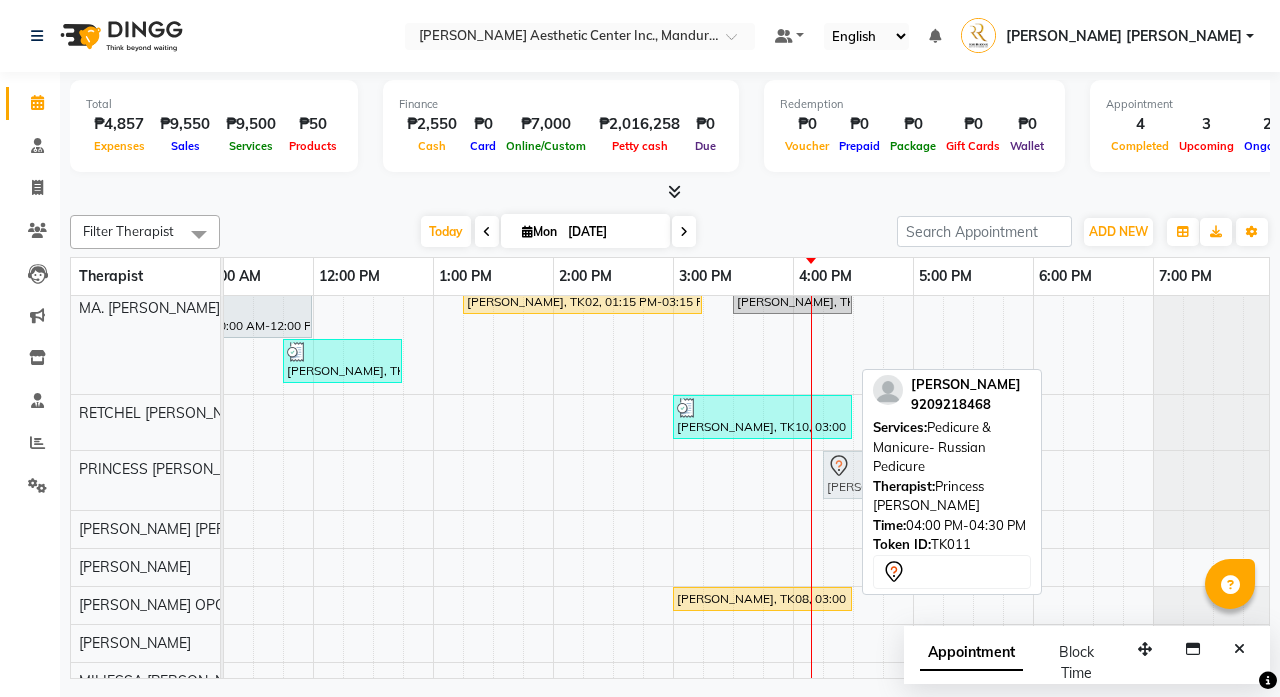 drag, startPoint x: 822, startPoint y: 470, endPoint x: 852, endPoint y: 474, distance: 30.265491 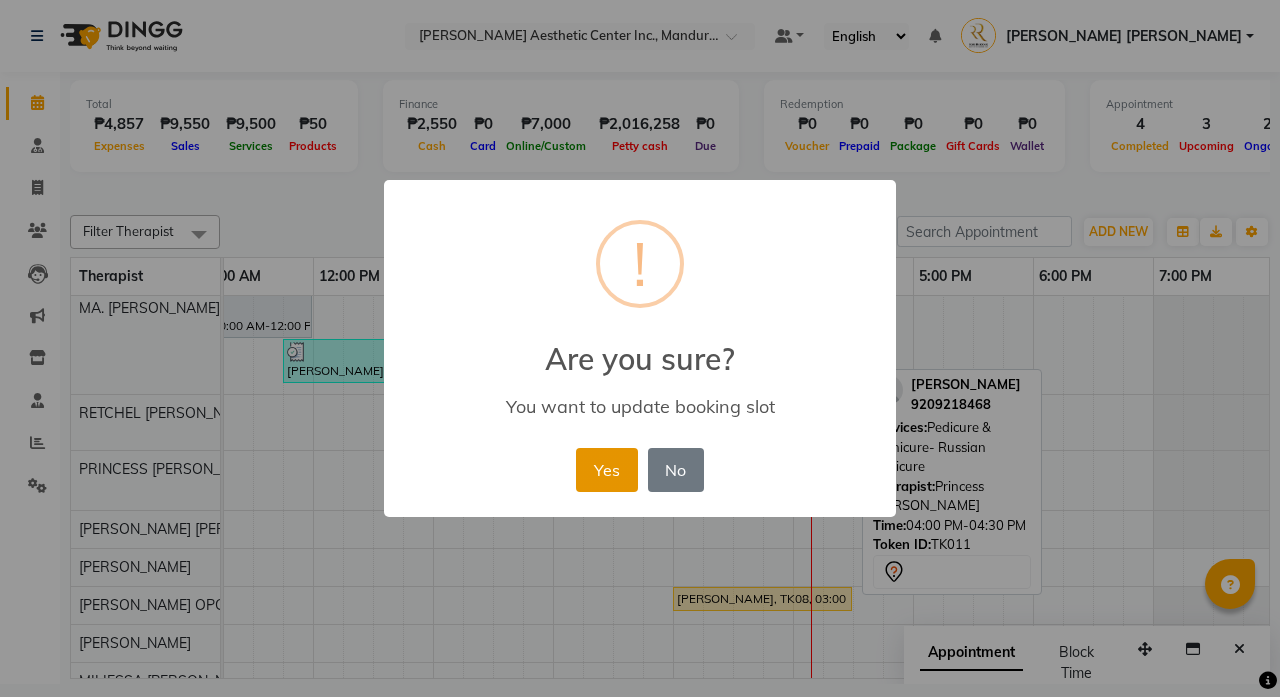 click on "Yes" at bounding box center [606, 470] 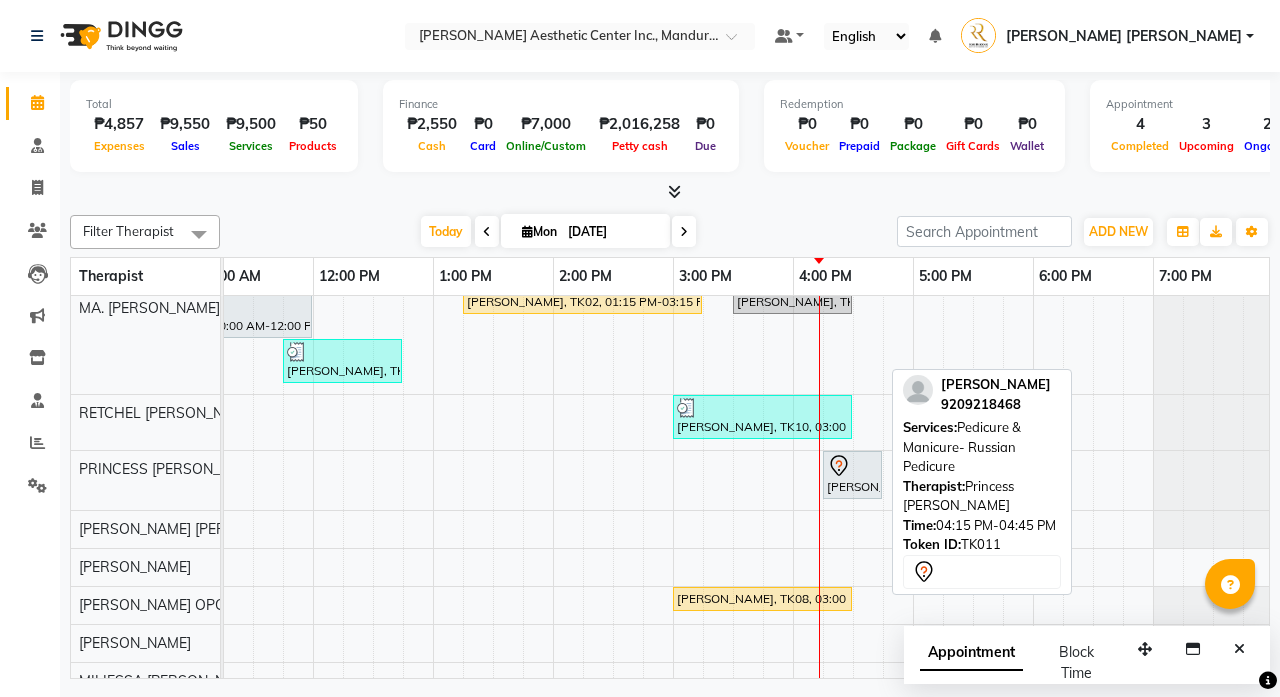 click on "[PERSON_NAME], TK11, 04:15 PM-04:45 PM, Pedicure & Manicure- Russian Pedicure" at bounding box center (852, 475) 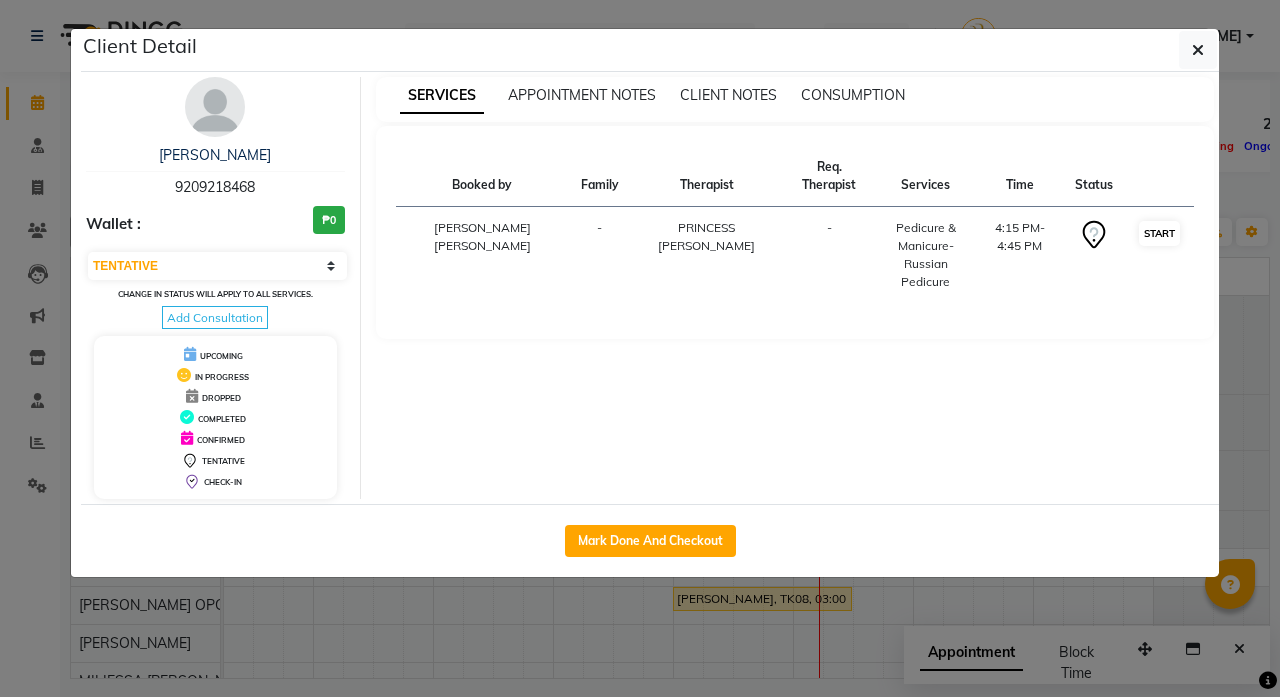 click on "START" at bounding box center [1159, 233] 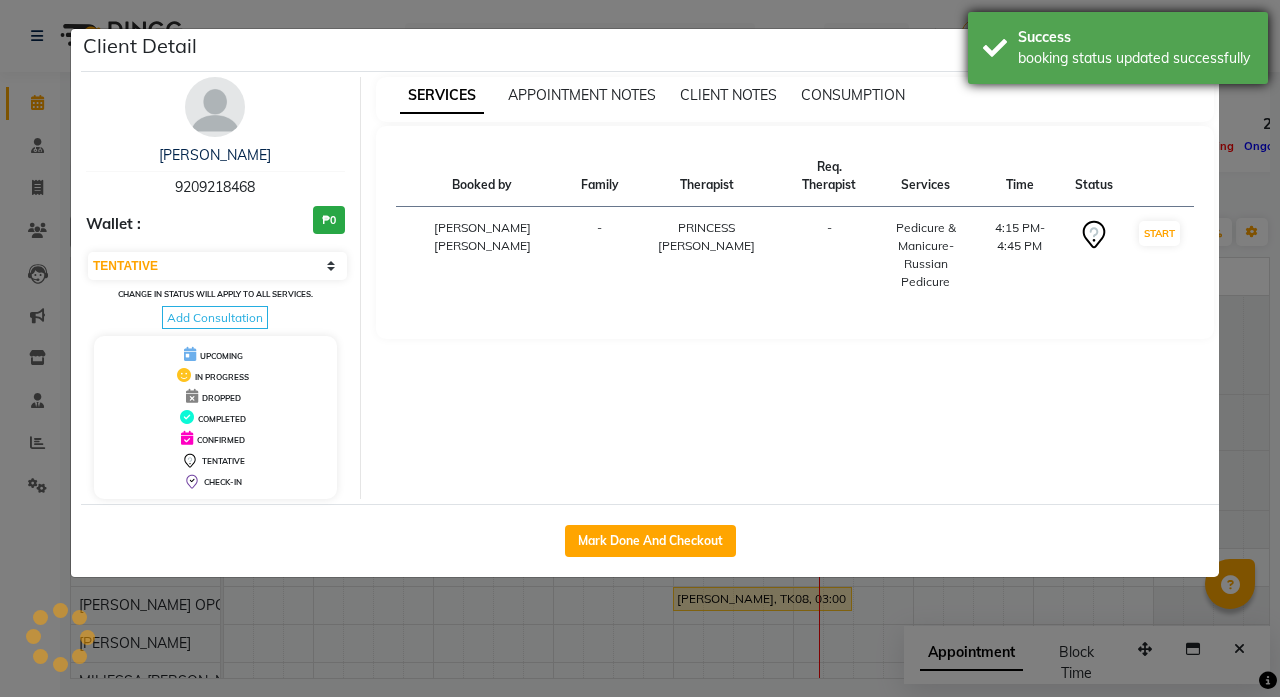 select on "1" 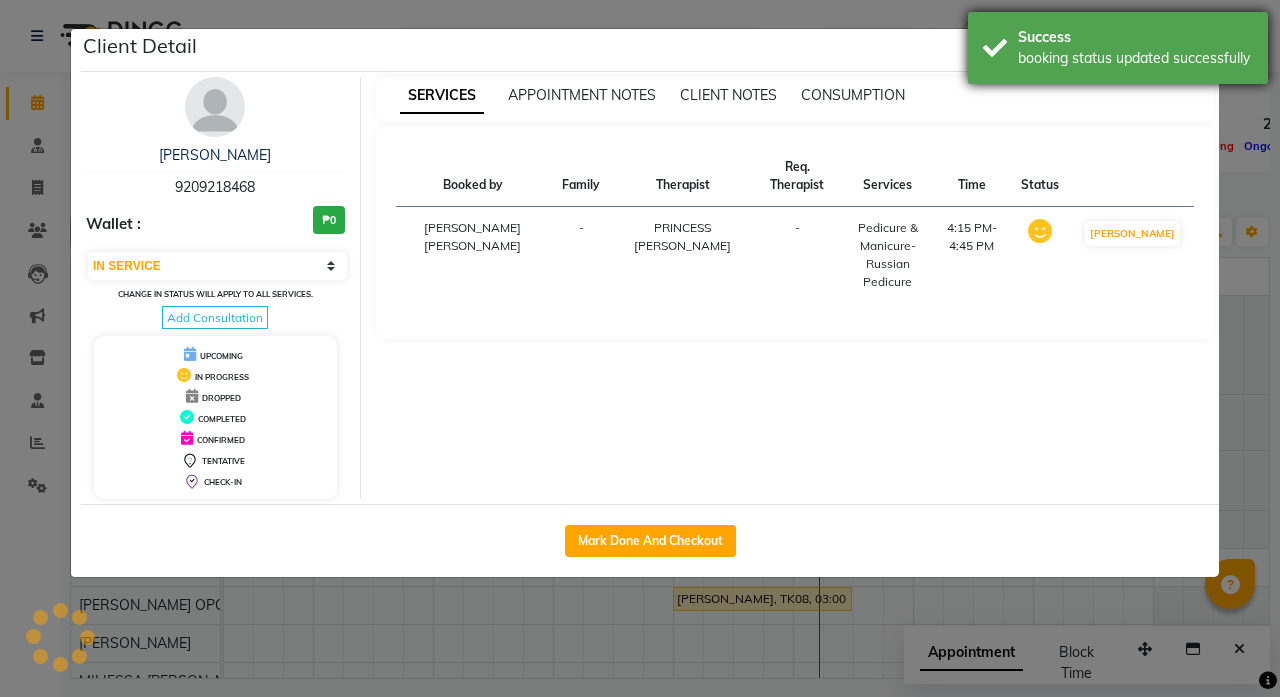 click on "booking status updated successfully" at bounding box center (1135, 58) 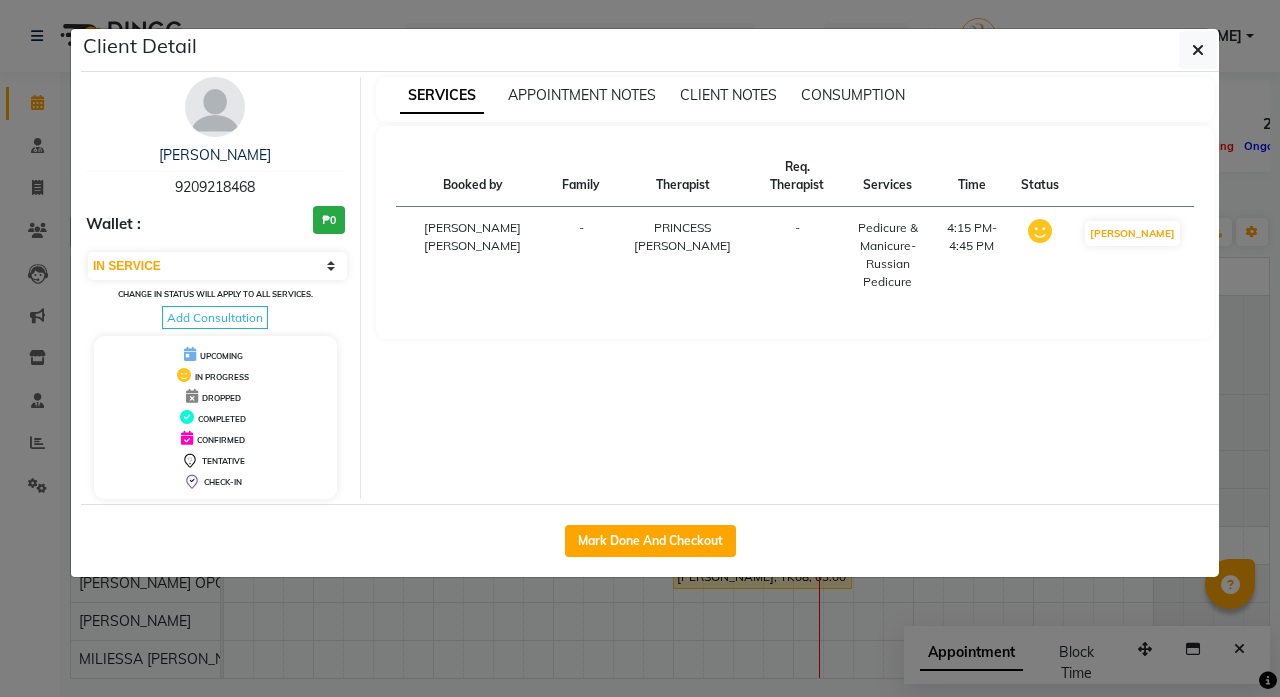 click 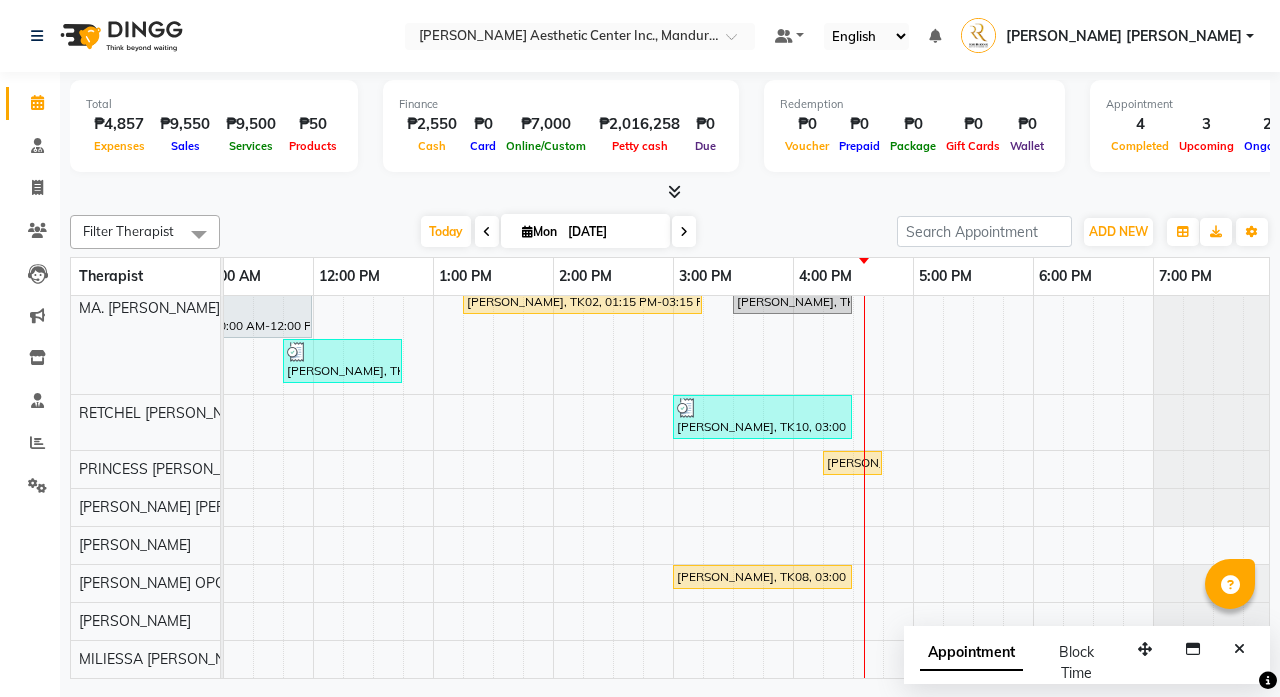 scroll, scrollTop: 95, scrollLeft: 270, axis: both 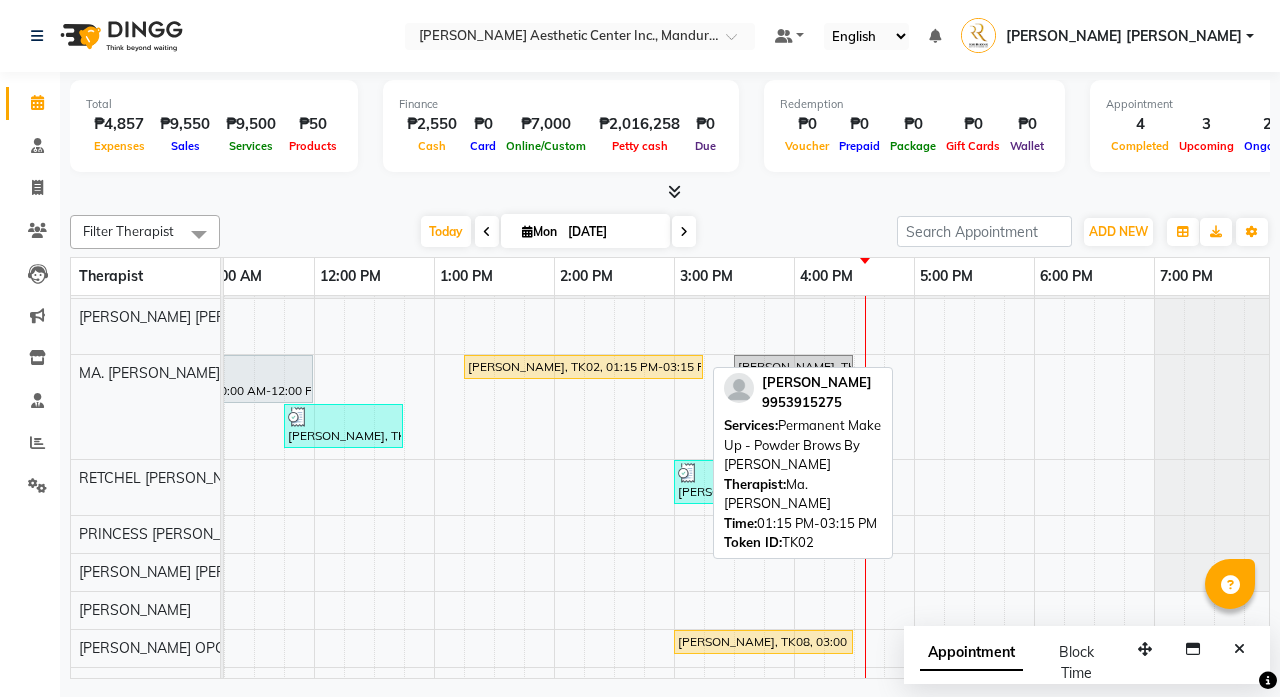 click on "[PERSON_NAME], TK02, 01:15 PM-03:15 PM, Permanent Make Up  - Powder Brows By [PERSON_NAME]" at bounding box center [583, 367] 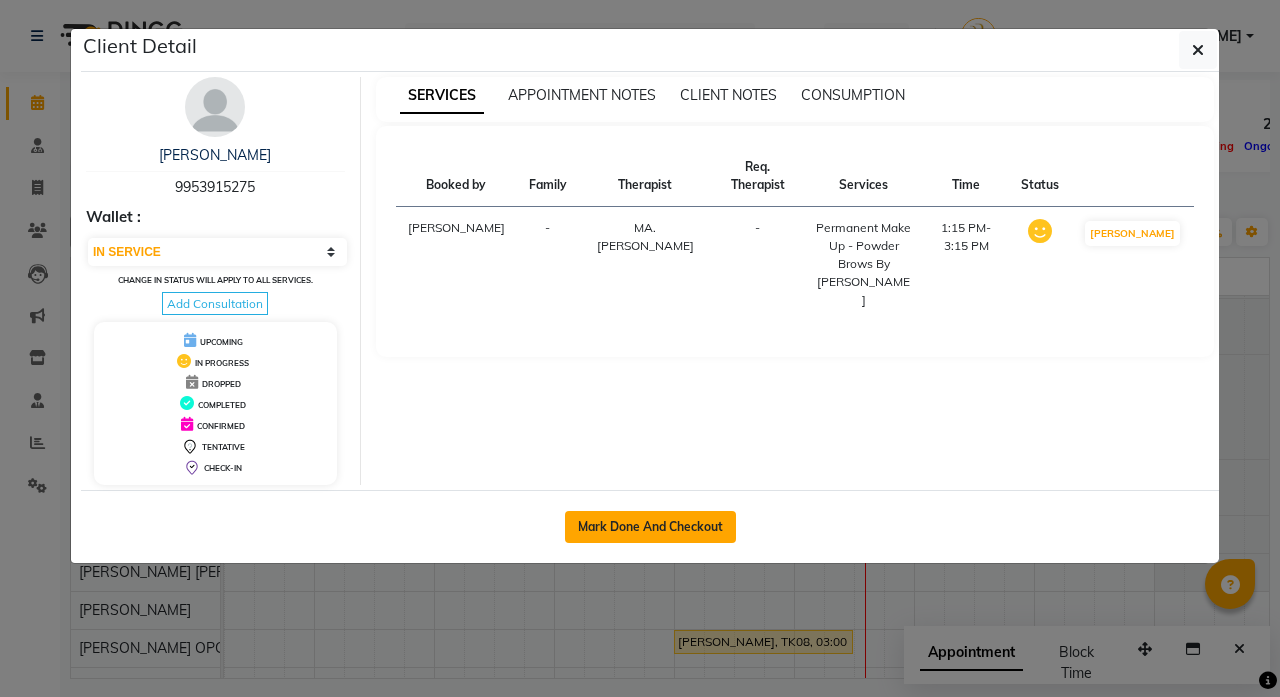 click on "Mark Done And Checkout" 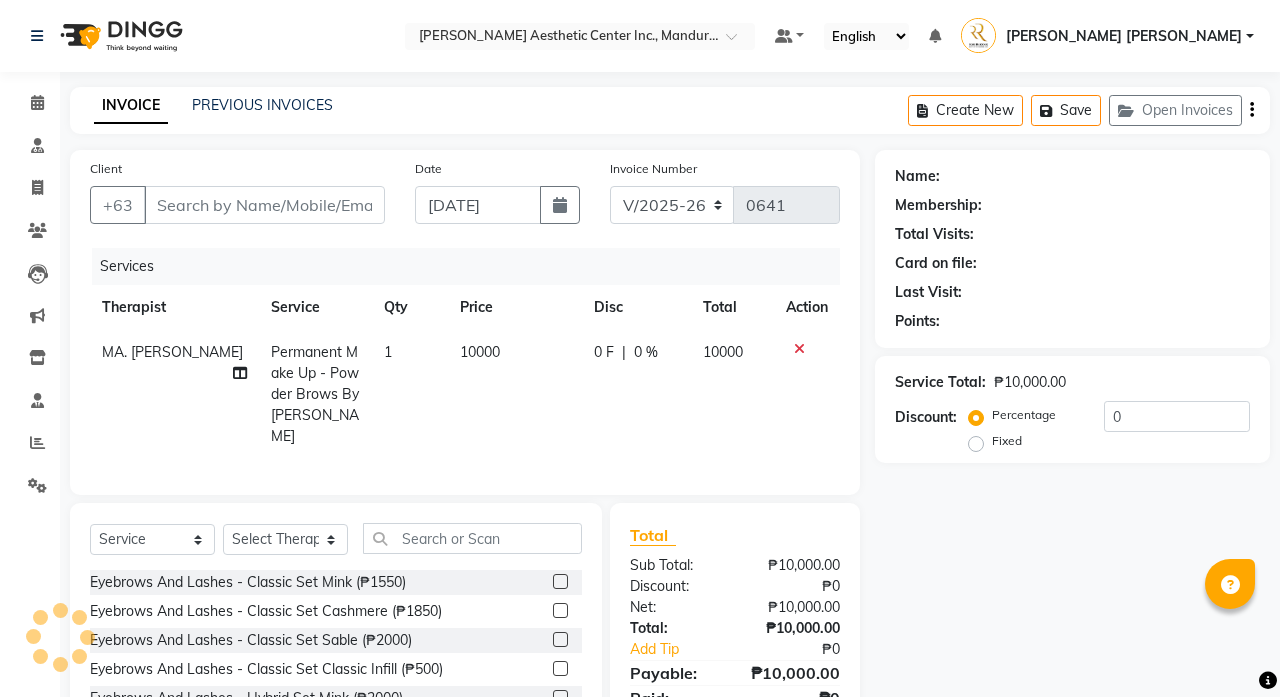 type on "9953915275" 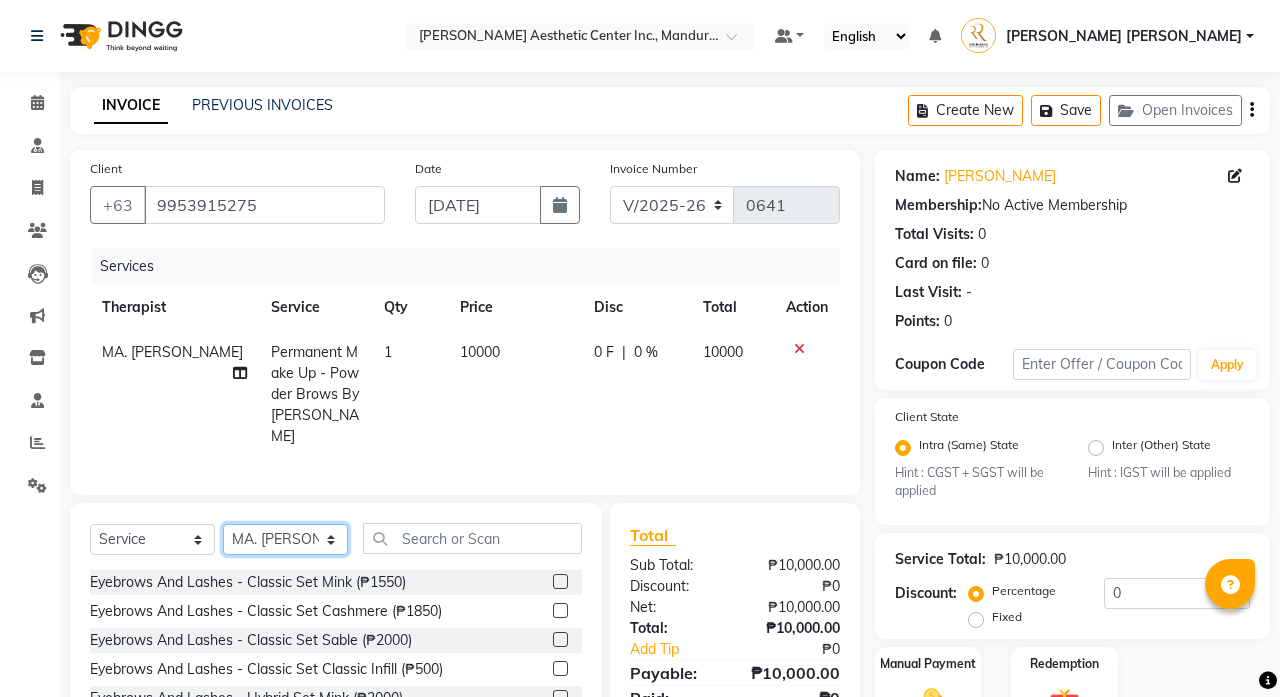 select on "46220" 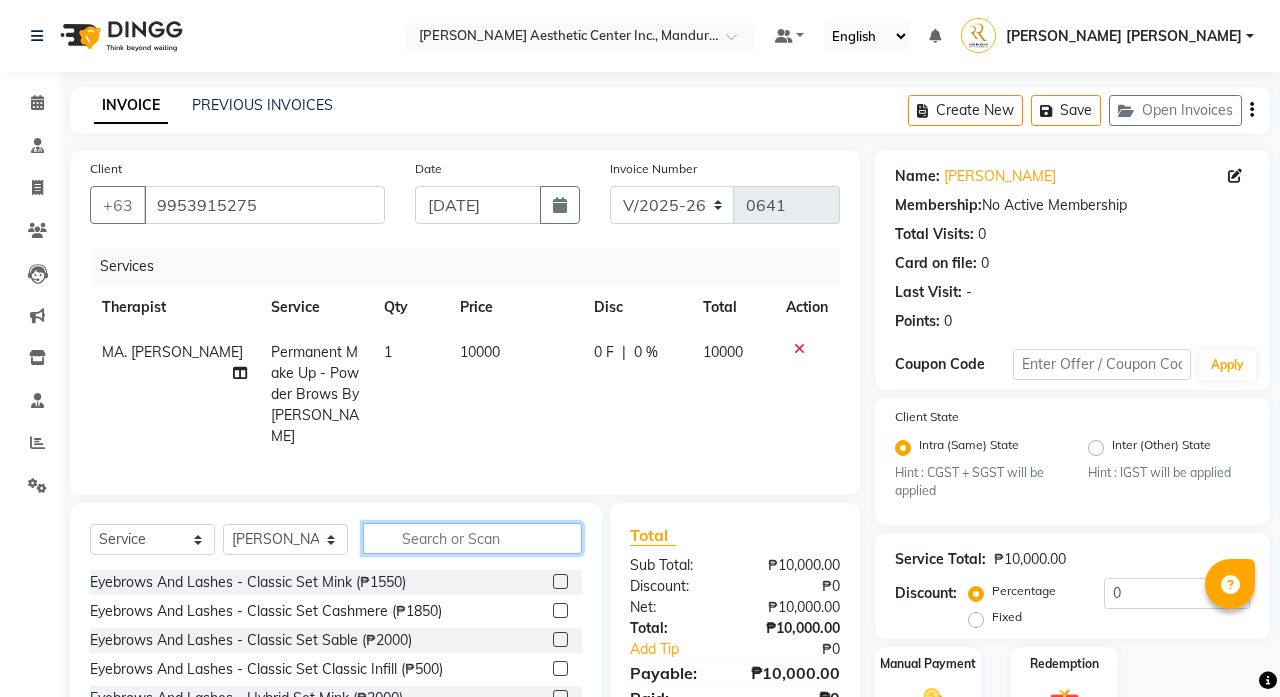 click 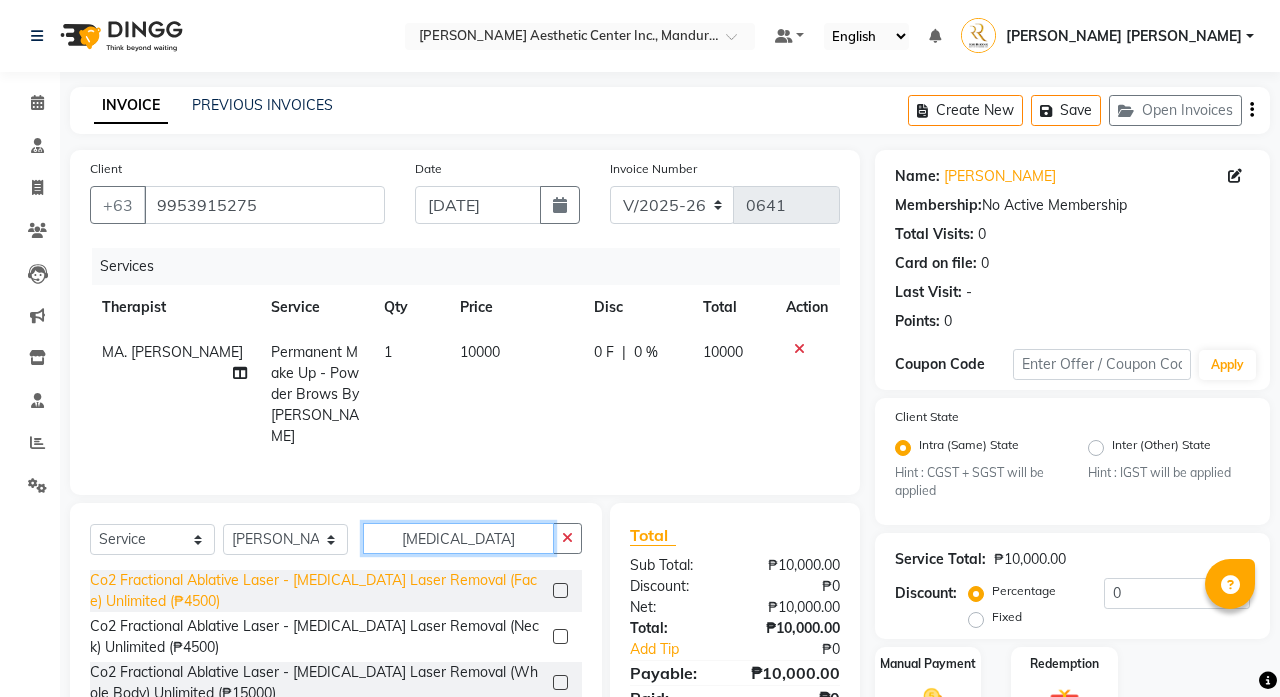 type on "[MEDICAL_DATA]" 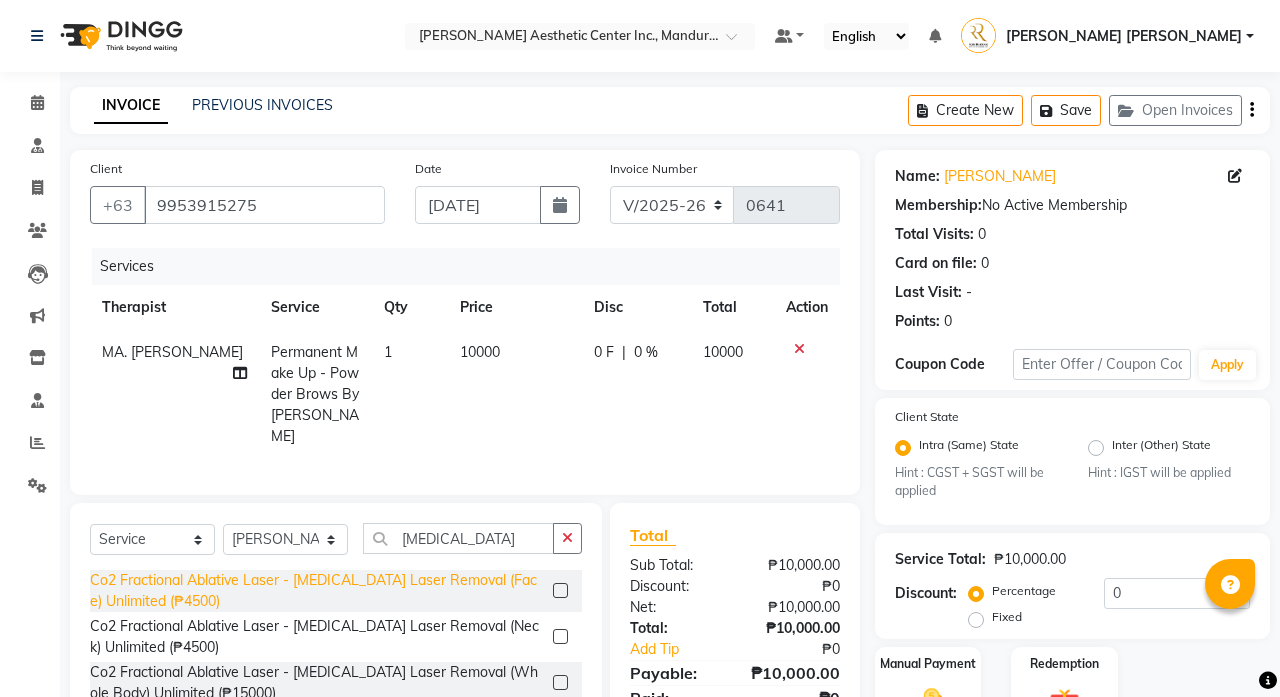 click on "Co2 Fractional Ablative Laser - [MEDICAL_DATA] Laser Removal (Face) Unlimited (₱4500)" 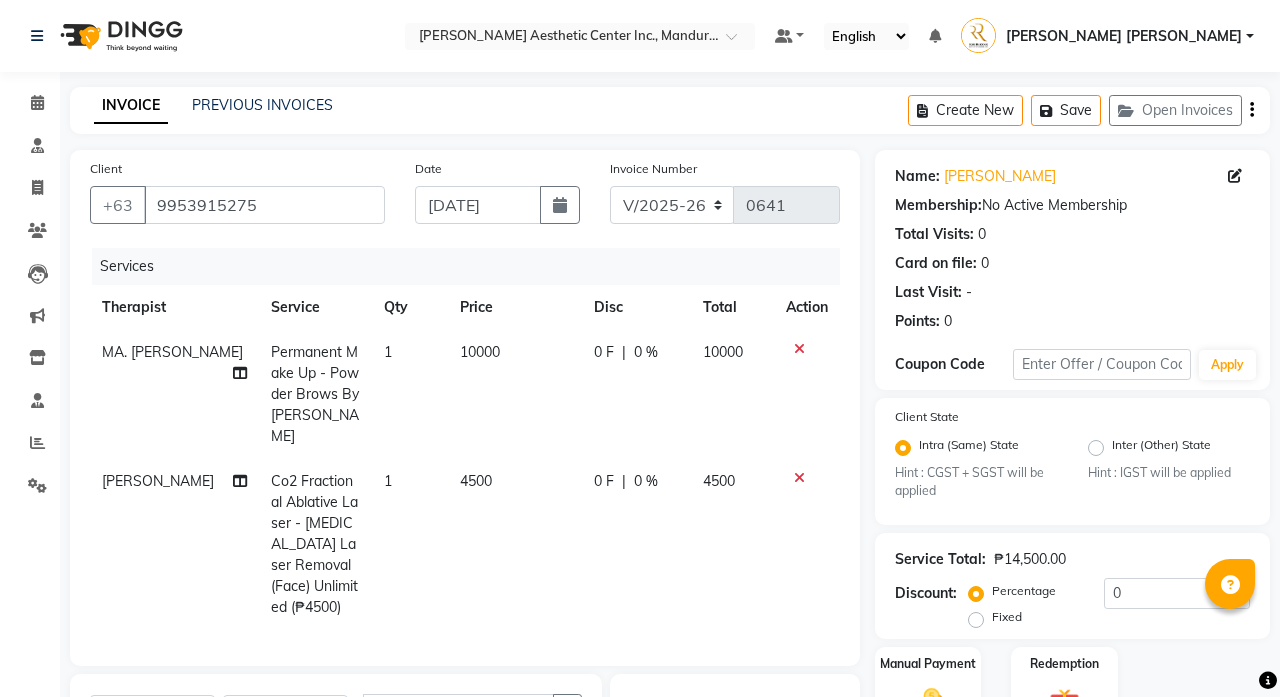 checkbox on "false" 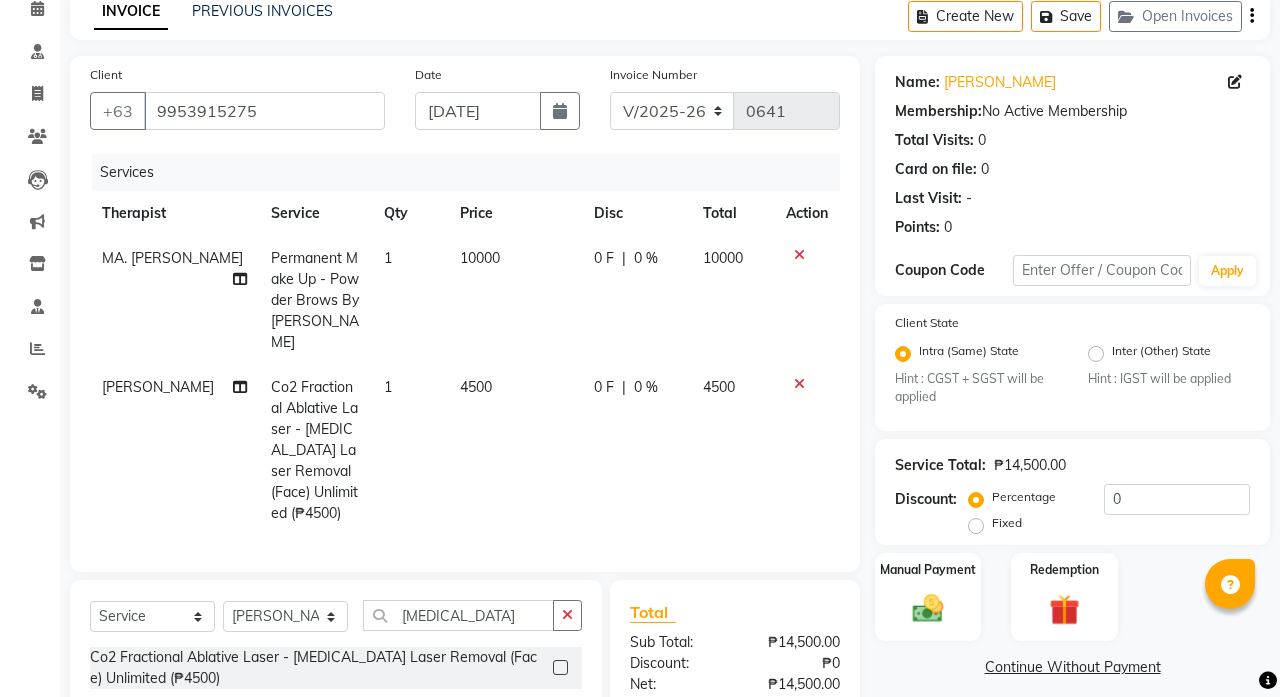 scroll, scrollTop: 161, scrollLeft: 0, axis: vertical 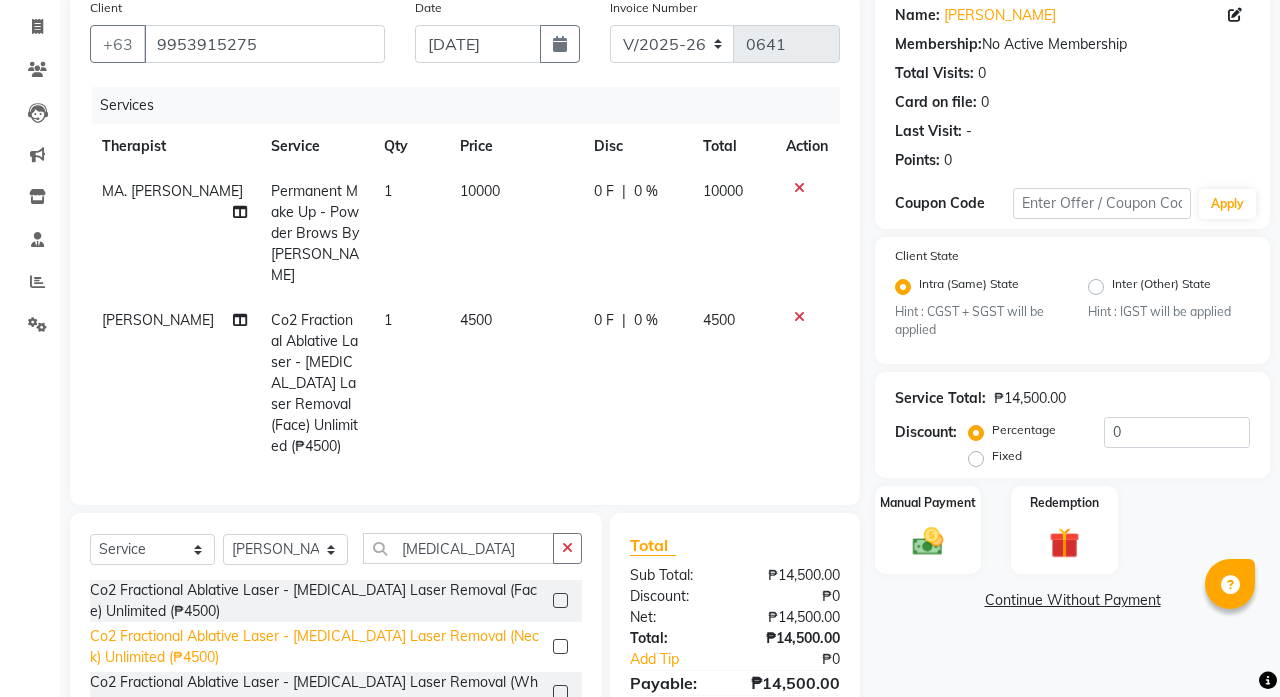 click on "Co2 Fractional Ablative Laser - [MEDICAL_DATA] Laser Removal (Neck) Unlimited (₱4500)" 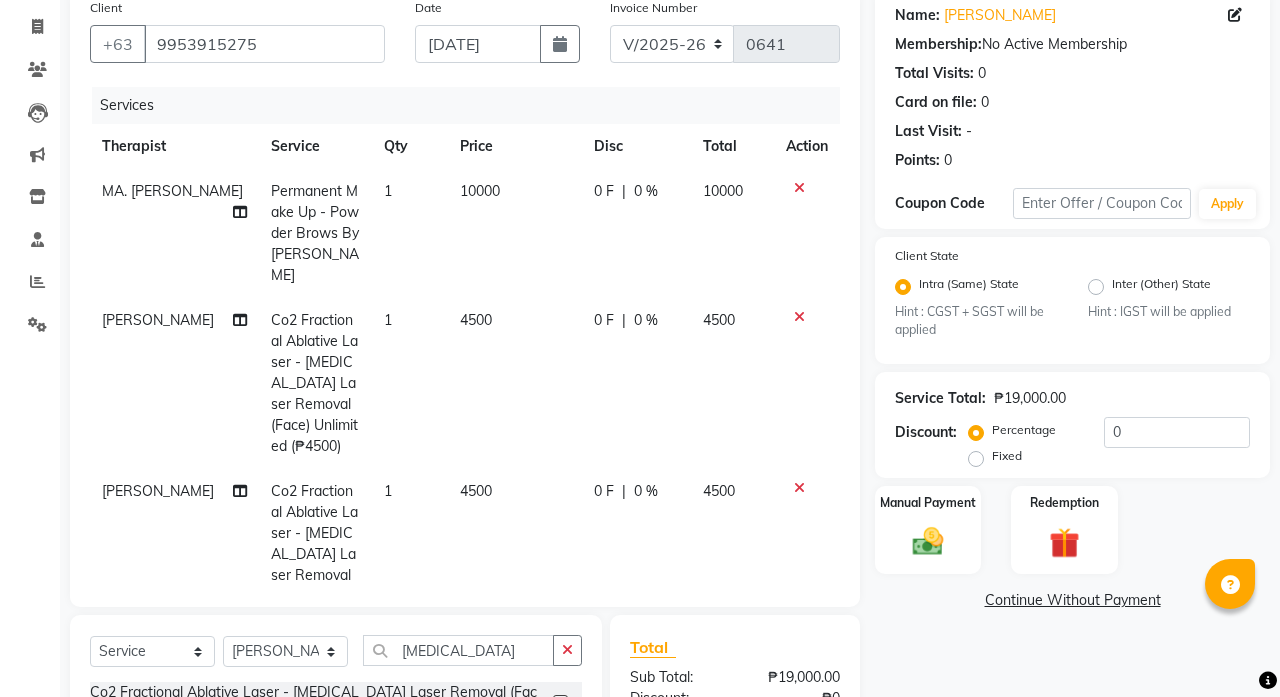 checkbox on "false" 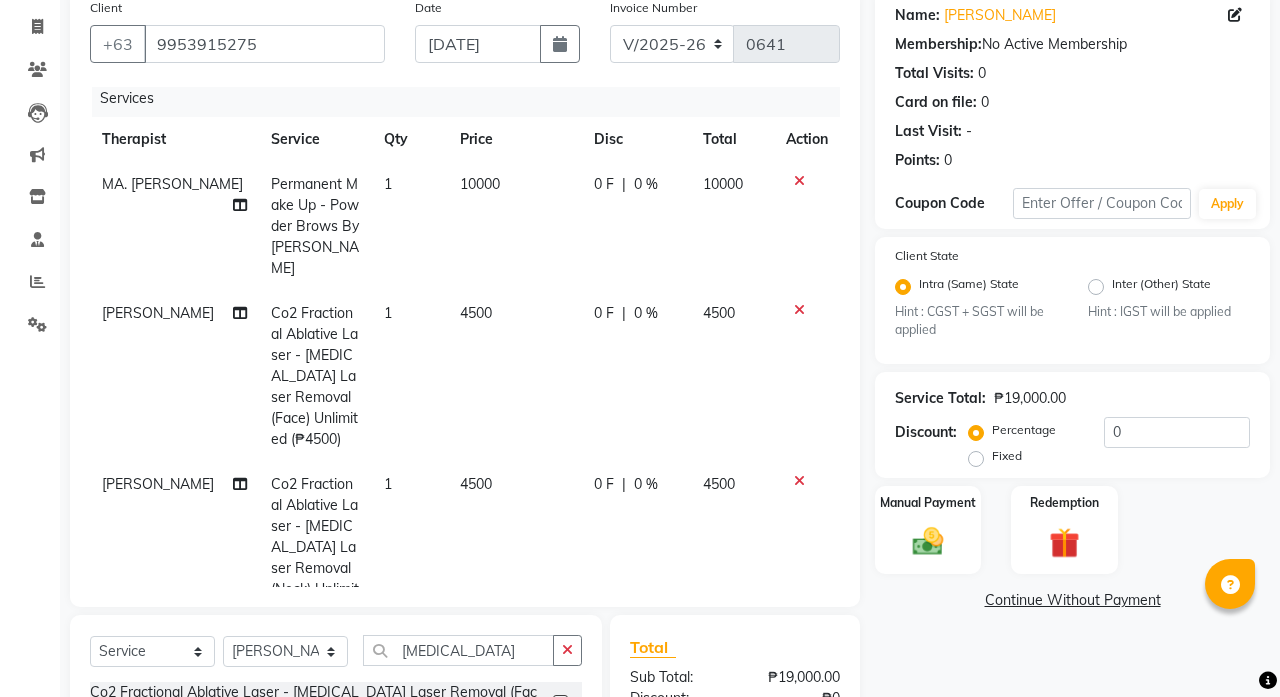 scroll, scrollTop: 6, scrollLeft: 0, axis: vertical 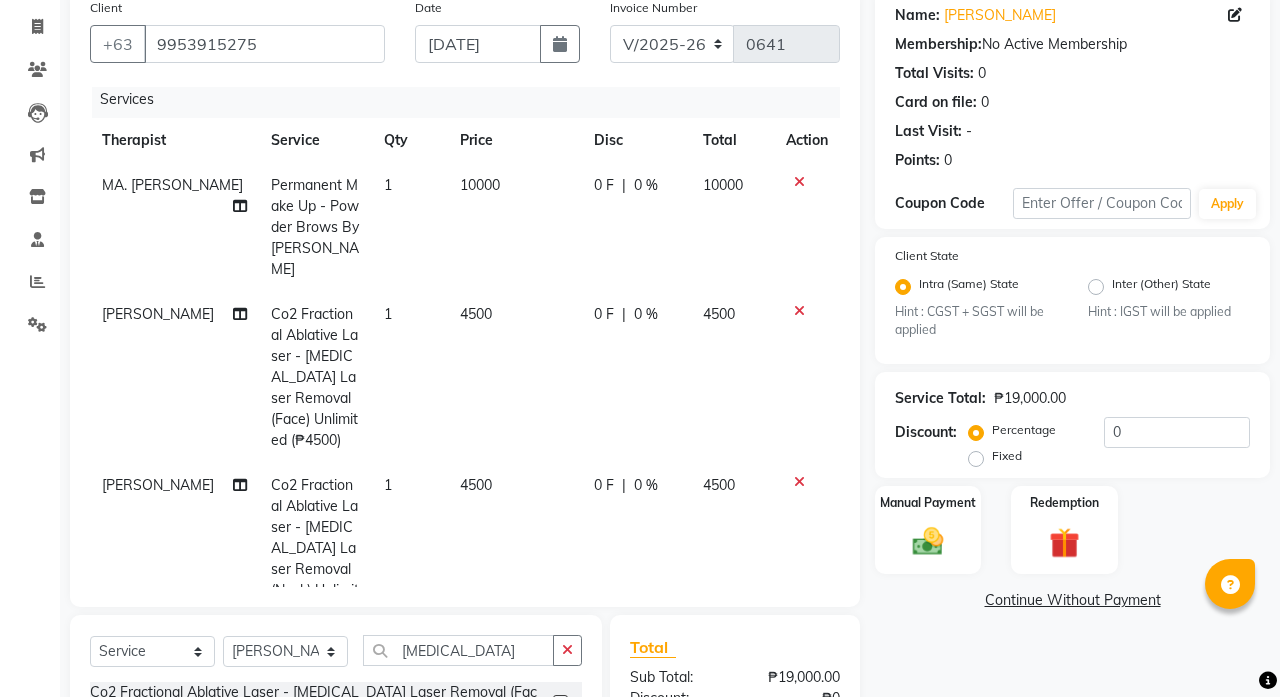 click on "0 %" 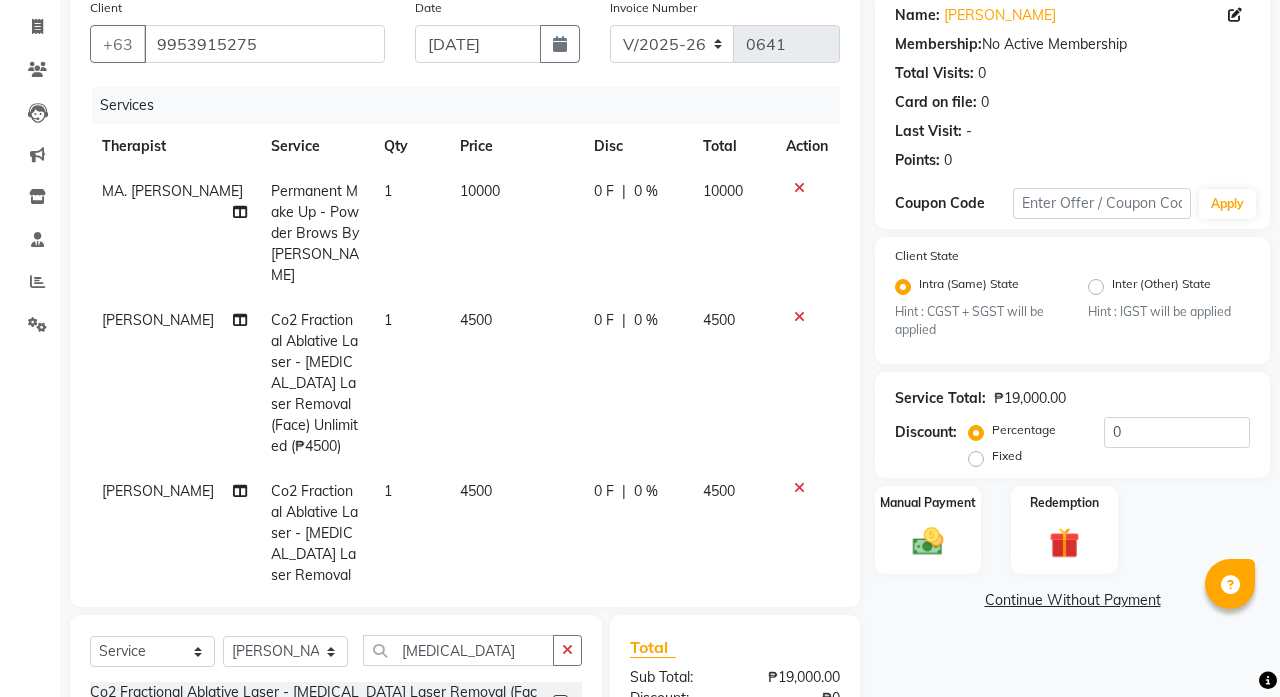 select on "46220" 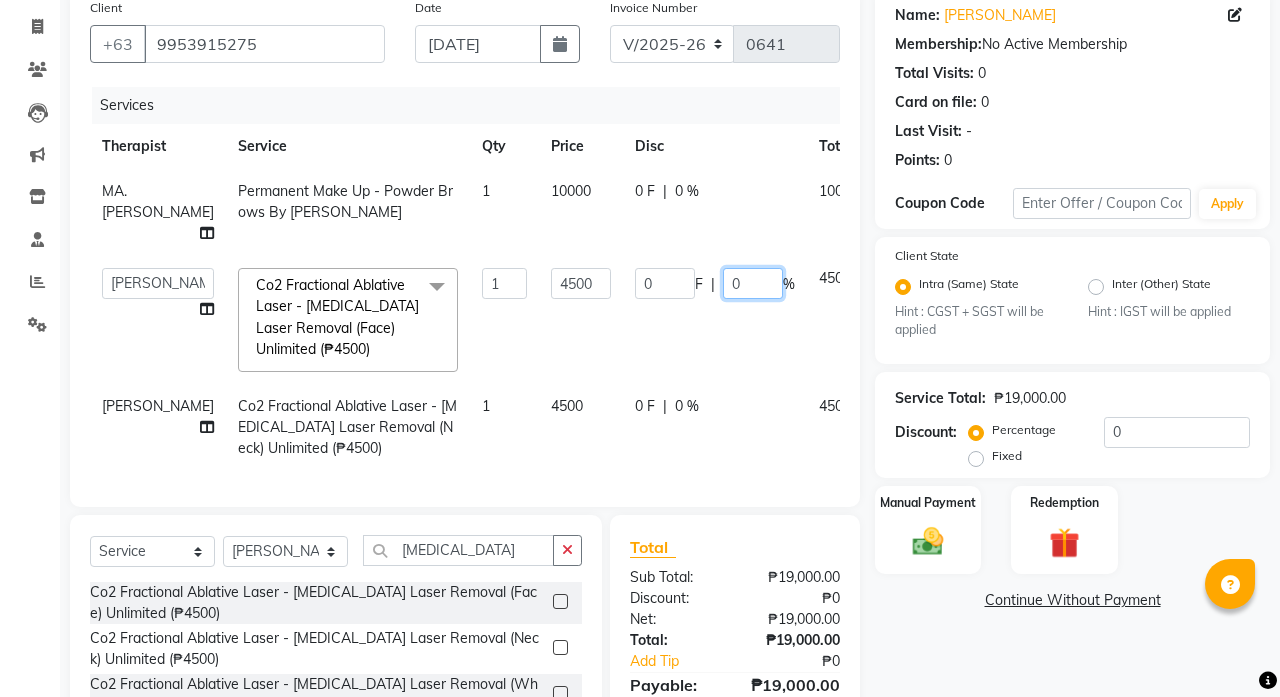 click on "0" 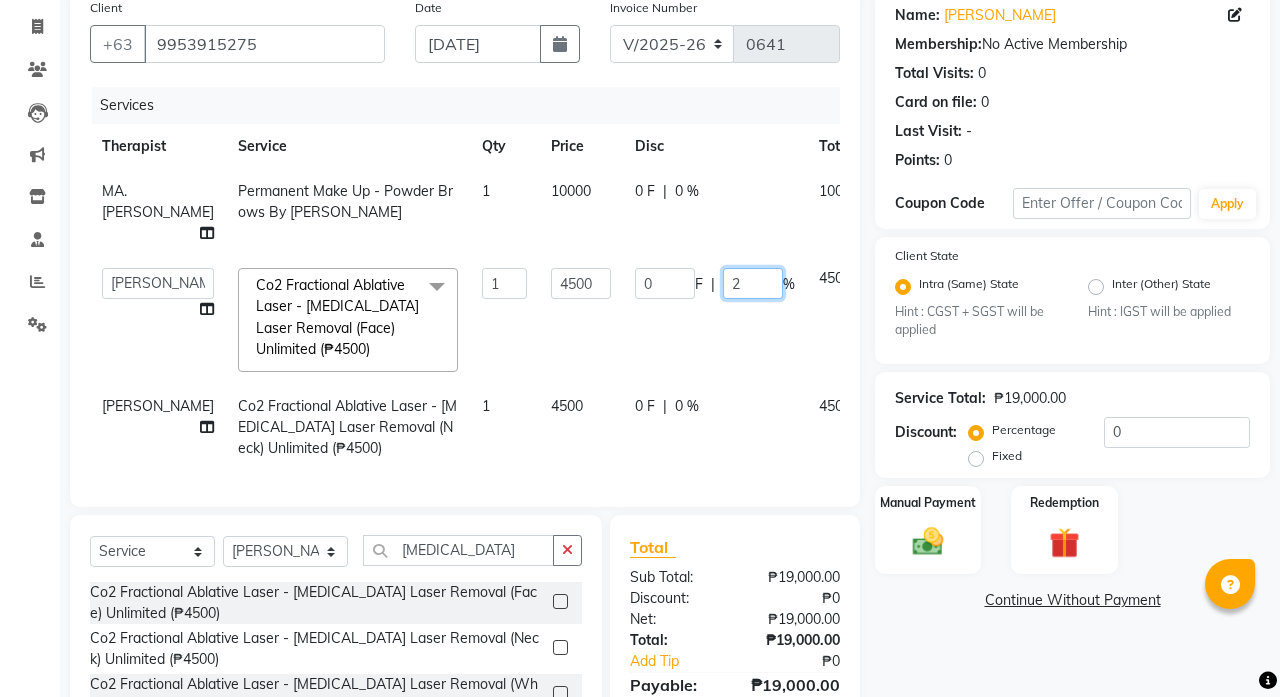 type on "20" 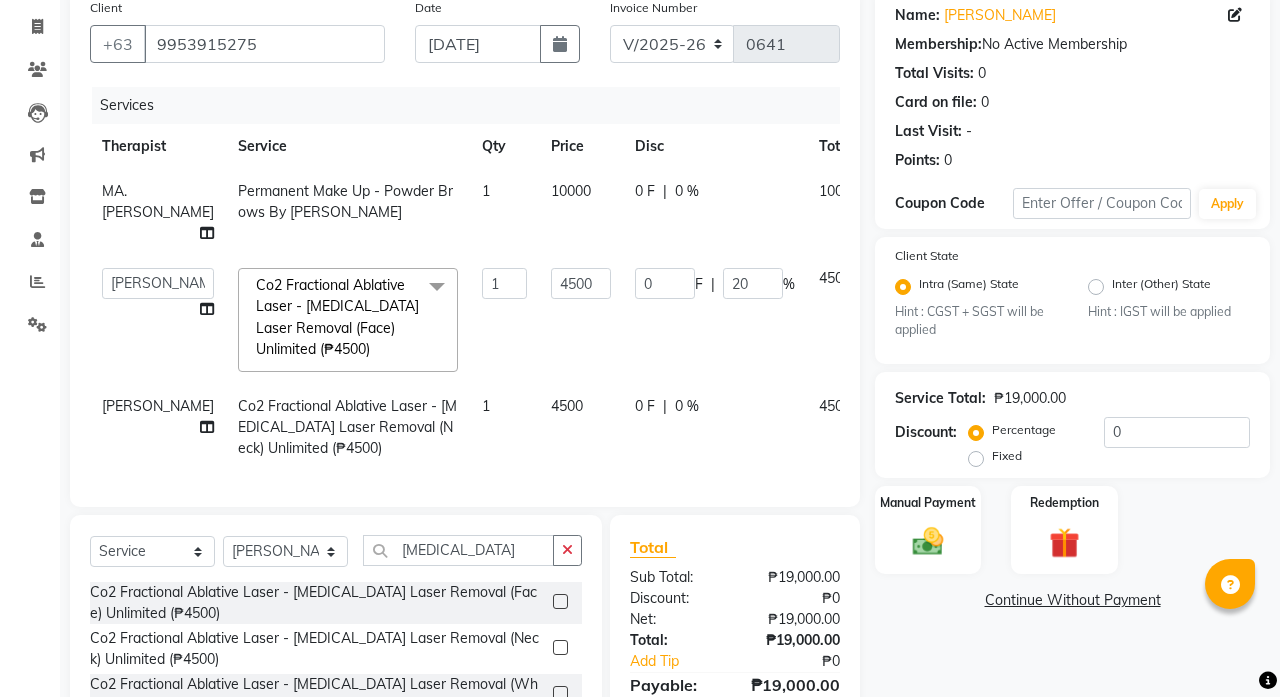 click on "MA. [PERSON_NAME] Permanent Make Up  - Powder Brows By [PERSON_NAME] 1 10000 0 F | 0 % 10000  [PERSON_NAME] [PERSON_NAME]   [PERSON_NAME]   [PERSON_NAME] [PERSON_NAME] [PERSON_NAME]   MA. FAITH [PERSON_NAME] [PERSON_NAME]    MILIESSA KIRSTIE [PERSON_NAME] [PERSON_NAME]   [PERSON_NAME]    [PERSON_NAME]   PRINCESS [PERSON_NAME] [PERSON_NAME] [PERSON_NAME]   [PERSON_NAME] [PERSON_NAME]  Co2 Fractional Ablative Laser - [MEDICAL_DATA] Laser Removal (Face) Unlimited (₱4500)  x Eyebrows And Lashes - Classic Set Mink (₱1550) Eyebrows And Lashes - Classic Set Cashmere (₱1850) Eyebrows And Lashes - Classic Set Sable (₱2000) Eyebrows And Lashes - Classic Set Classic Infill (₱500) Eyebrows And Lashes - Hybrid Set Mink (₱2000) Eyebrows And Lashes - Hybrid Set Cashmere (₱2350) Eyebrows And Lashes - Hybrid Set Sable (₱2500) Eyebrows And Lashes - Hybrid Set Hybrid Infill (₱700) Eyebrows And Lashes - Russian Volume Set Mink (₱2500) Eyebrows And Lashes - Russian Volume Set Cashmere (₱2850) Brows Threading (₱200)" 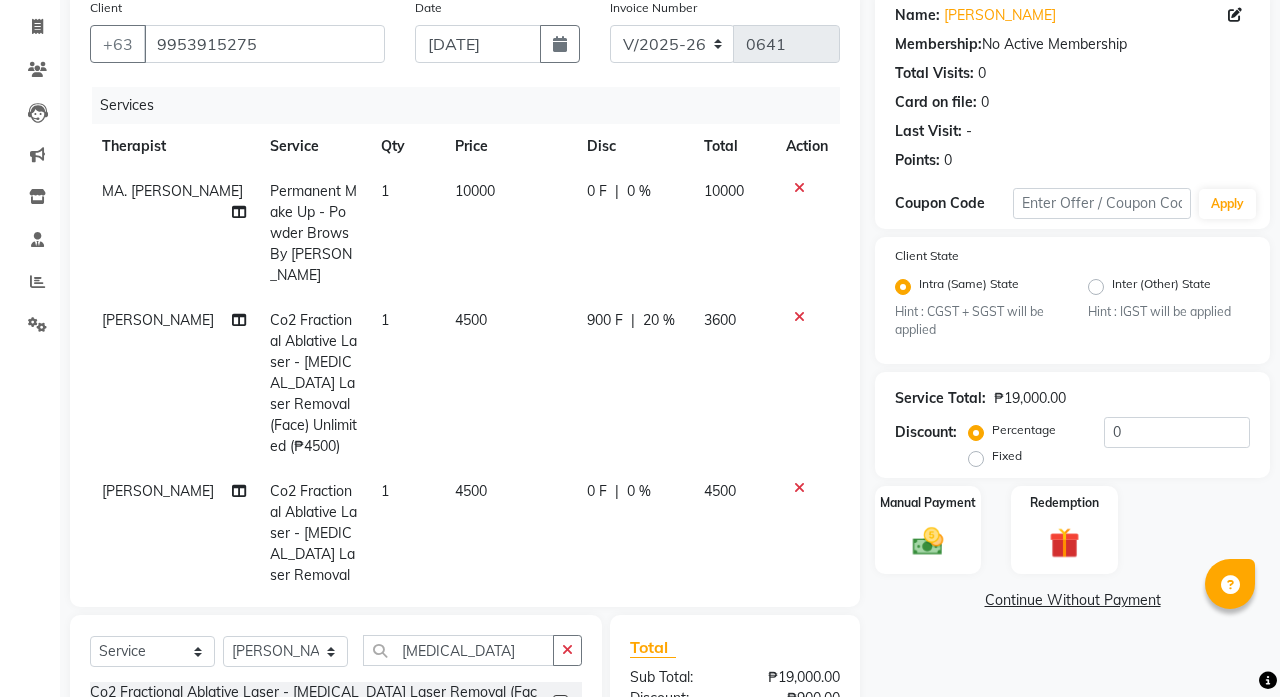 click on "0 %" 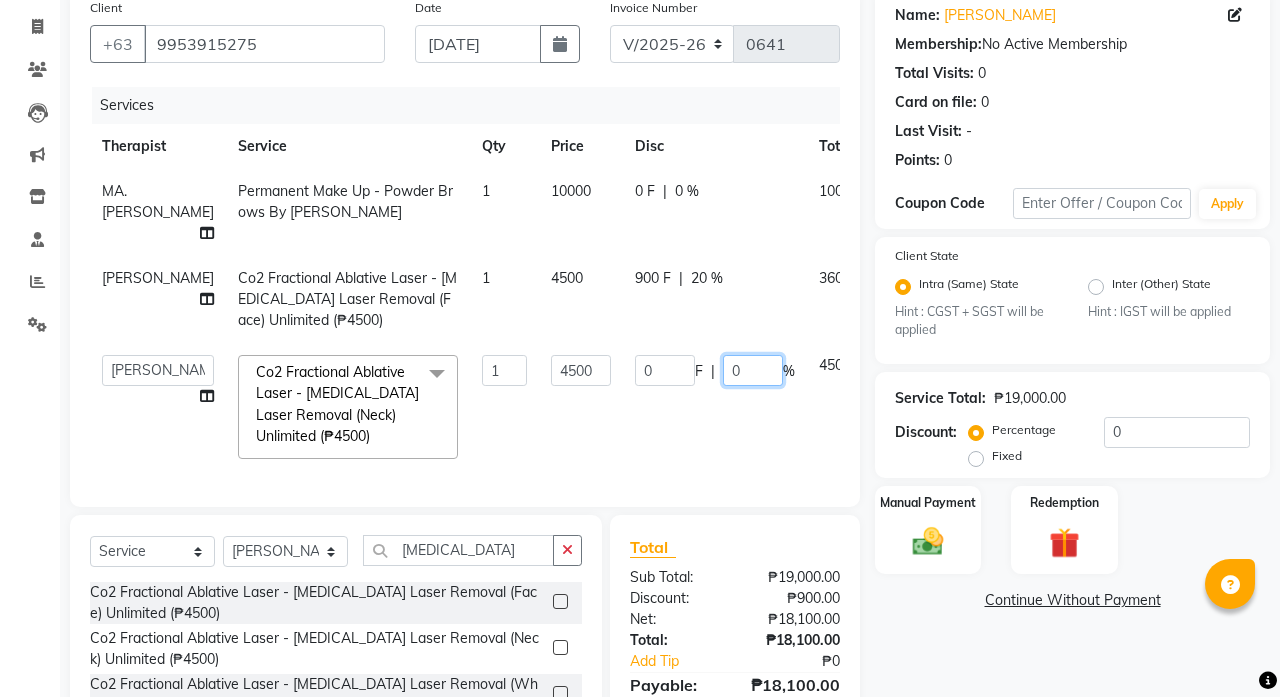 click on "0" 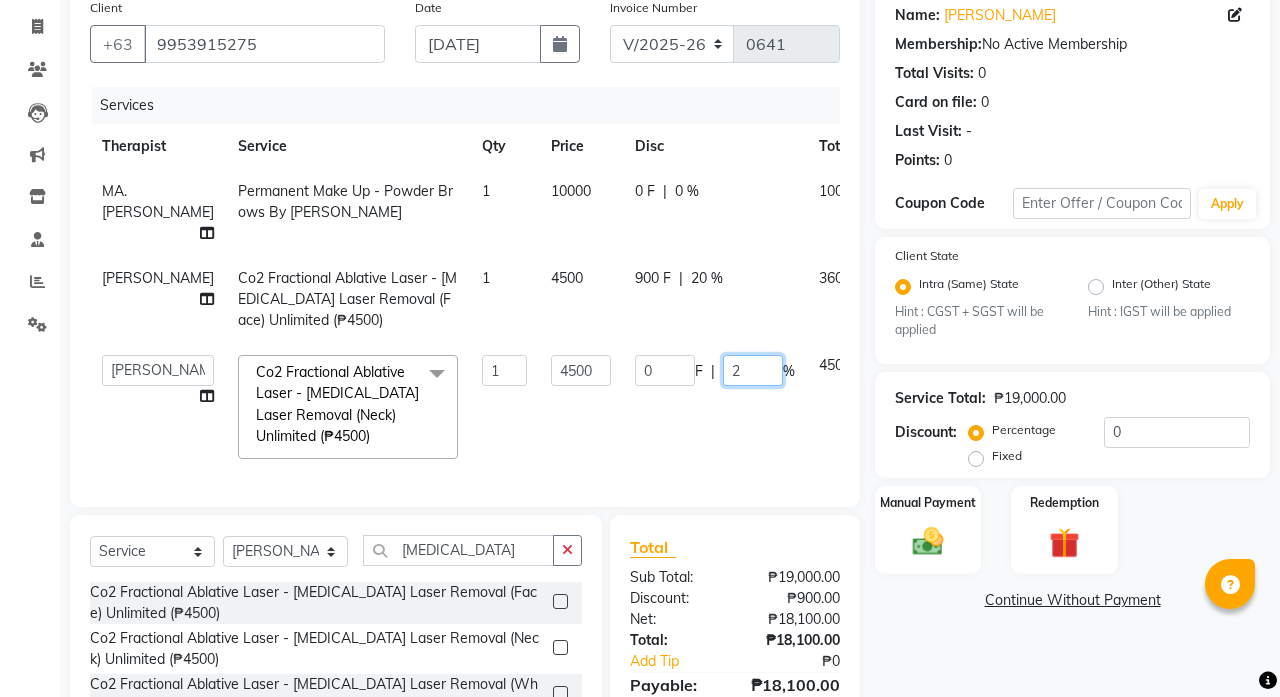 type on "20" 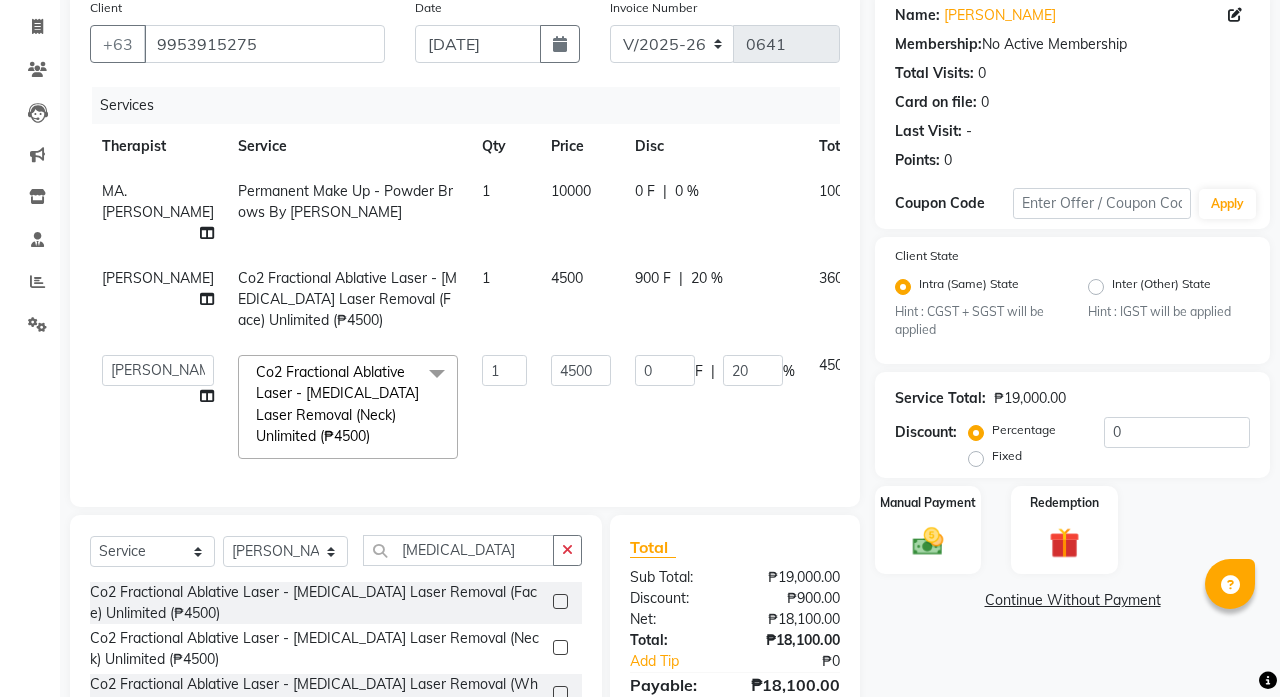 click on "[PERSON_NAME] [PERSON_NAME]   DONAMAY CLAVINES   [PERSON_NAME]   [PERSON_NAME] [PERSON_NAME] [PERSON_NAME]   MA. FAITH [PERSON_NAME] [PERSON_NAME]    MILIESSA KIRSTIE [PERSON_NAME] [PERSON_NAME]   [PERSON_NAME]    [PERSON_NAME]   PRINCESS [PERSON_NAME] [PERSON_NAME] [PERSON_NAME]   [PERSON_NAME] [PERSON_NAME]  Co2 Fractional Ablative Laser - [MEDICAL_DATA] Laser Removal (Neck) Unlimited (₱4500)  x Eyebrows And Lashes - Classic Set Mink (₱1550) Eyebrows And Lashes - Classic Set Cashmere (₱1850) Eyebrows And Lashes - Classic Set Sable (₱2000) Eyebrows And Lashes - Classic Set Classic Infill (₱500) Eyebrows And Lashes - Hybrid Set Mink (₱2000) Eyebrows And Lashes - Hybrid Set Cashmere (₱2350) Eyebrows And Lashes - Hybrid Set Sable (₱2500) Eyebrows And Lashes - Hybrid Set Hybrid Infill (₱700) Eyebrows And Lashes - Russian Volume Set Mink (₱2500) Eyebrows And Lashes - Russian Volume Set Cashmere (₱2850) Eyebrows And Lashes - Russian Volume Set Sable (₱3000) Eyebrows And Lashes - Lash Bath (₱200) 1 4500 0 F |" 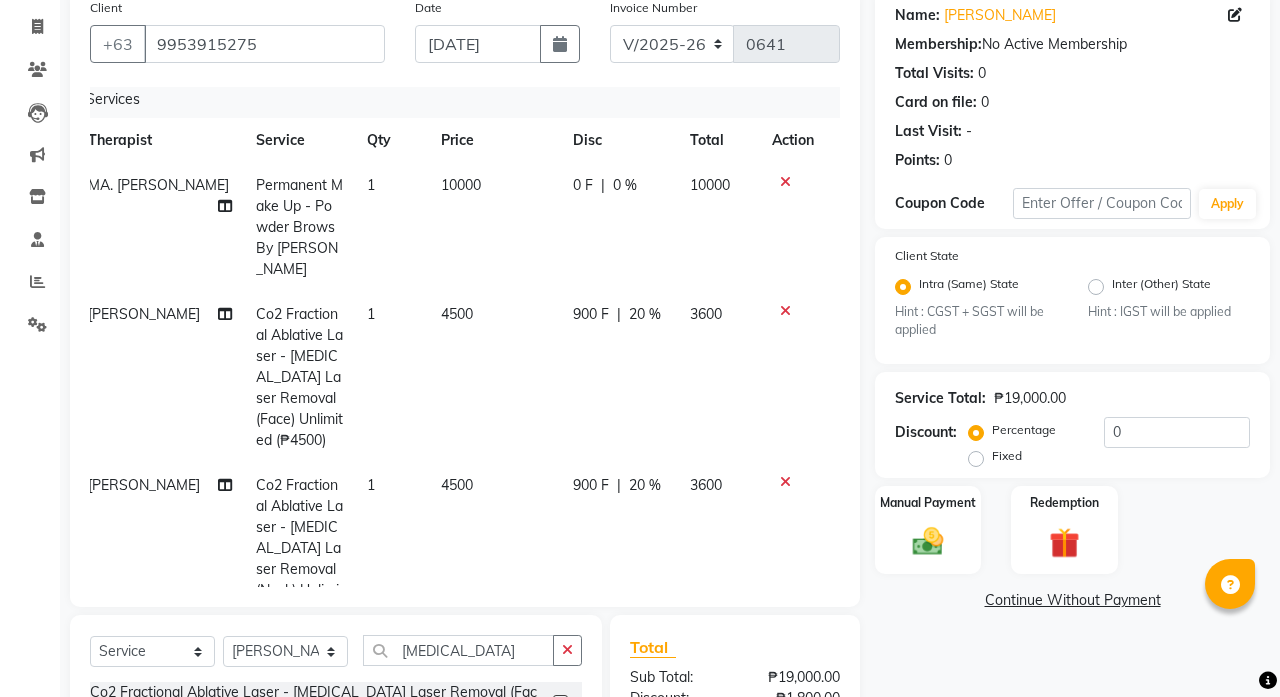 scroll, scrollTop: 6, scrollLeft: 15, axis: both 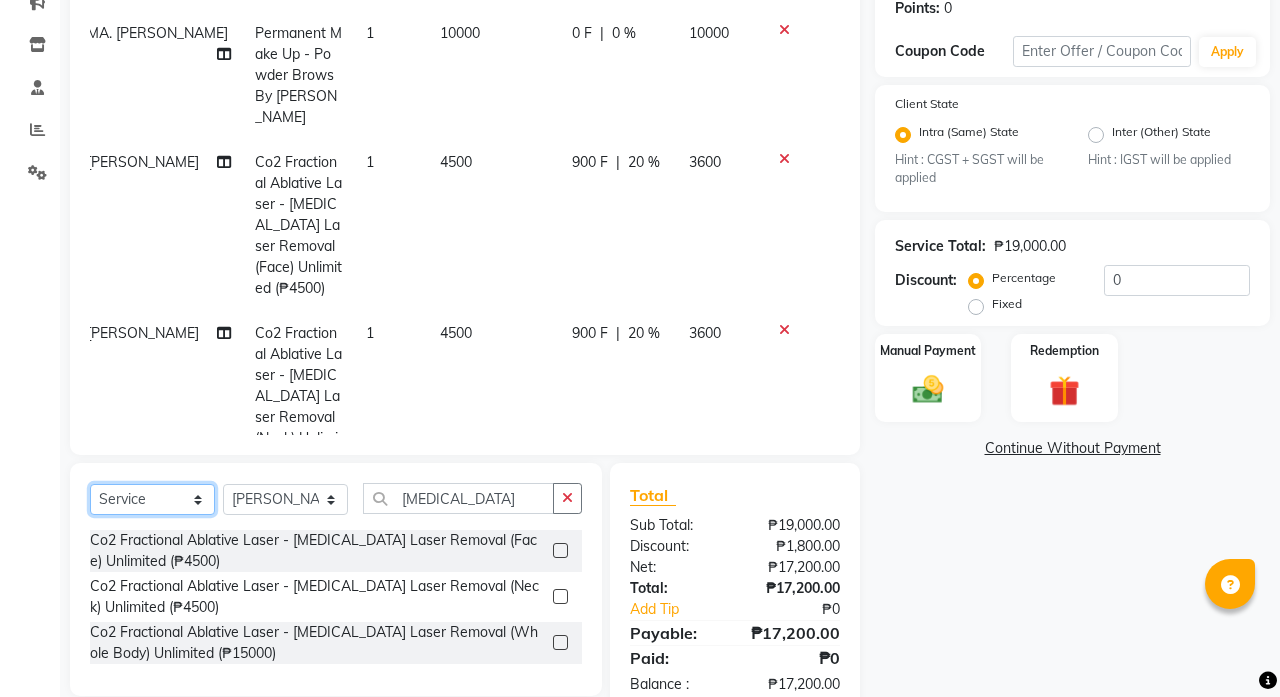 select on "product" 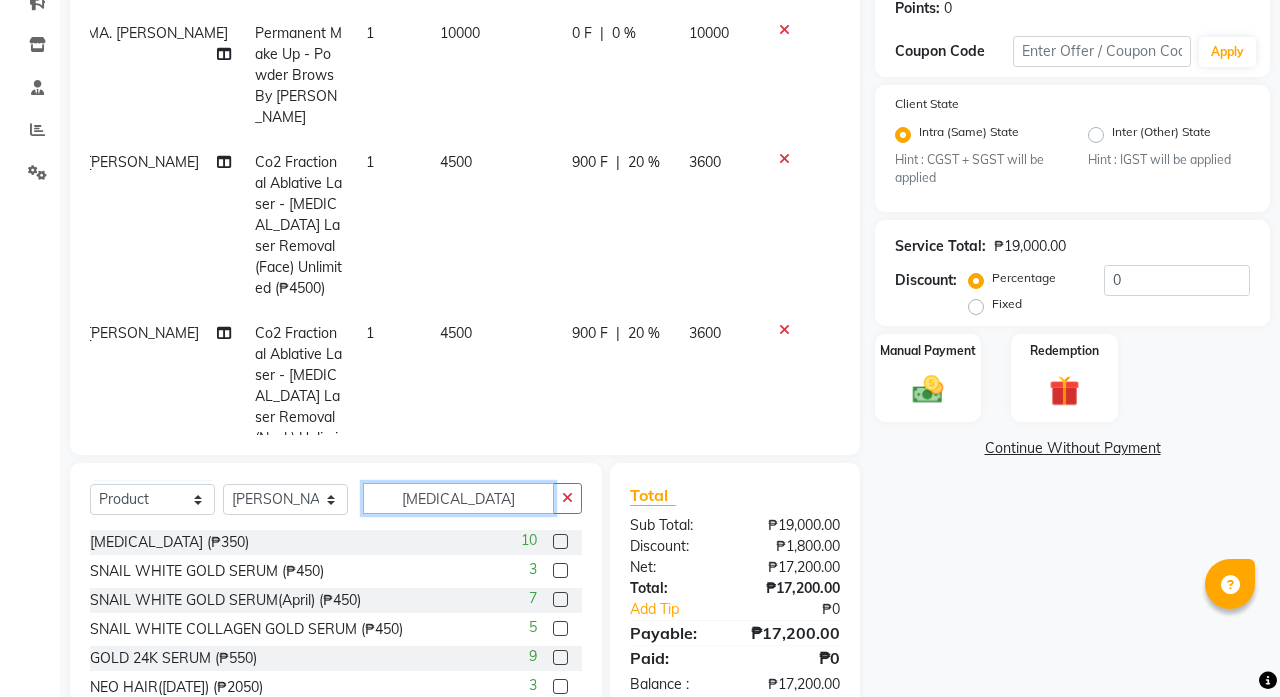 click on "[MEDICAL_DATA]" 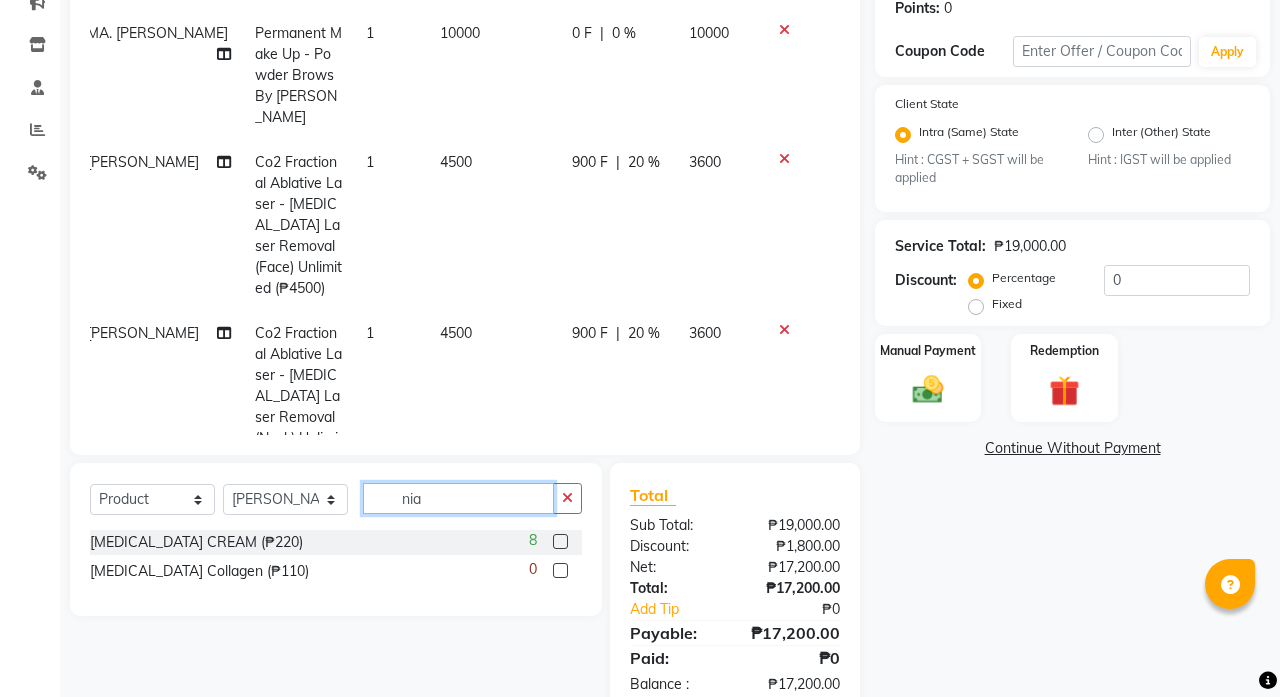 type on "nia" 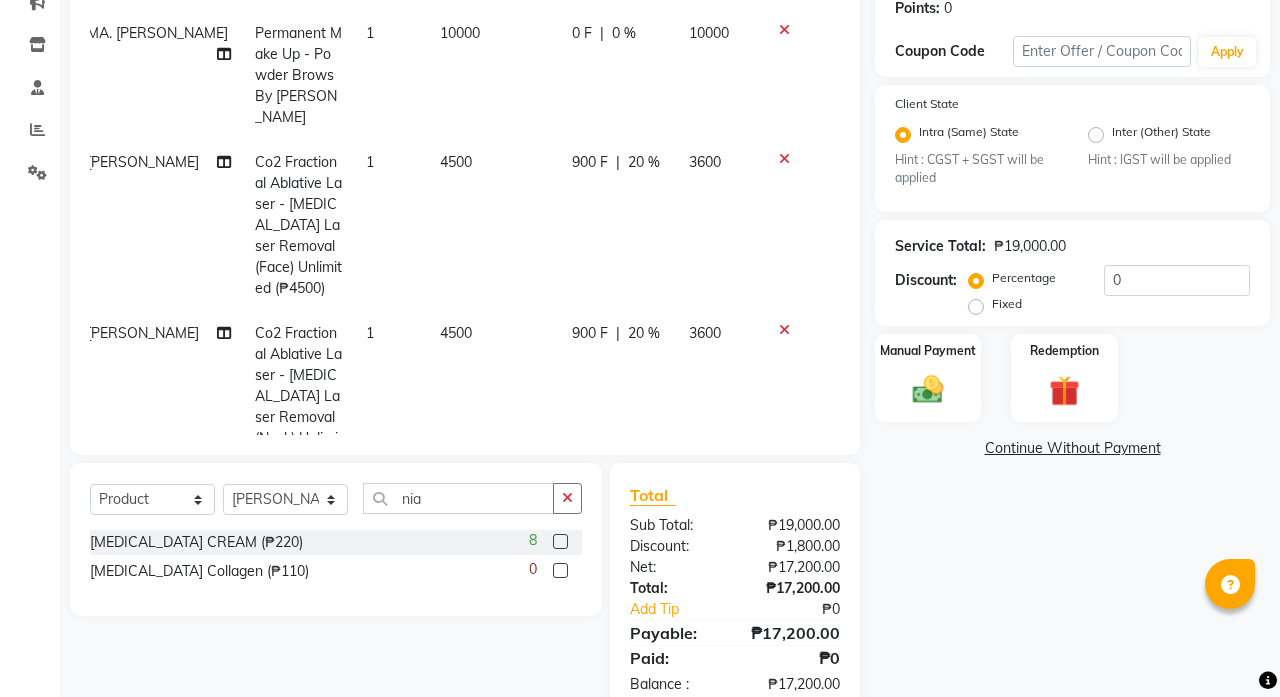 click 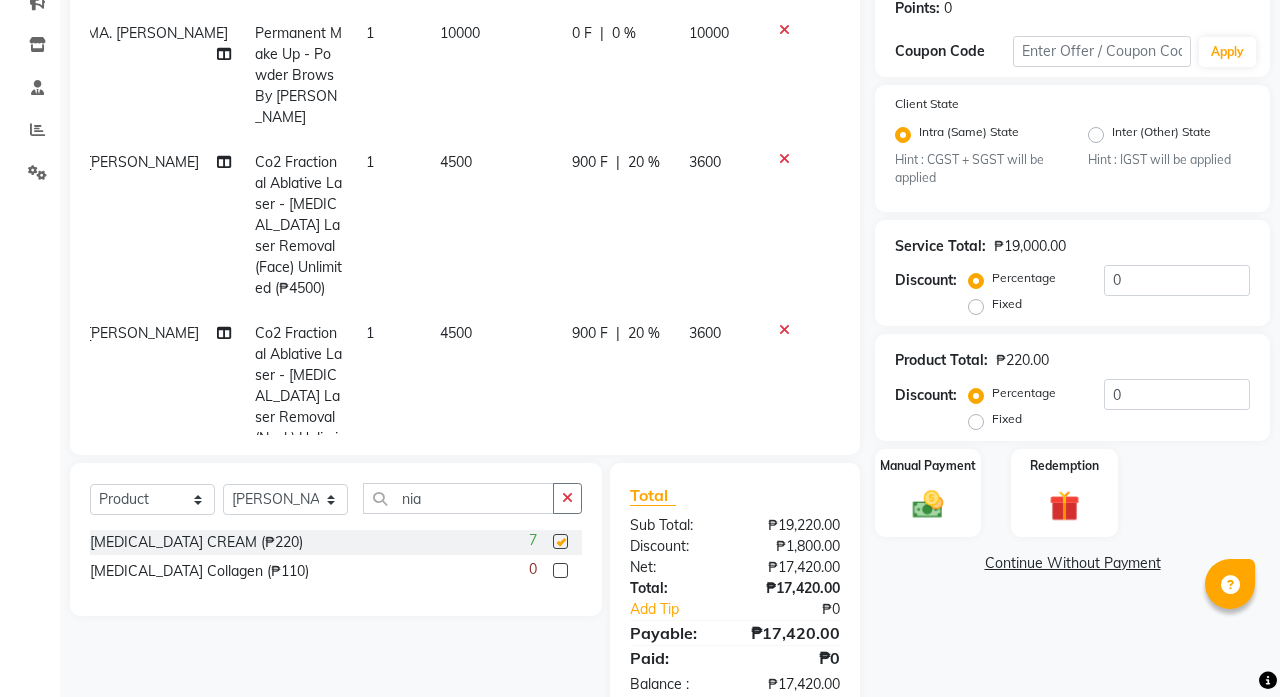 checkbox on "false" 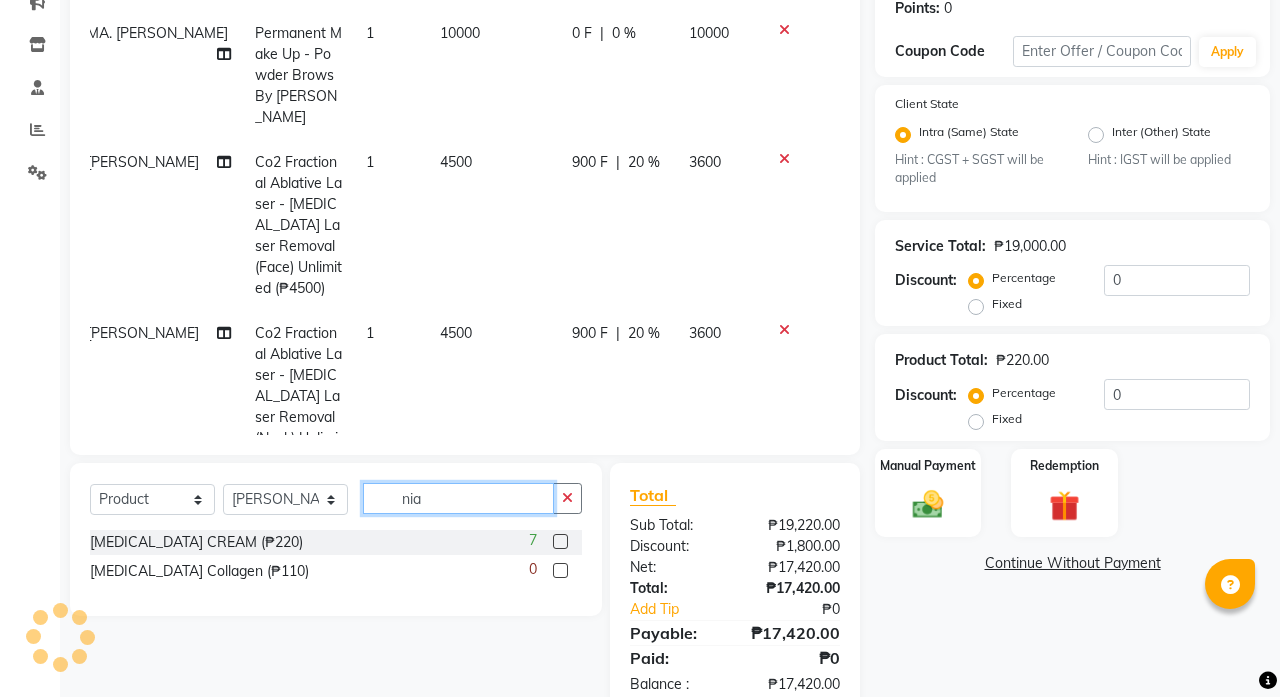 click on "nia" 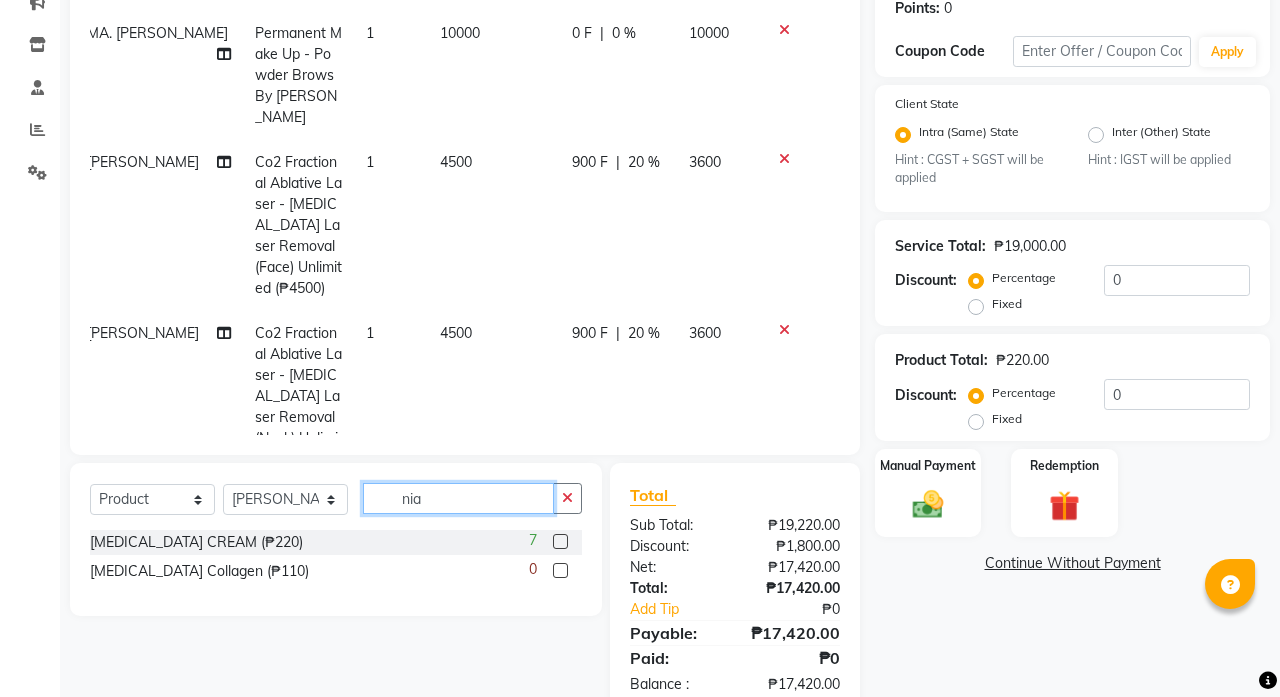 click on "nia" 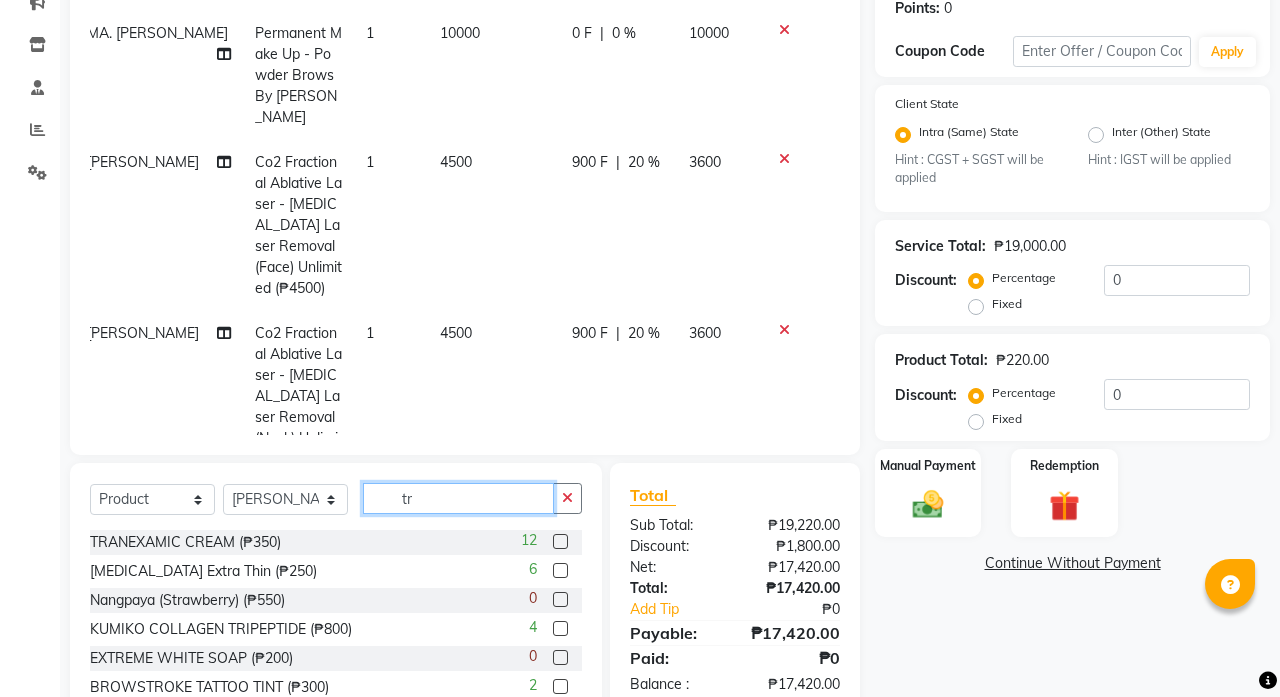 type on "tr" 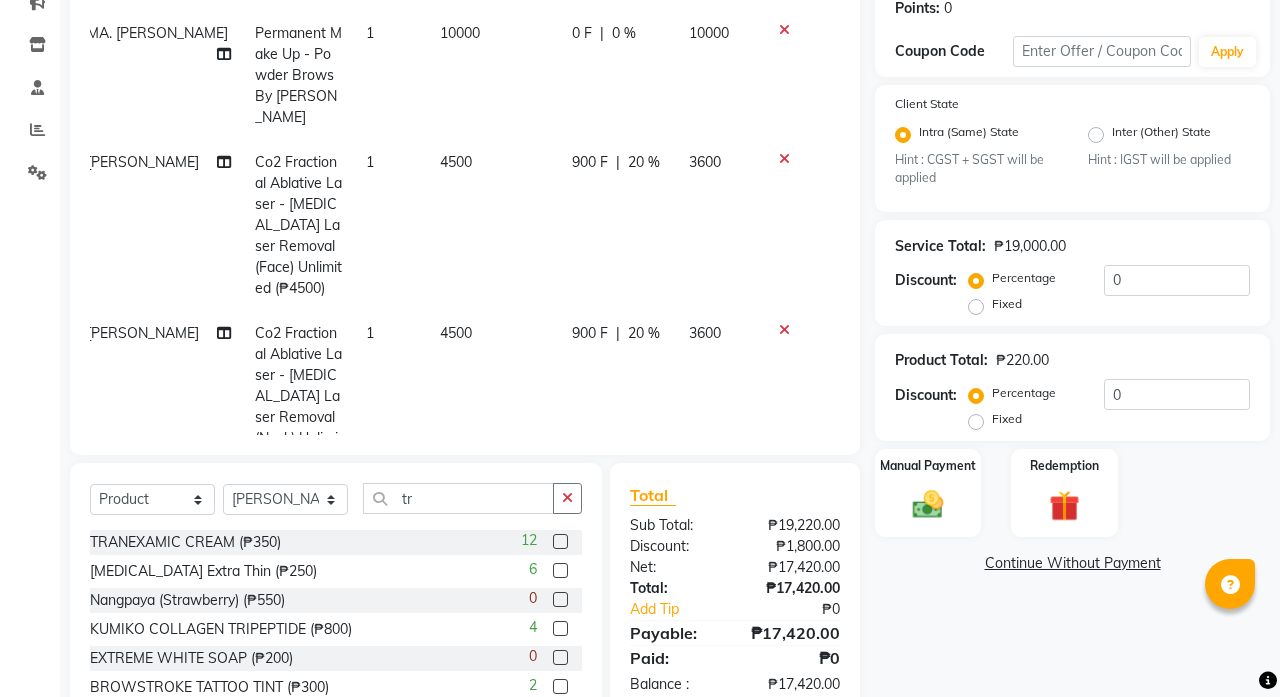 click 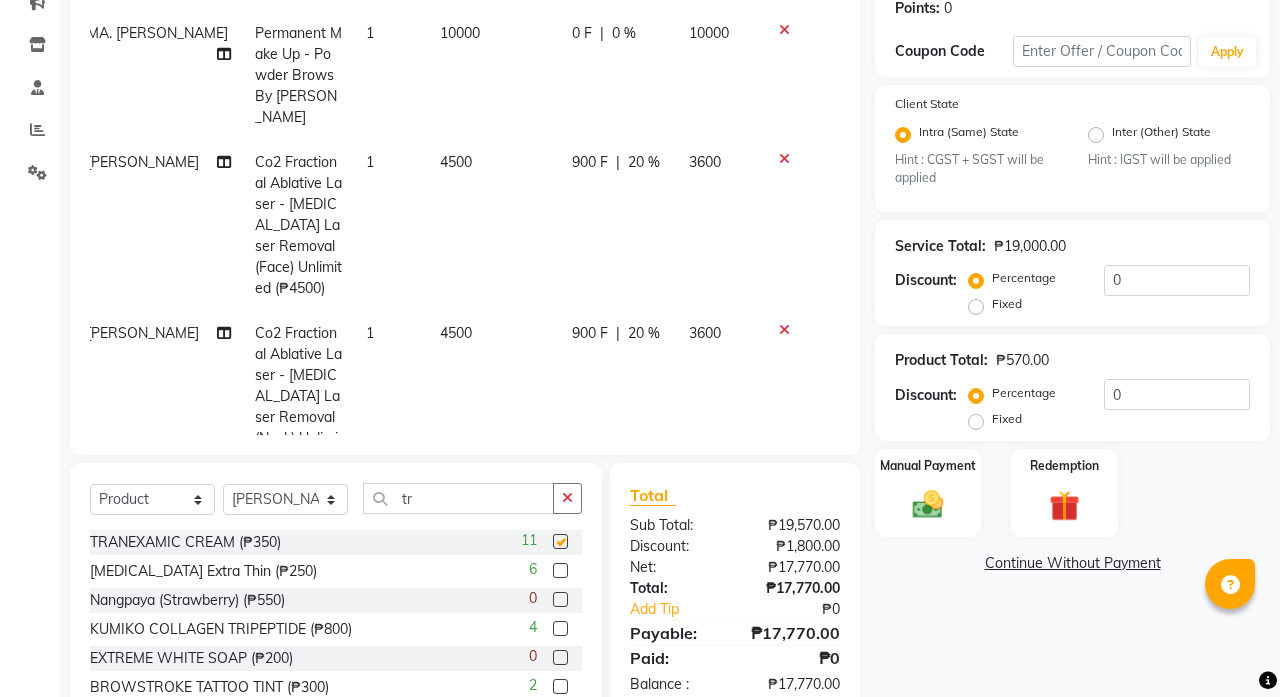 checkbox on "false" 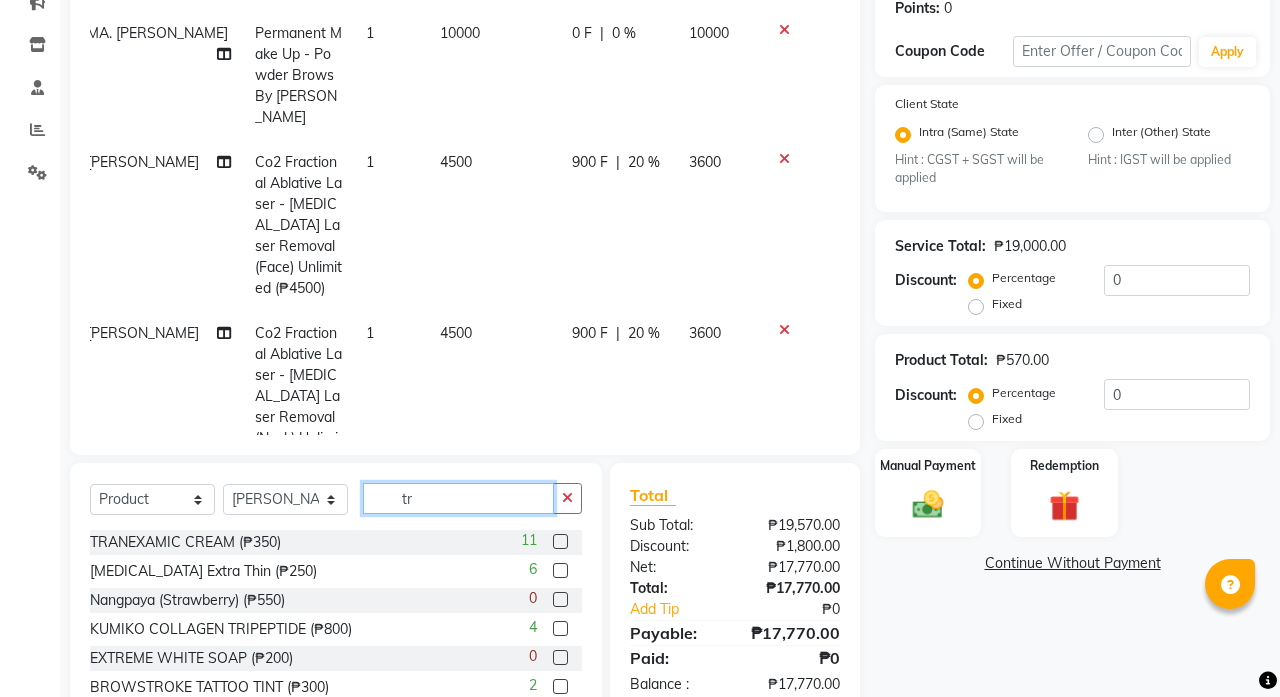 click on "tr" 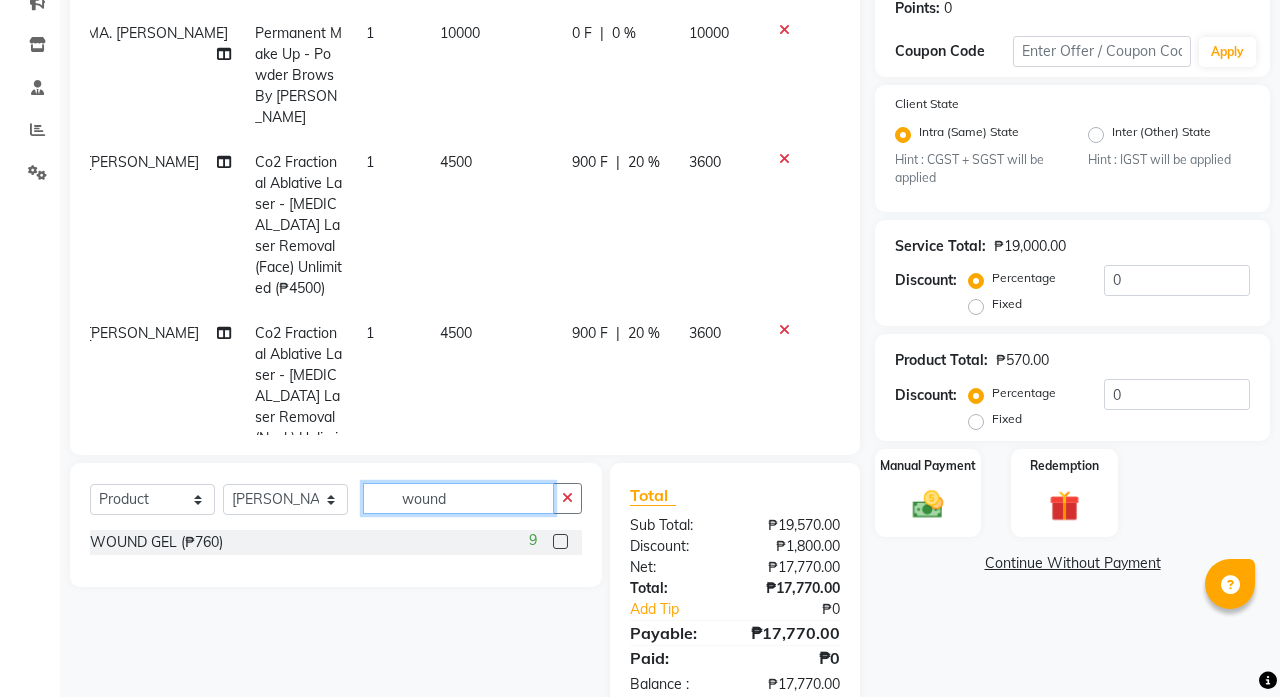 type on "wound" 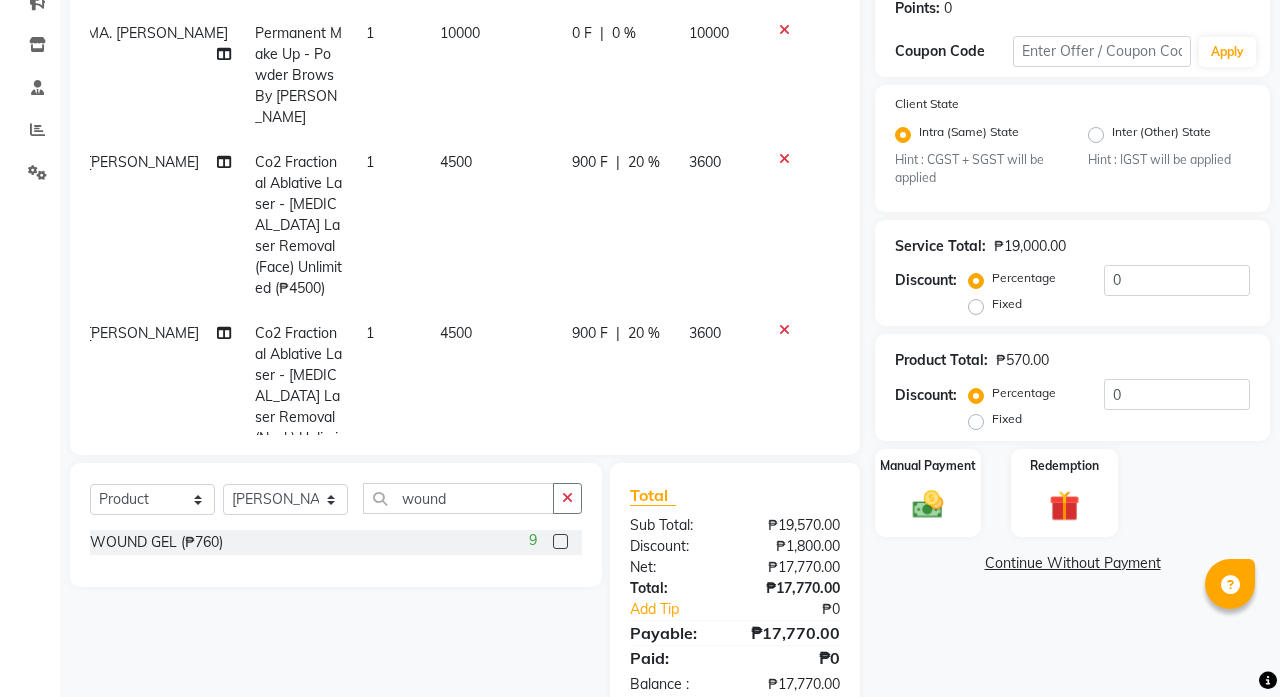 click 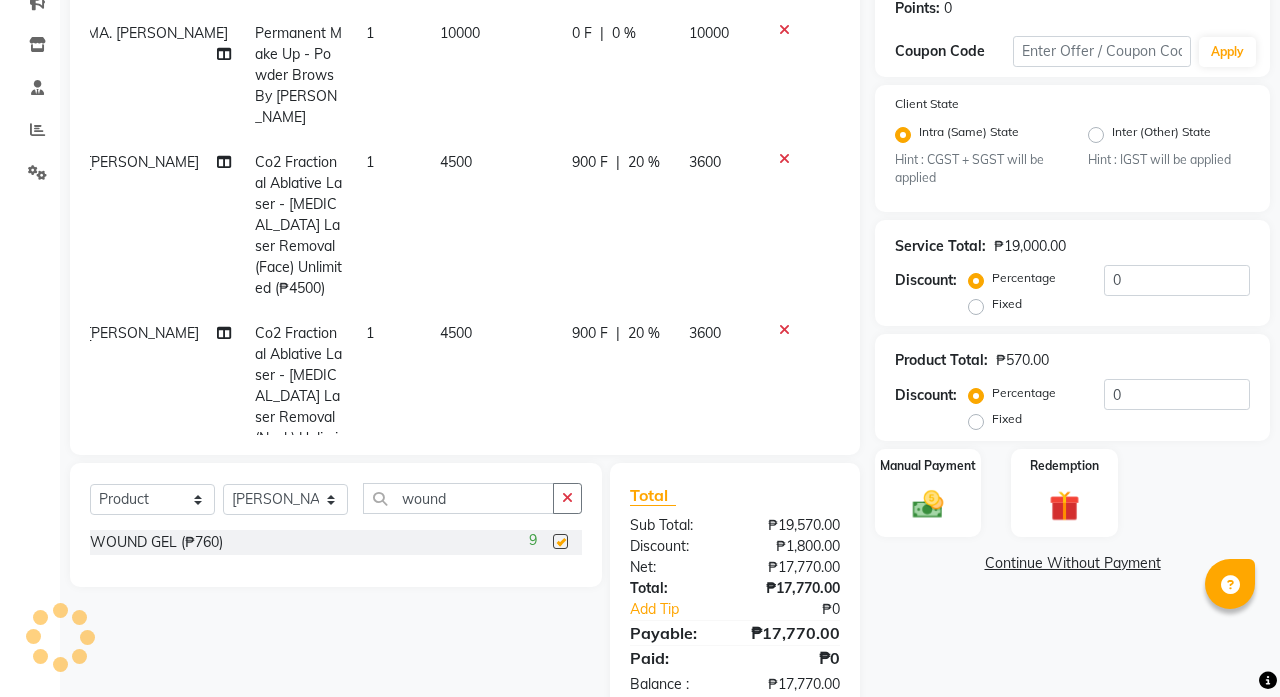 checkbox on "false" 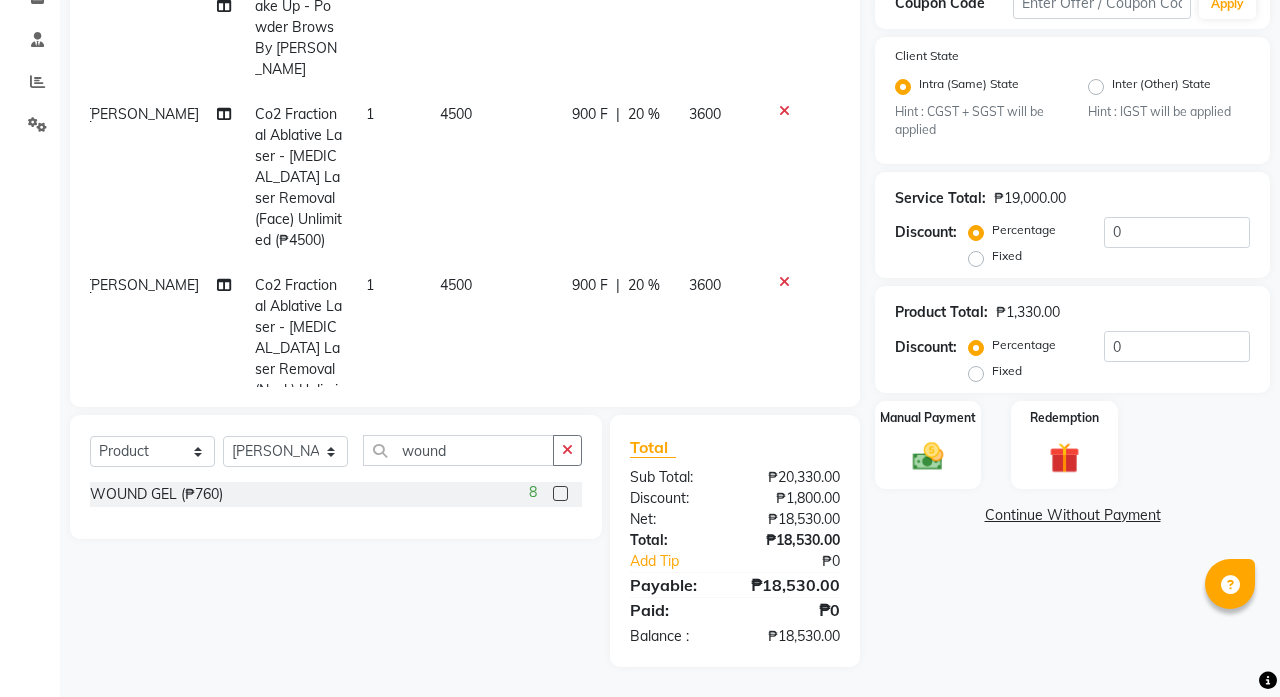 scroll, scrollTop: 361, scrollLeft: 0, axis: vertical 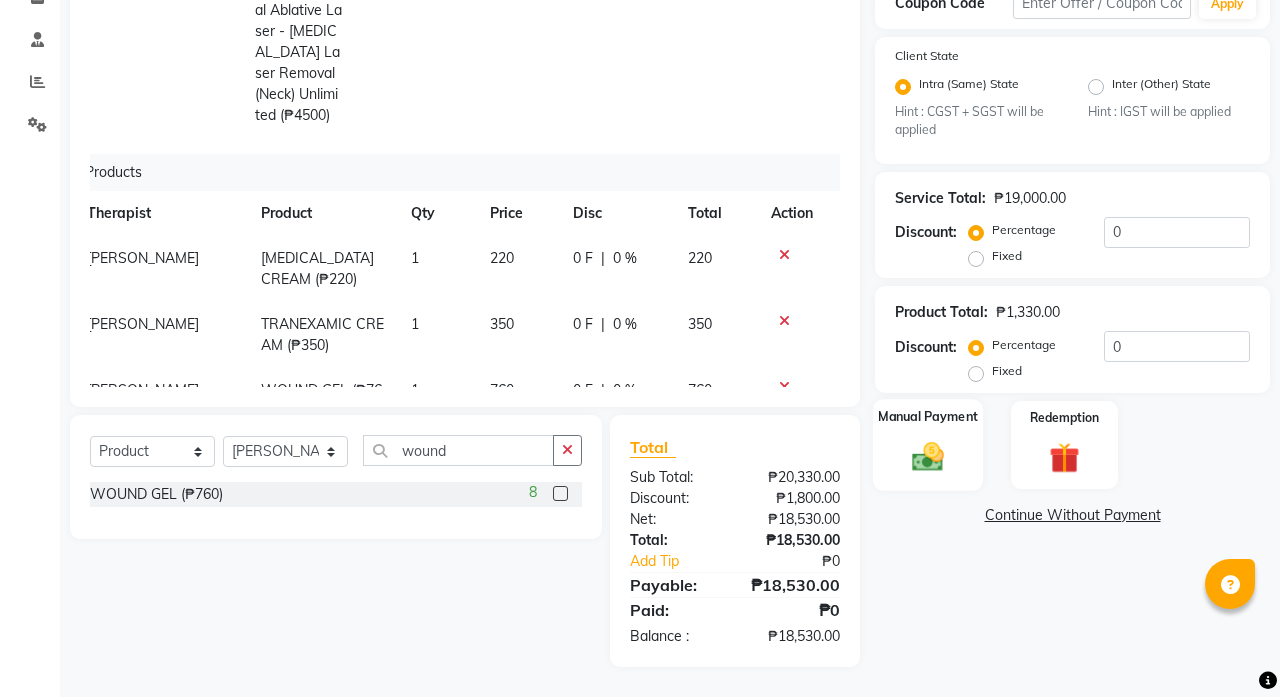 click 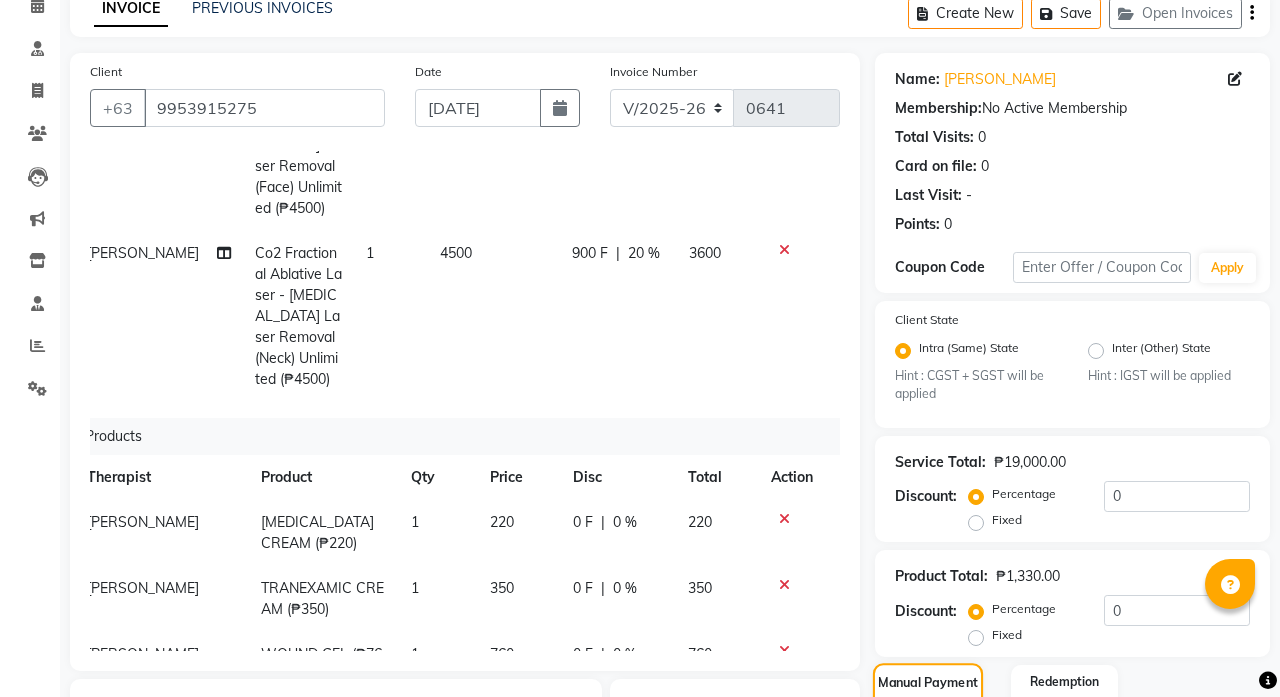 scroll, scrollTop: 95, scrollLeft: 0, axis: vertical 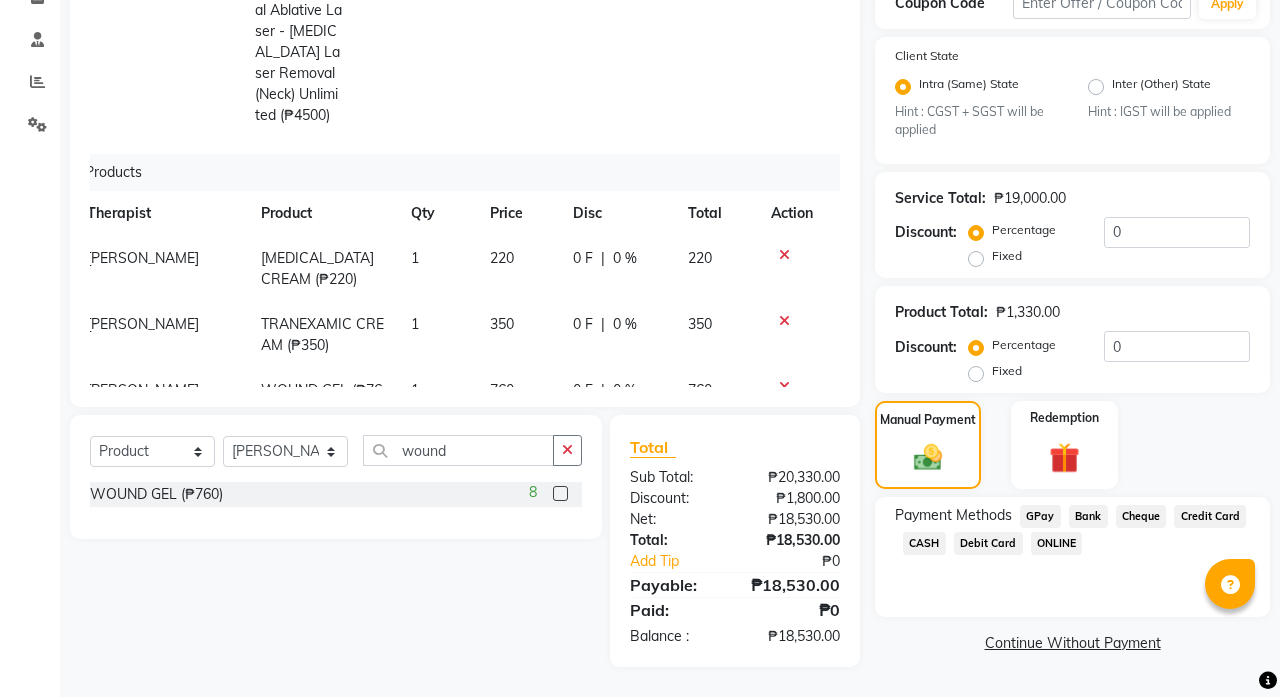 click on "Credit Card" 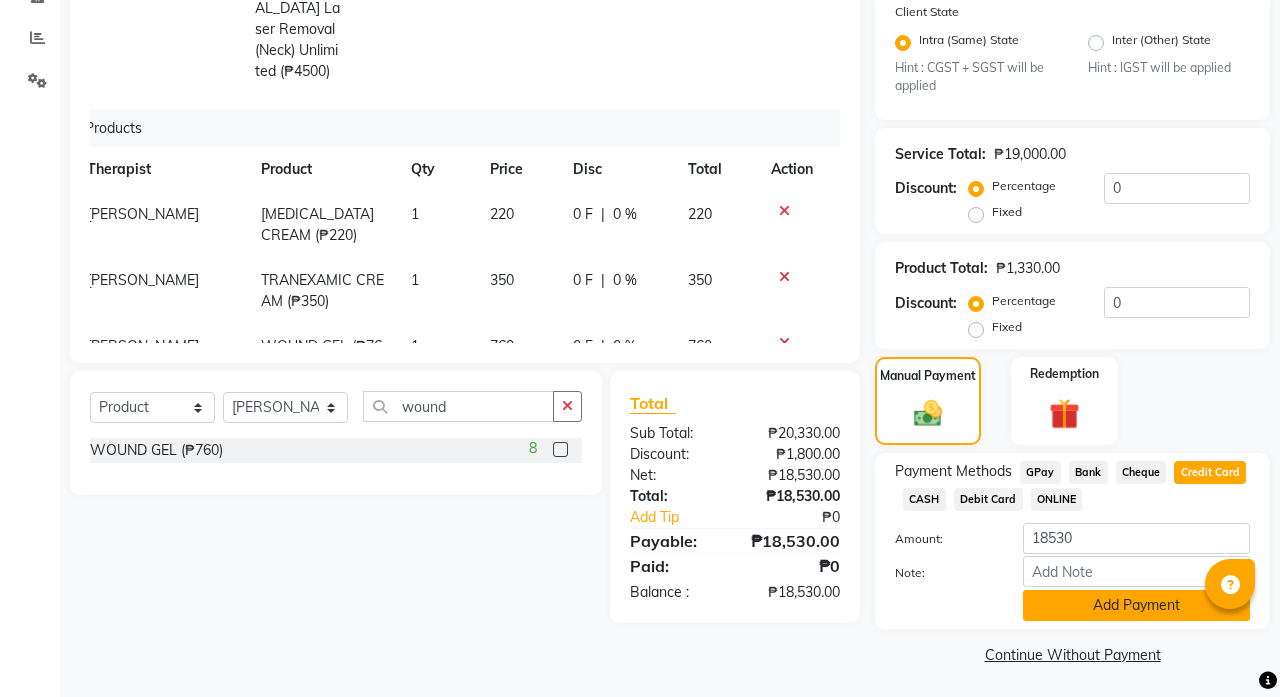 click on "Add Payment" 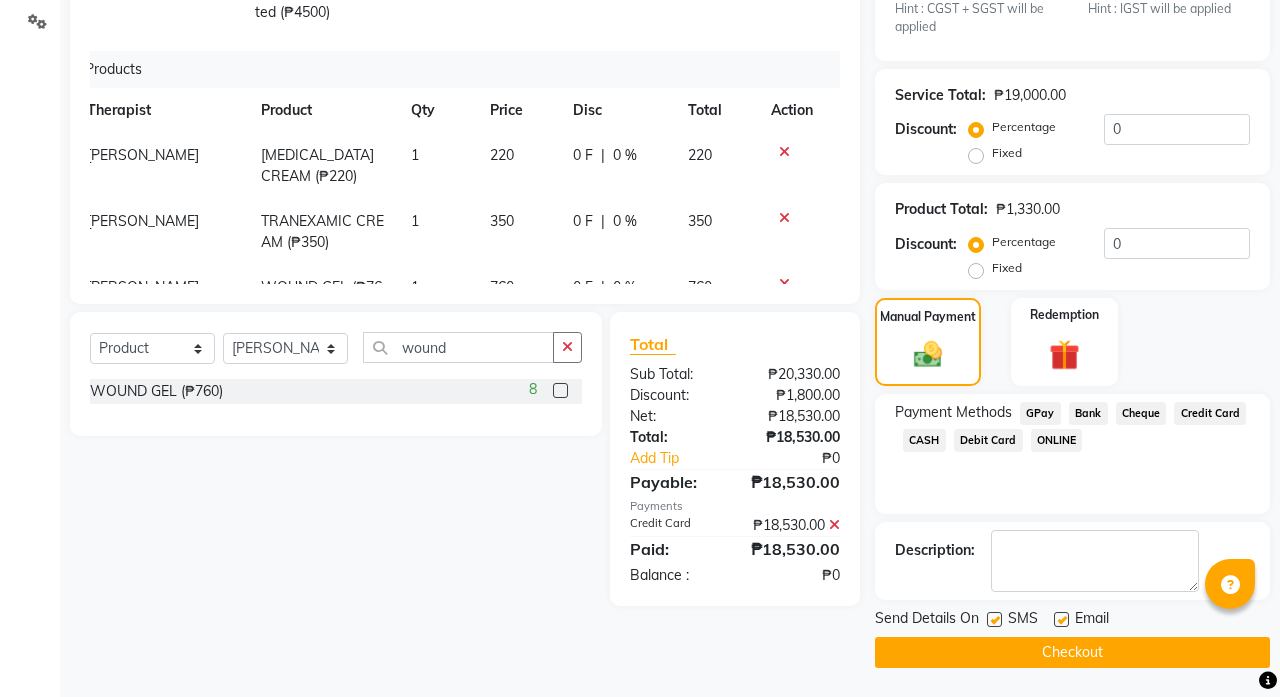 scroll, scrollTop: 463, scrollLeft: 0, axis: vertical 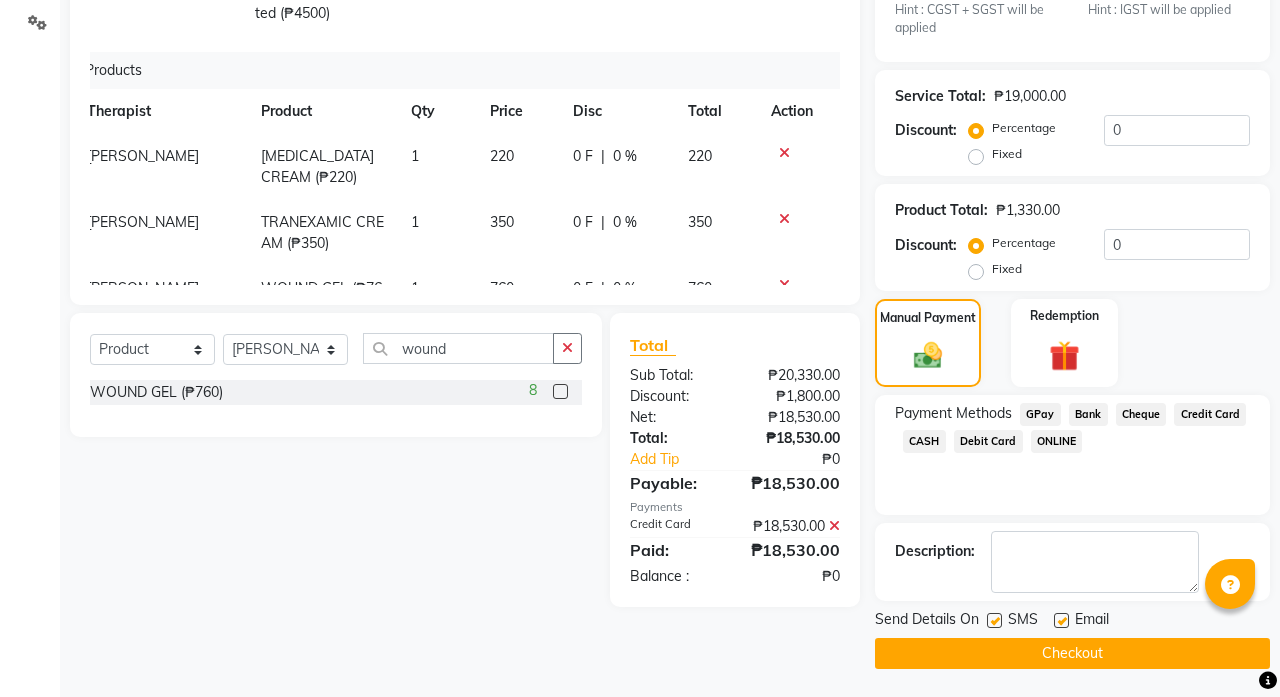 click on "Checkout" 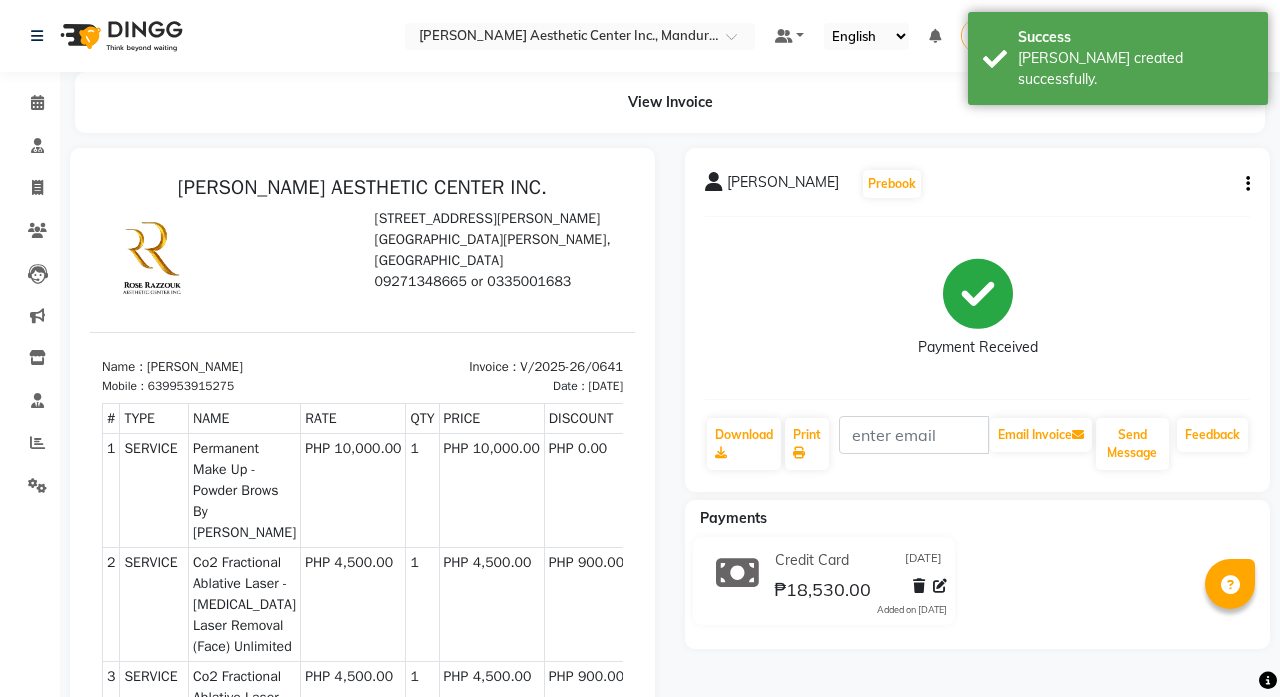 scroll, scrollTop: 0, scrollLeft: 0, axis: both 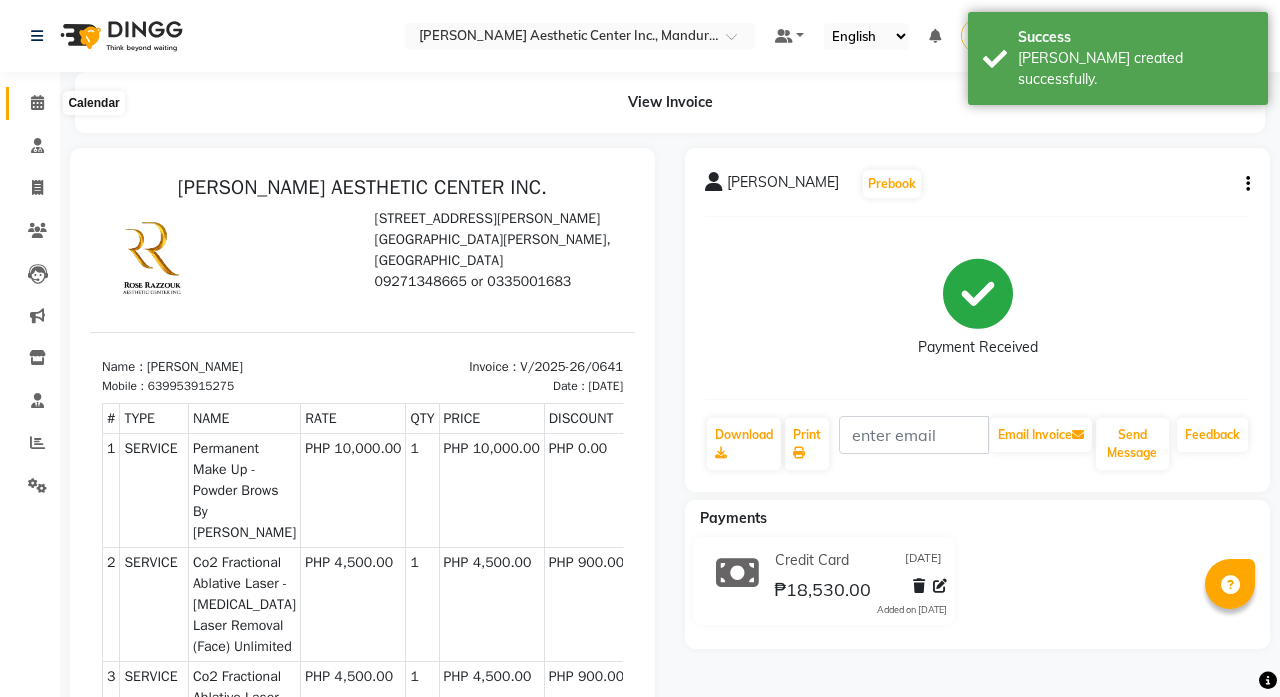 click 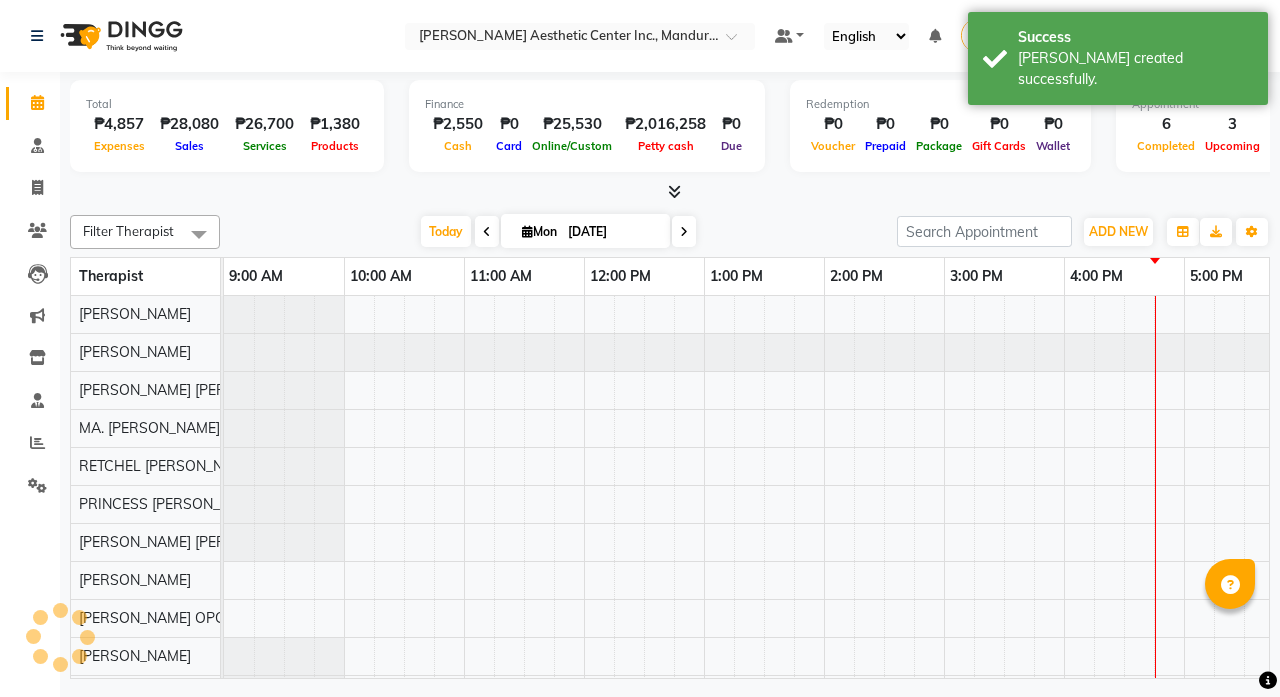click on "[DATE]" at bounding box center (612, 232) 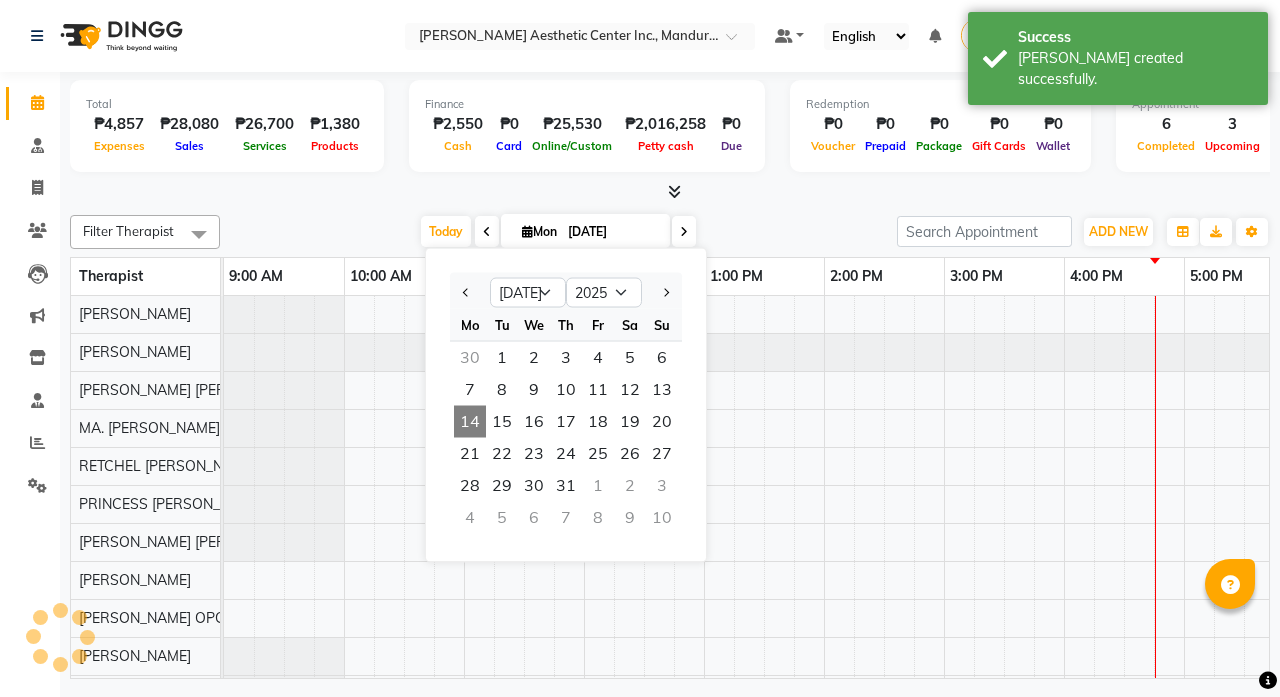 scroll, scrollTop: 0, scrollLeft: 275, axis: horizontal 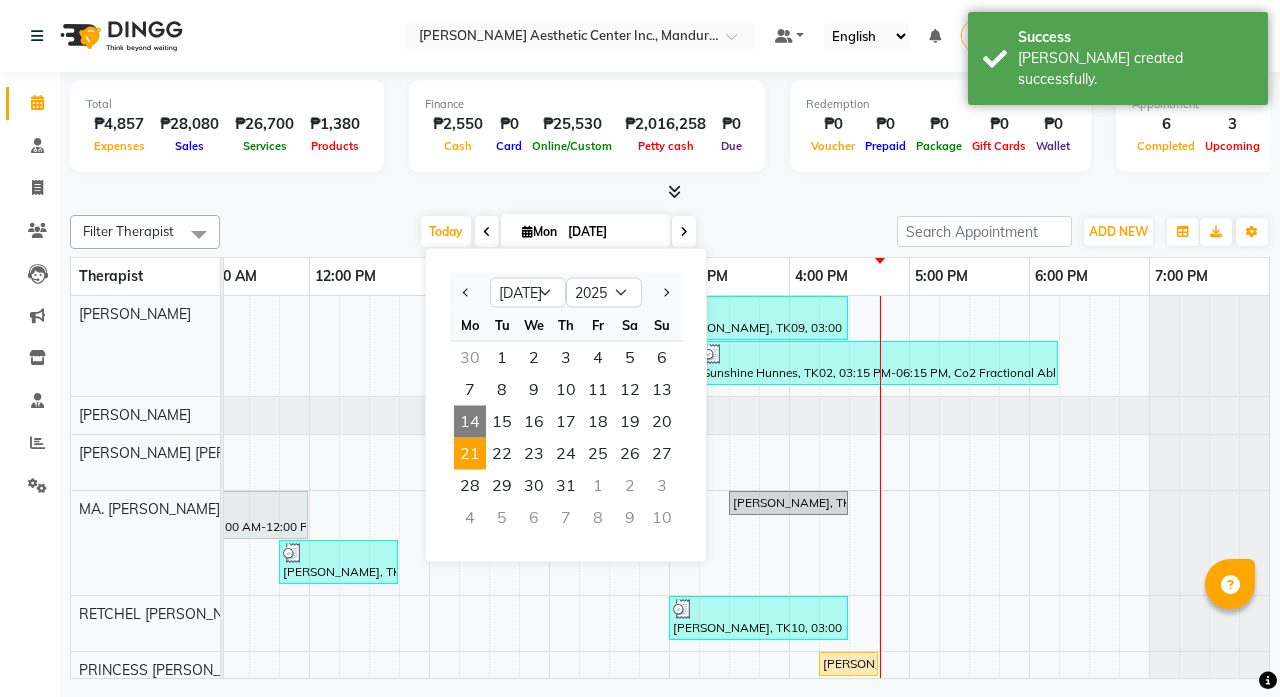 click on "21" at bounding box center [470, 454] 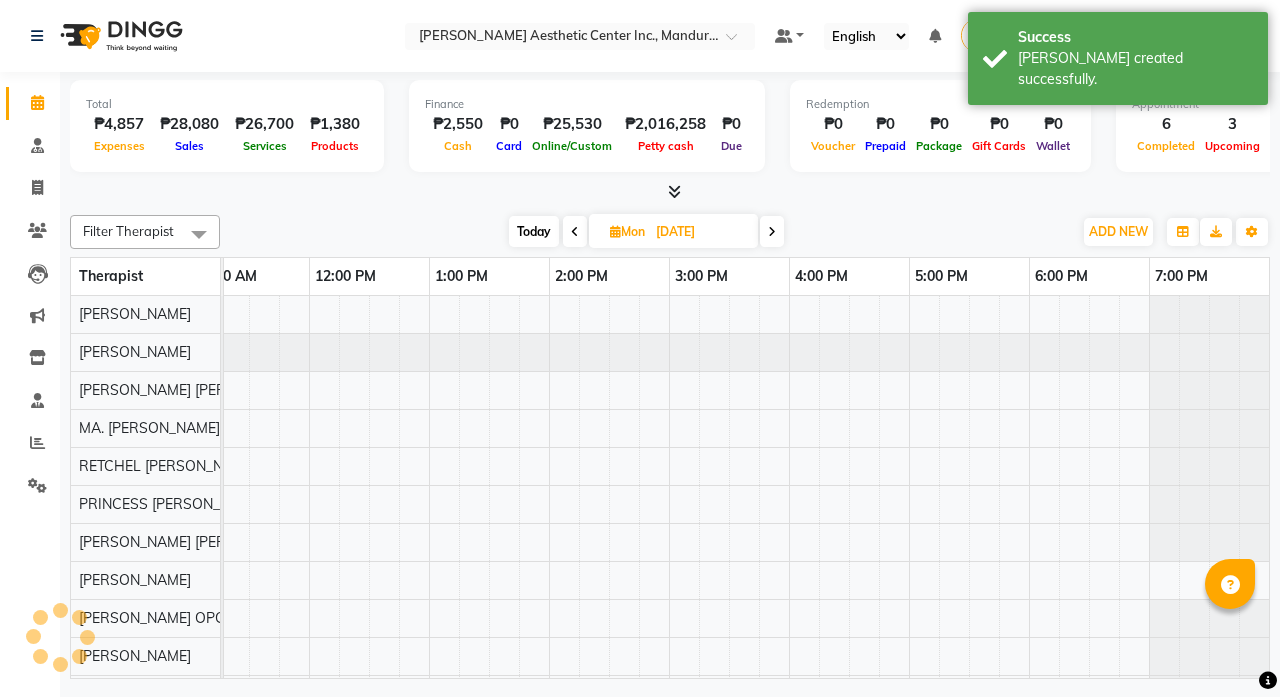 scroll, scrollTop: 0, scrollLeft: 0, axis: both 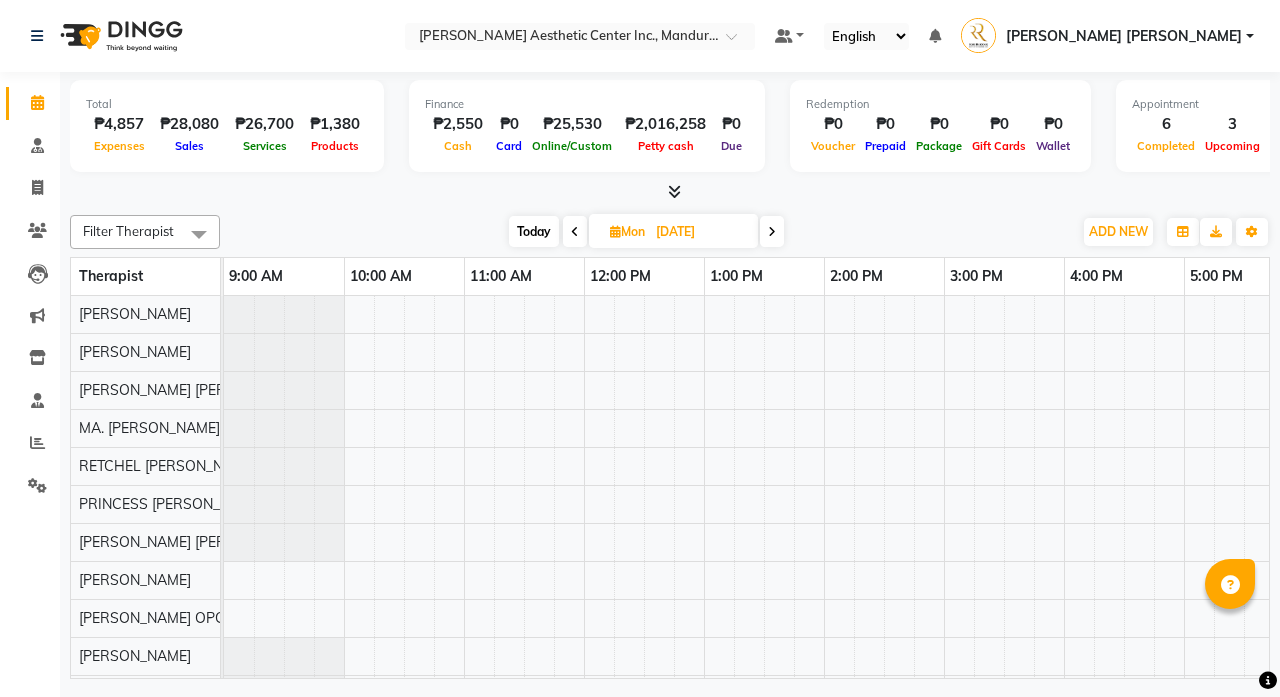 click at bounding box center (884, 504) 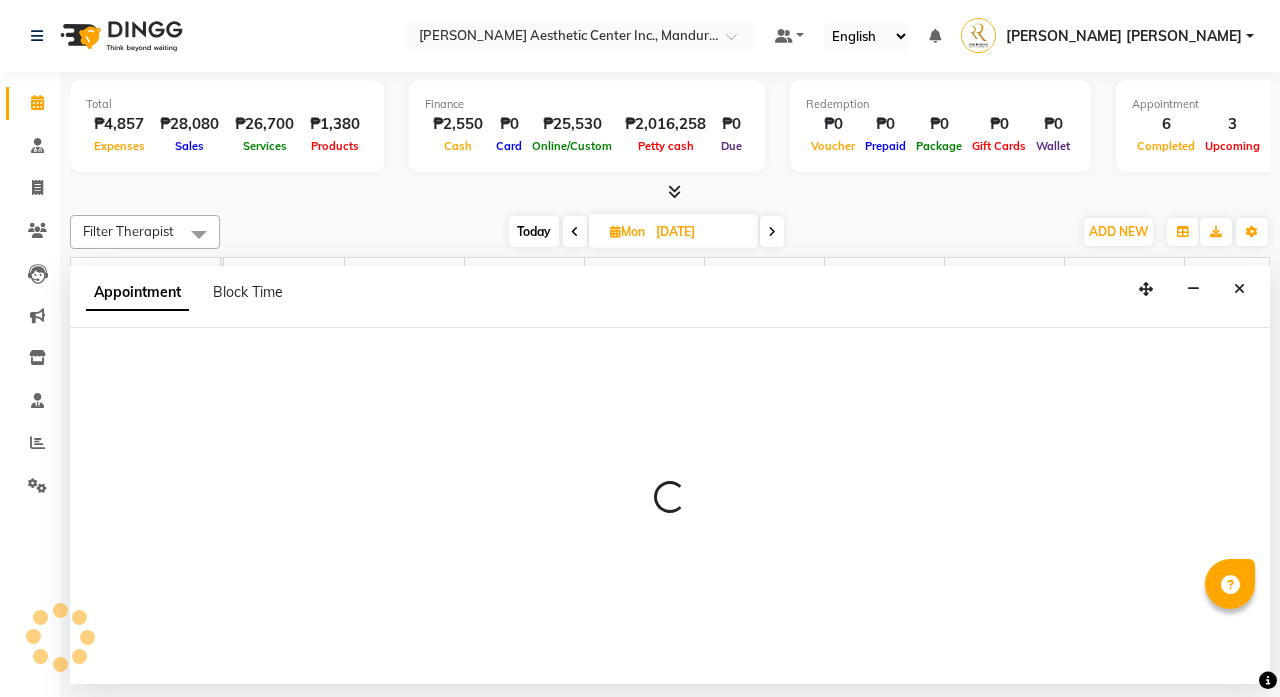 select on "46410" 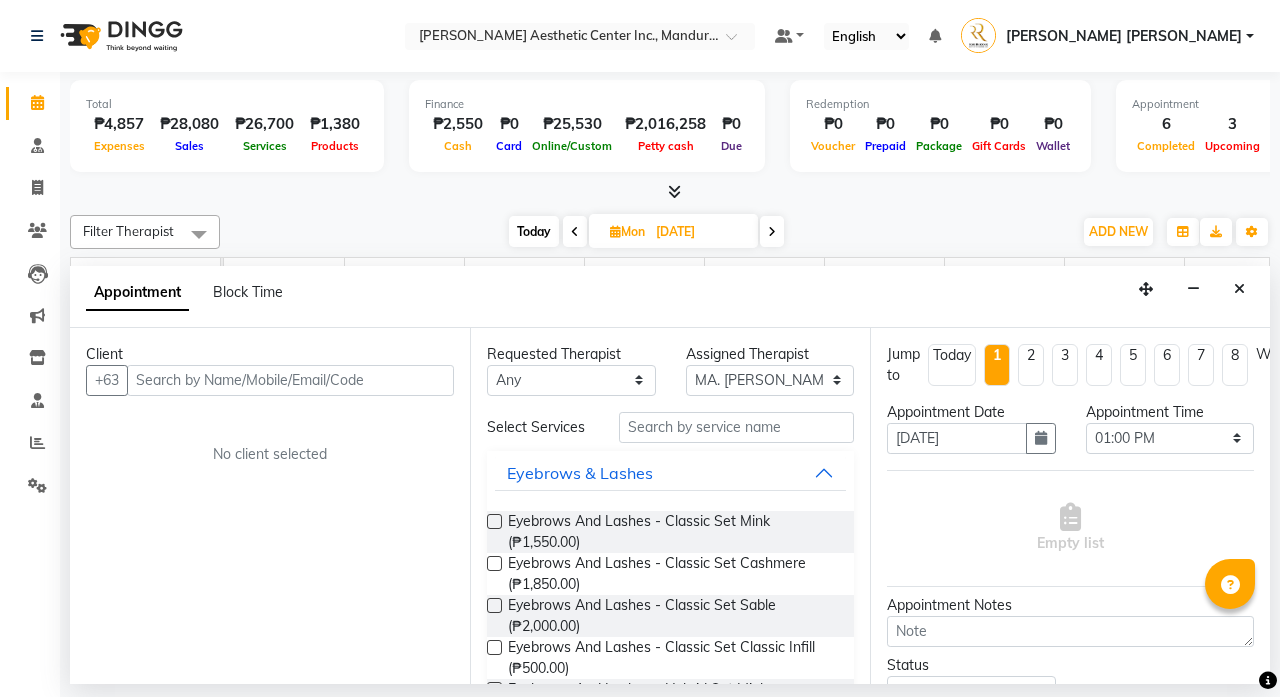 click at bounding box center (290, 380) 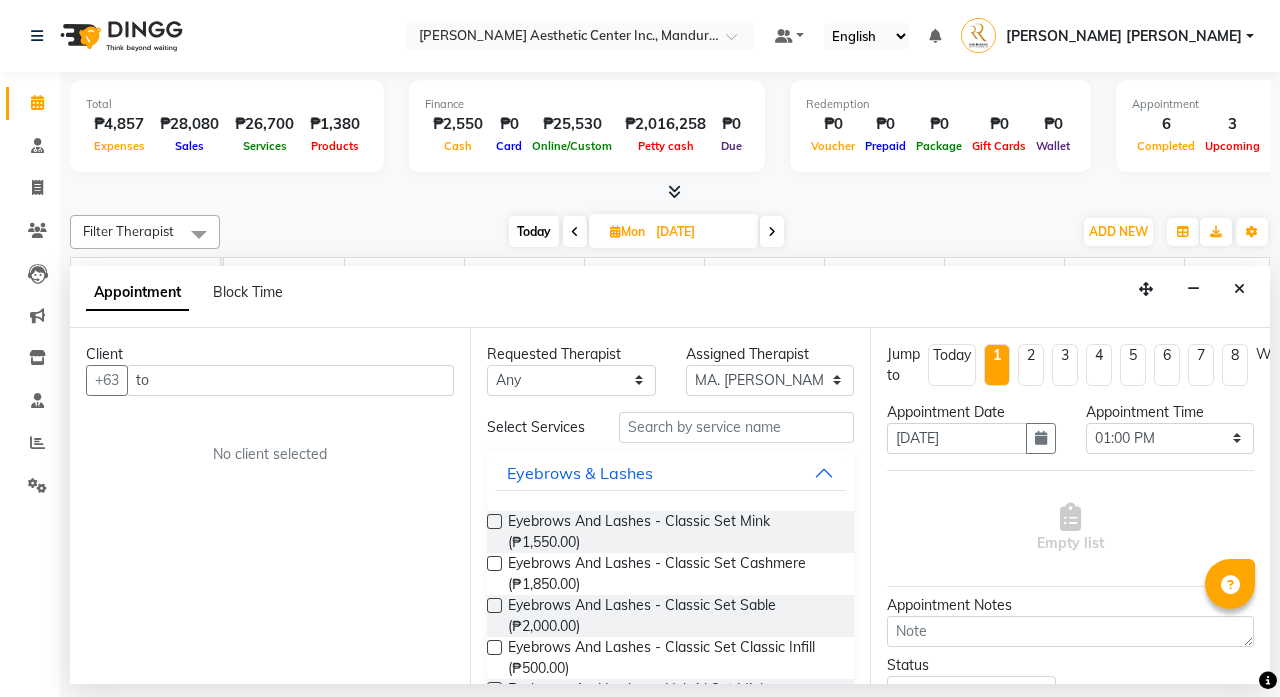 type on "t" 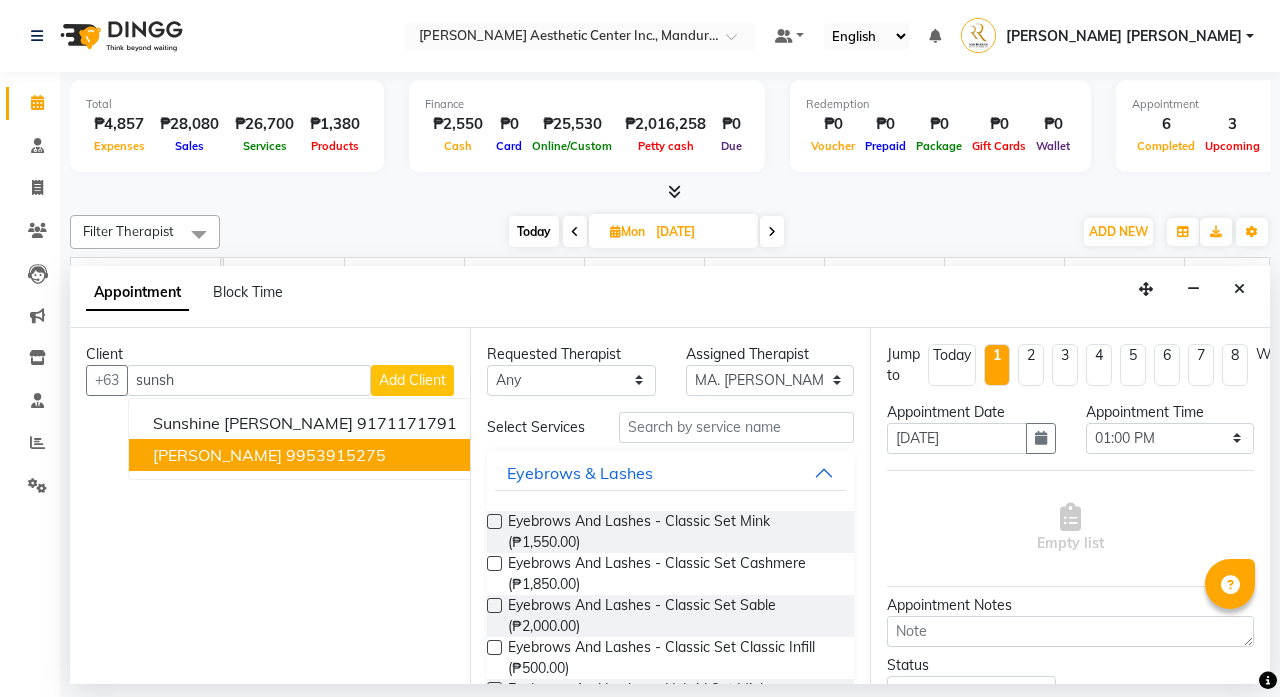 click on "Sunshine Hunnes  9953915275" at bounding box center [305, 455] 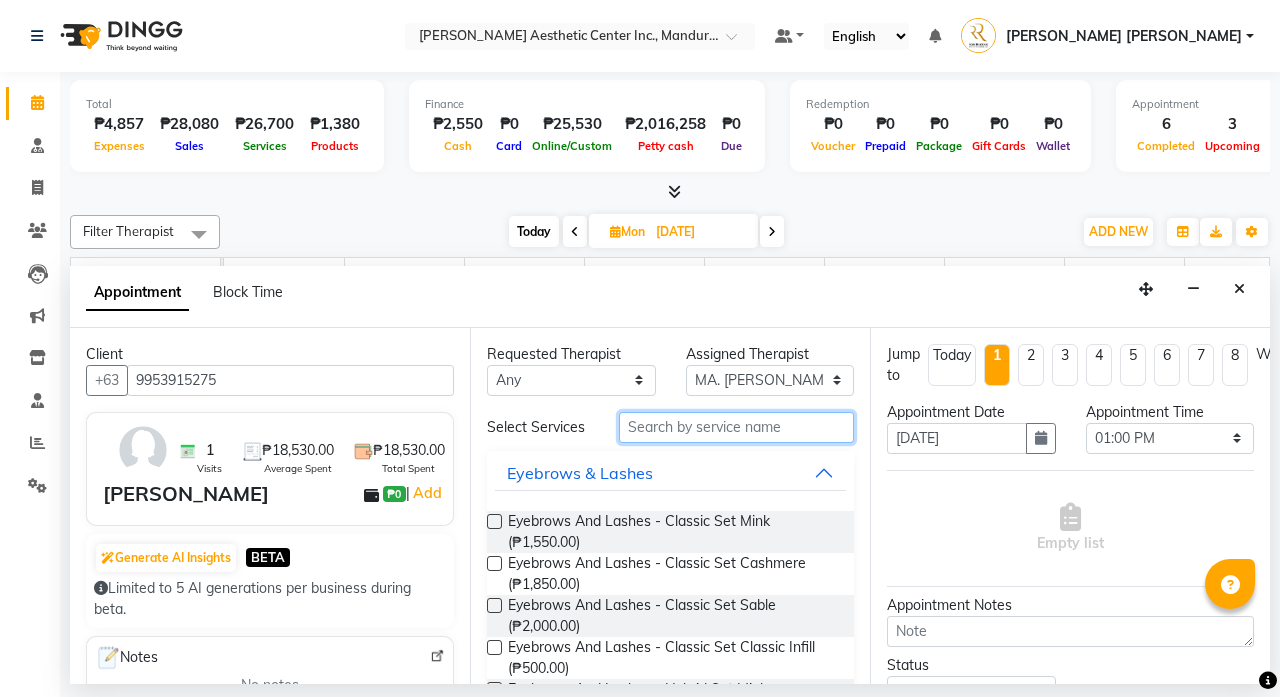 click at bounding box center (736, 427) 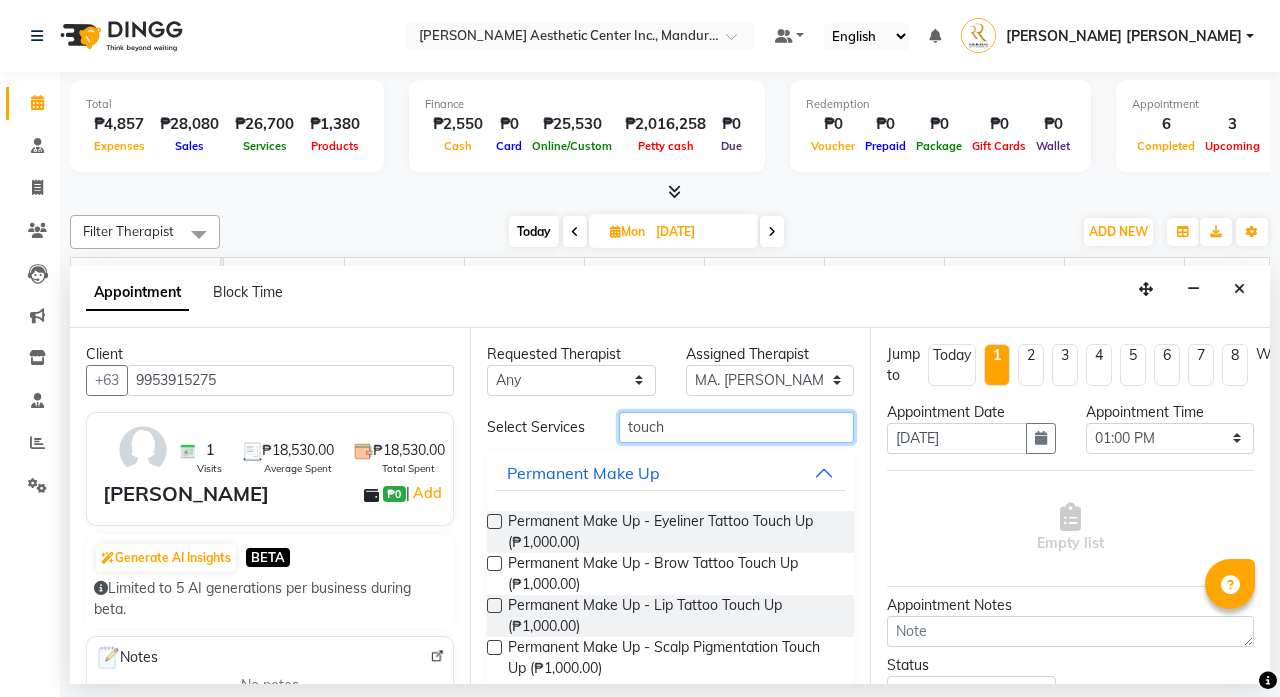 type on "touch" 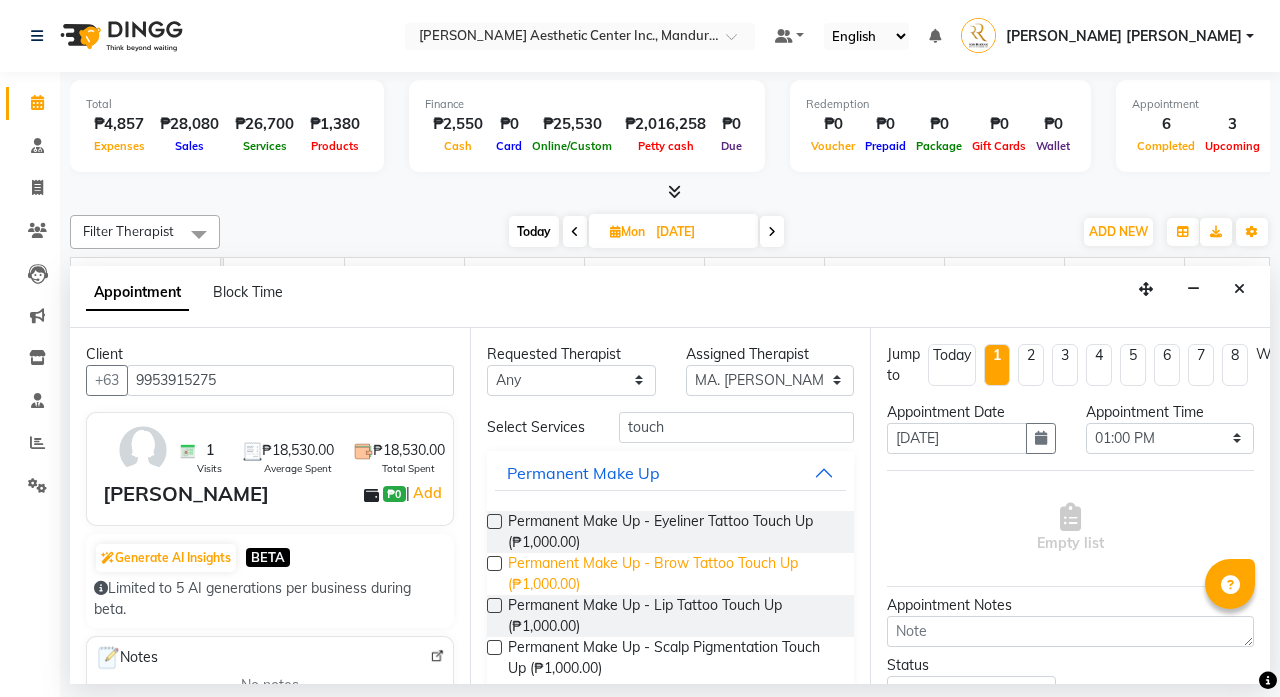 drag, startPoint x: 712, startPoint y: 431, endPoint x: 734, endPoint y: 580, distance: 150.6154 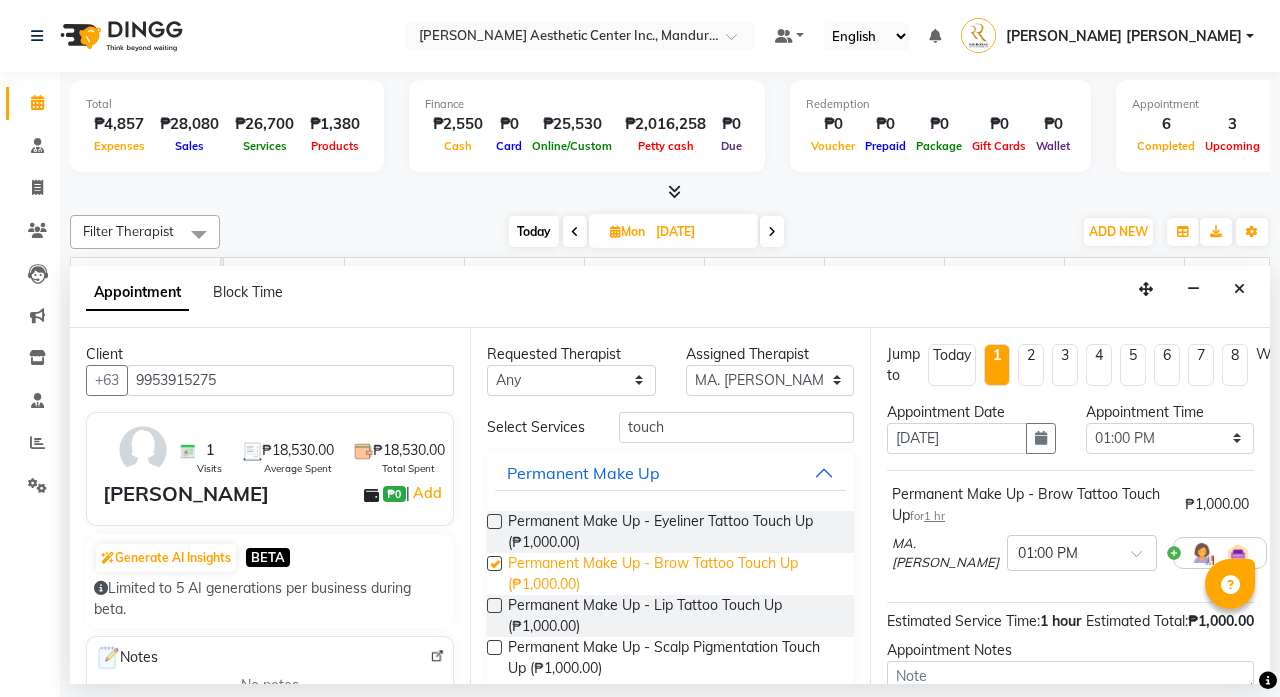 checkbox on "false" 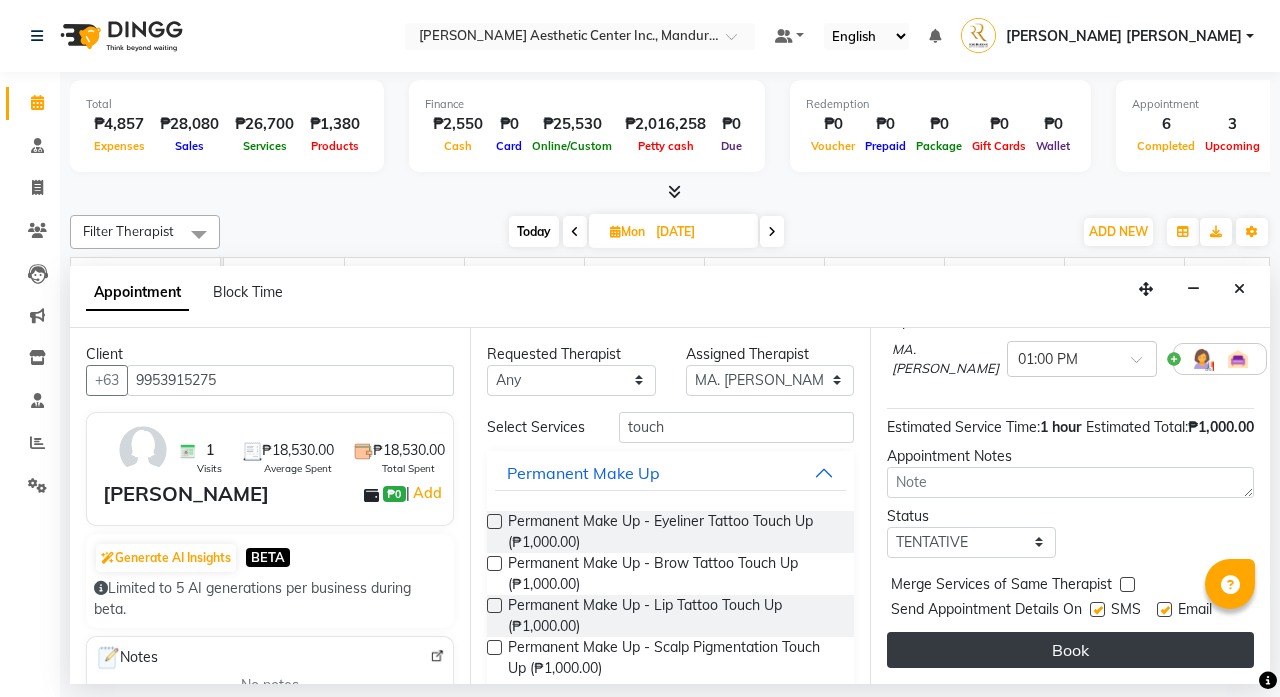click on "Book" at bounding box center [1070, 650] 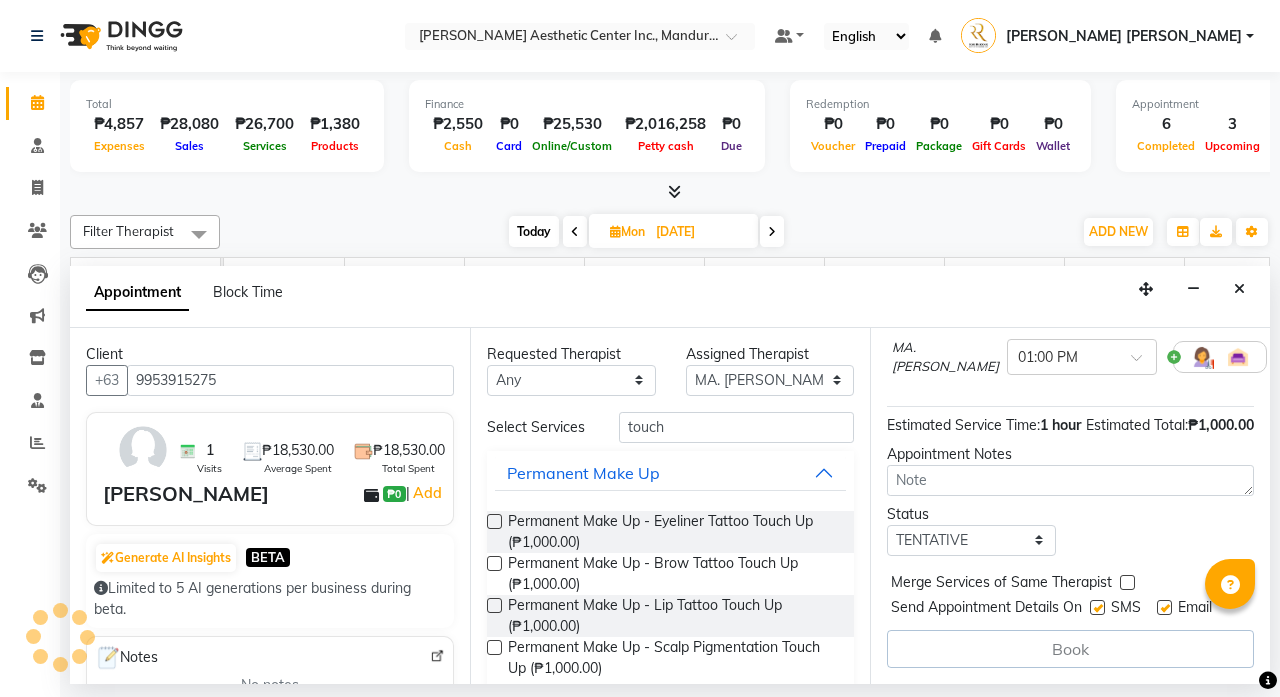 scroll, scrollTop: 214, scrollLeft: 0, axis: vertical 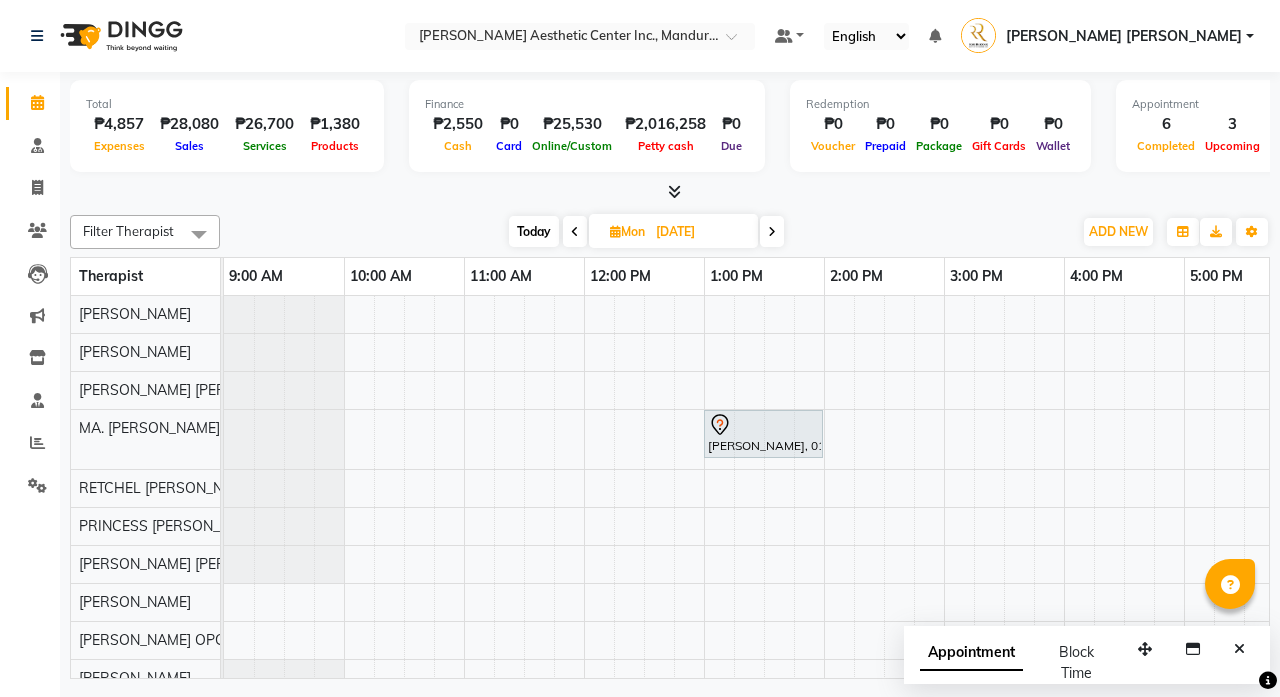 click on "Today" at bounding box center [534, 231] 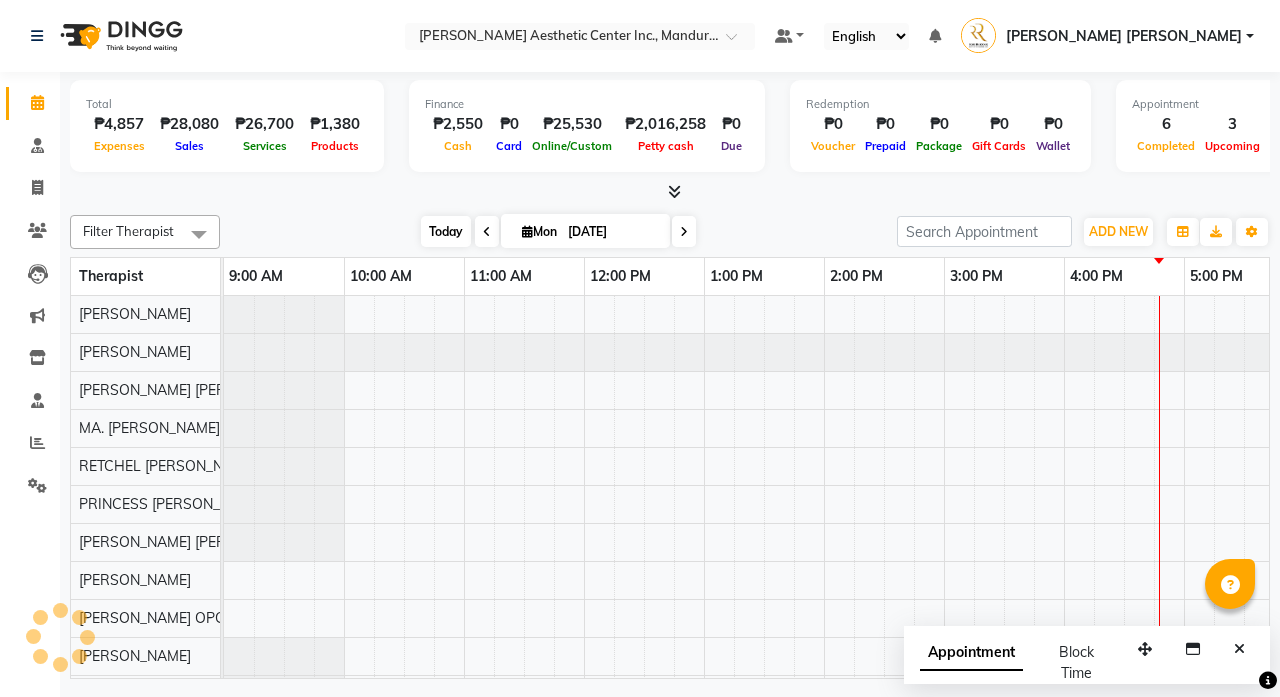 scroll, scrollTop: 0, scrollLeft: 275, axis: horizontal 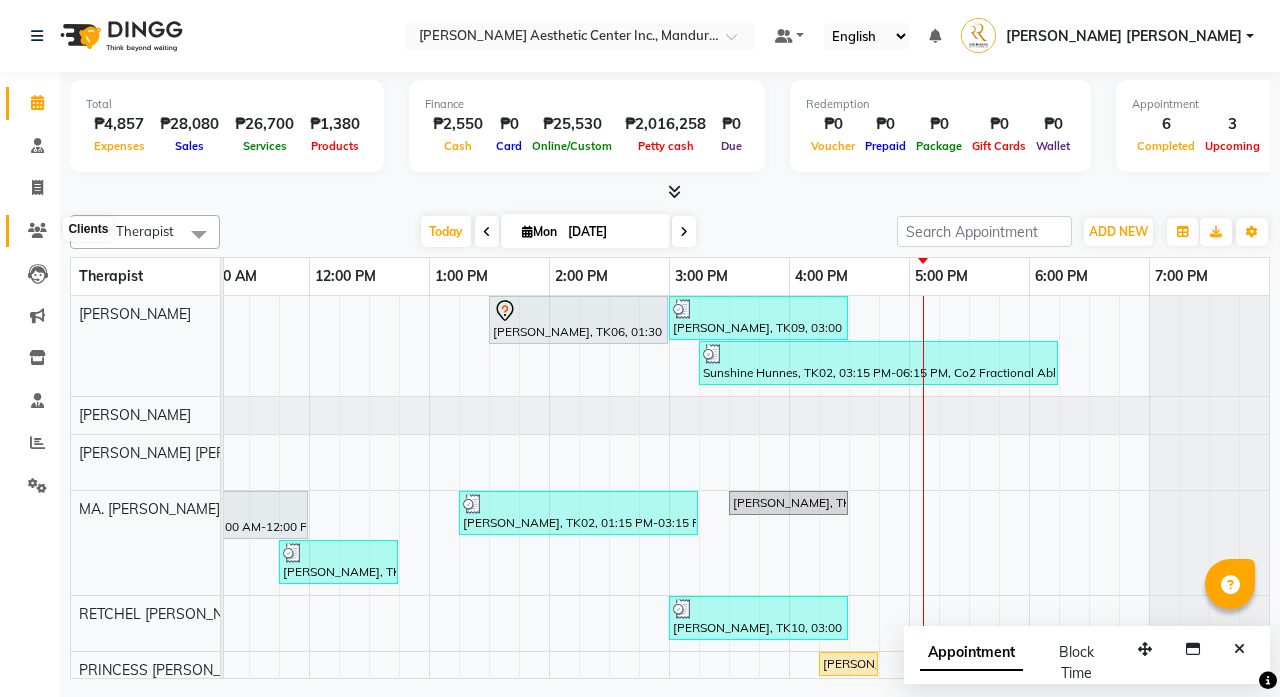 click 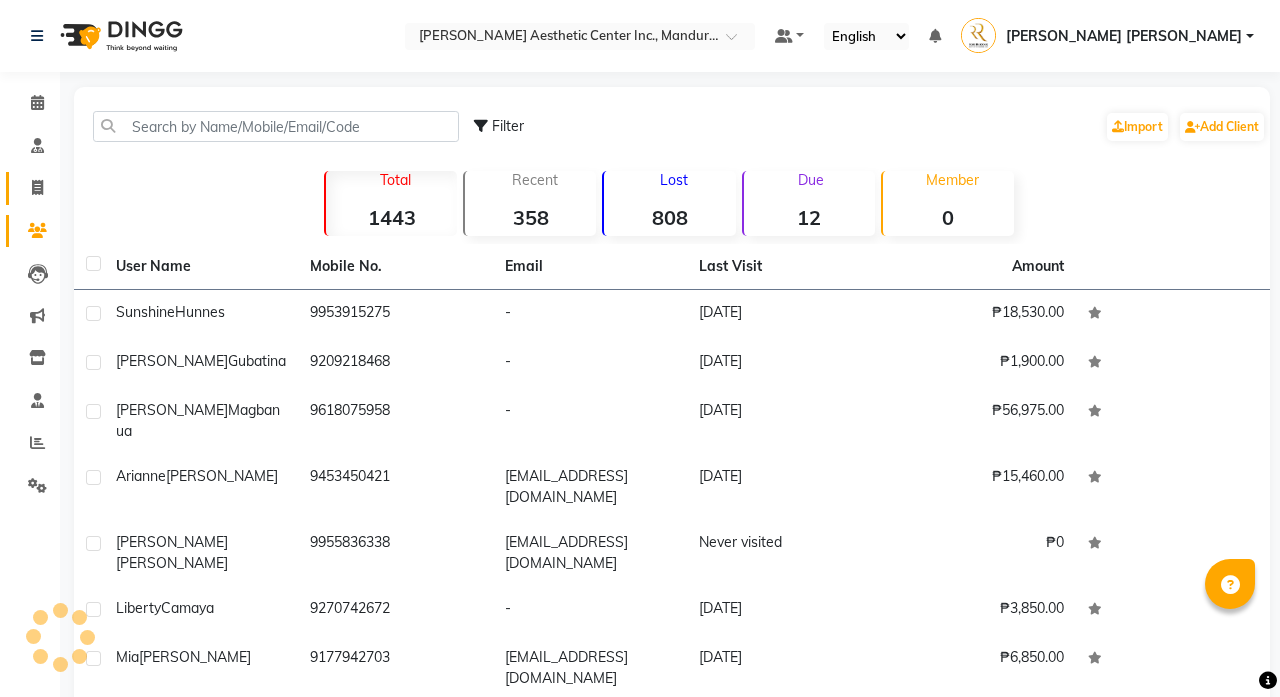 click 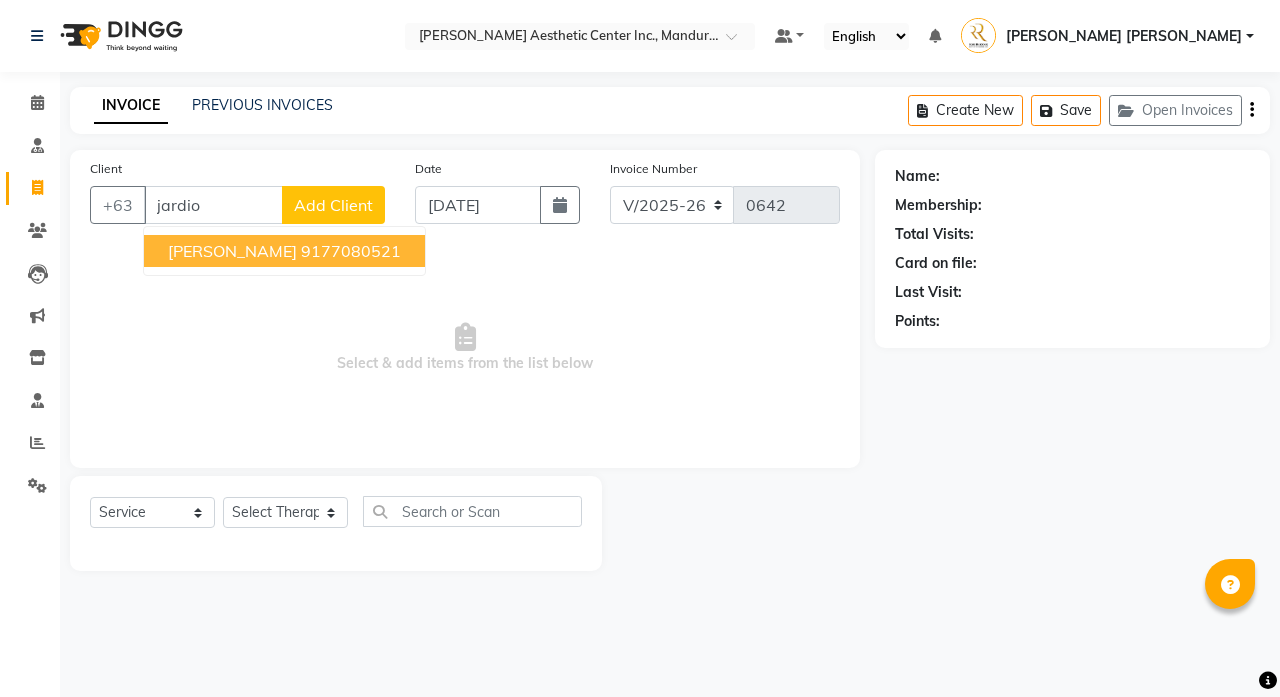 click on "[PERSON_NAME]  9177080521" at bounding box center (284, 251) 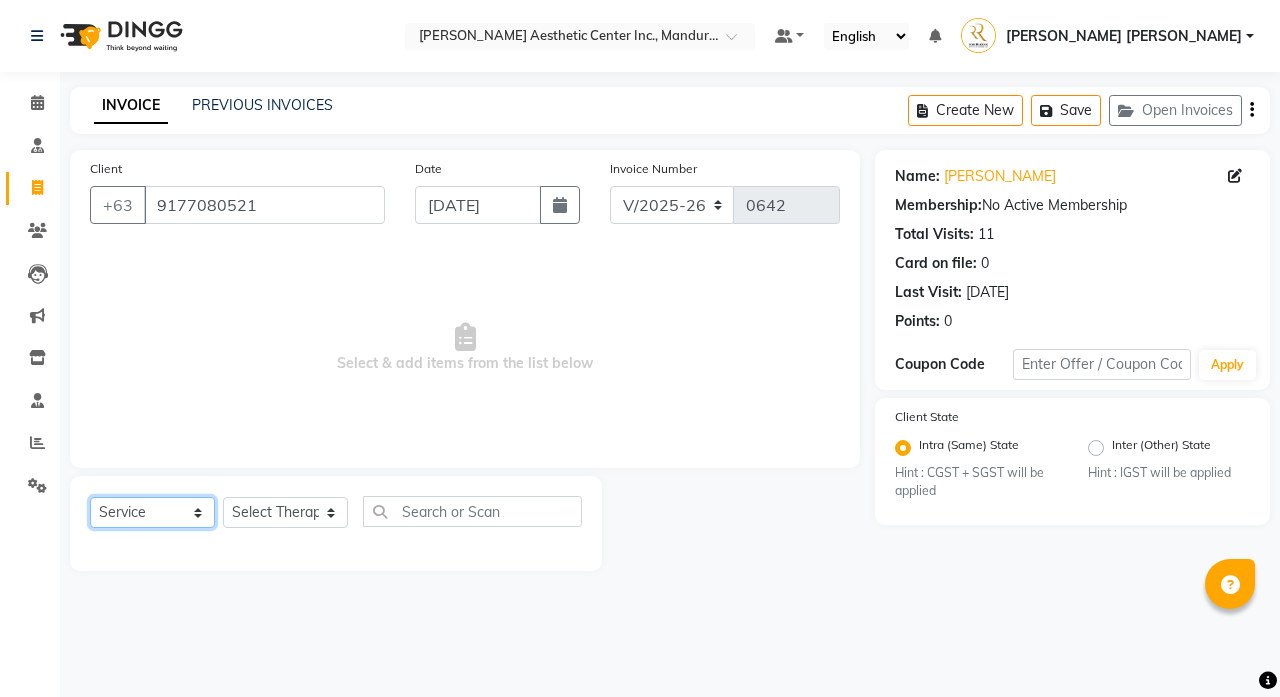 select on "product" 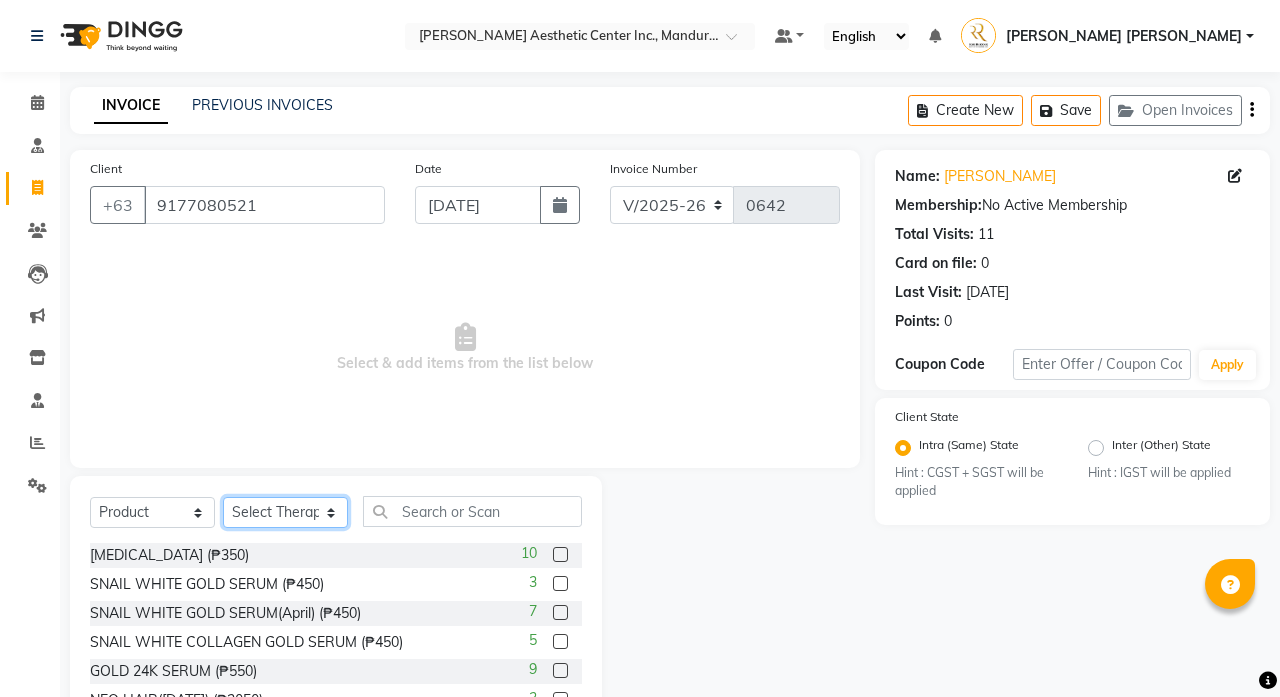 select on "46409" 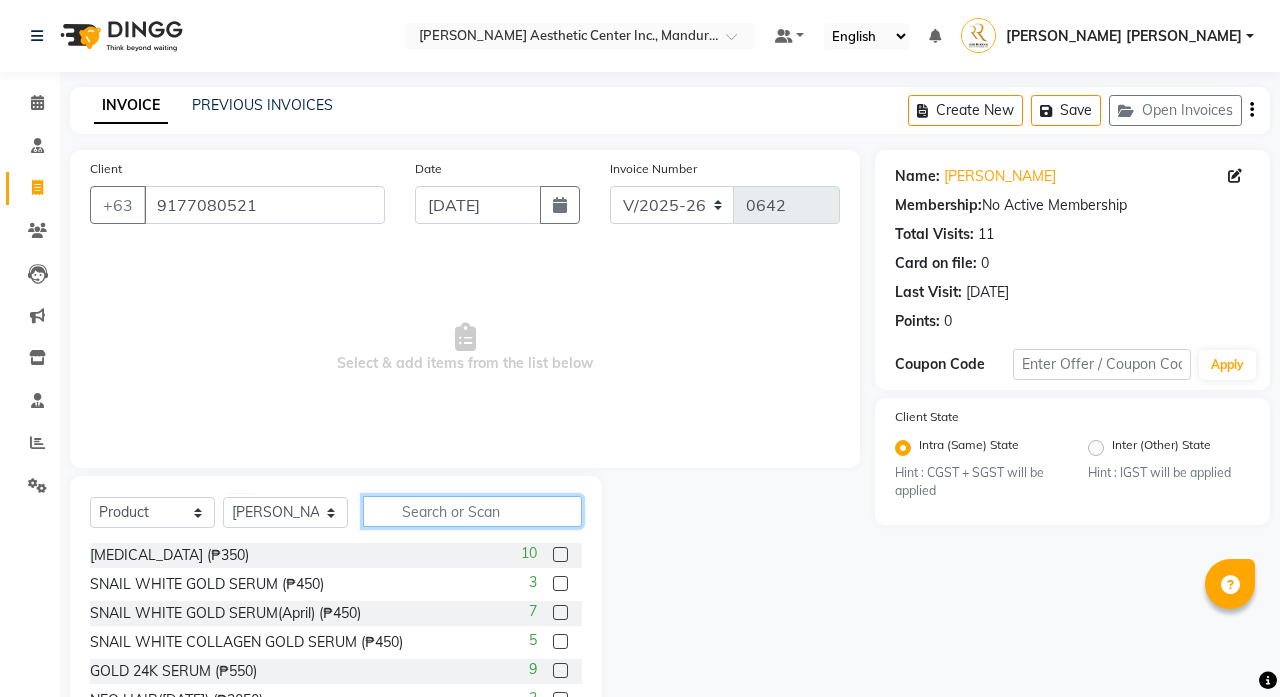 click 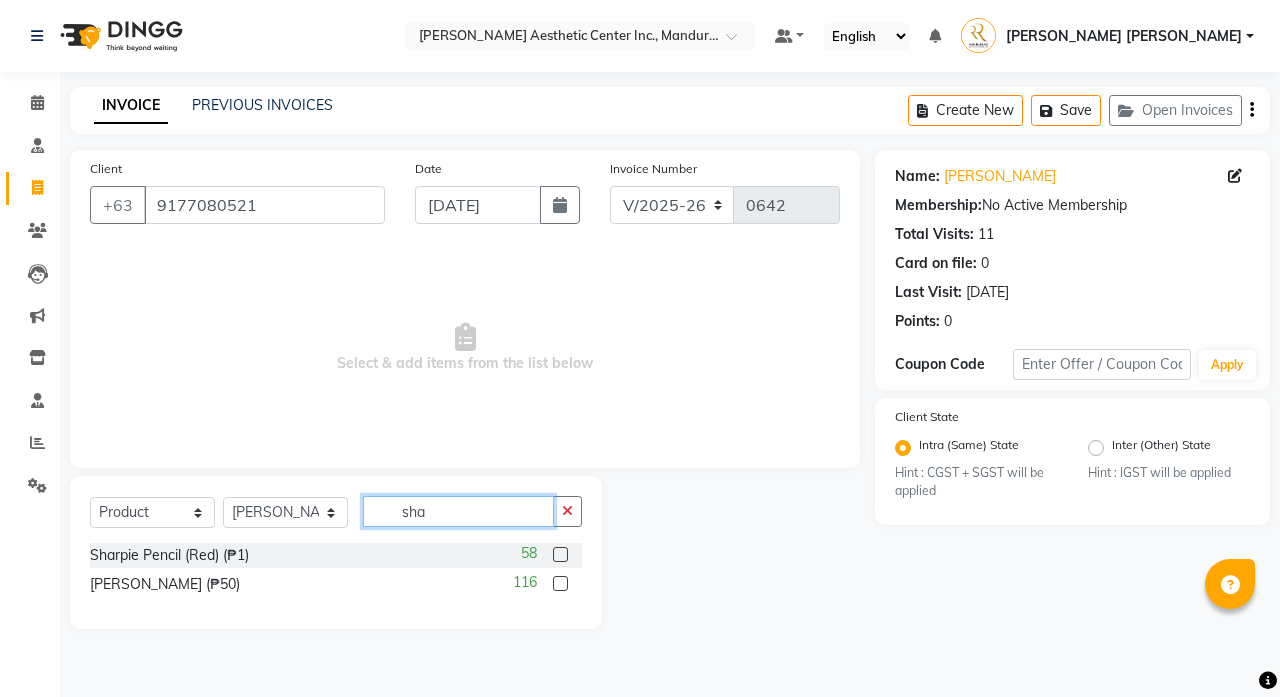 type on "sha" 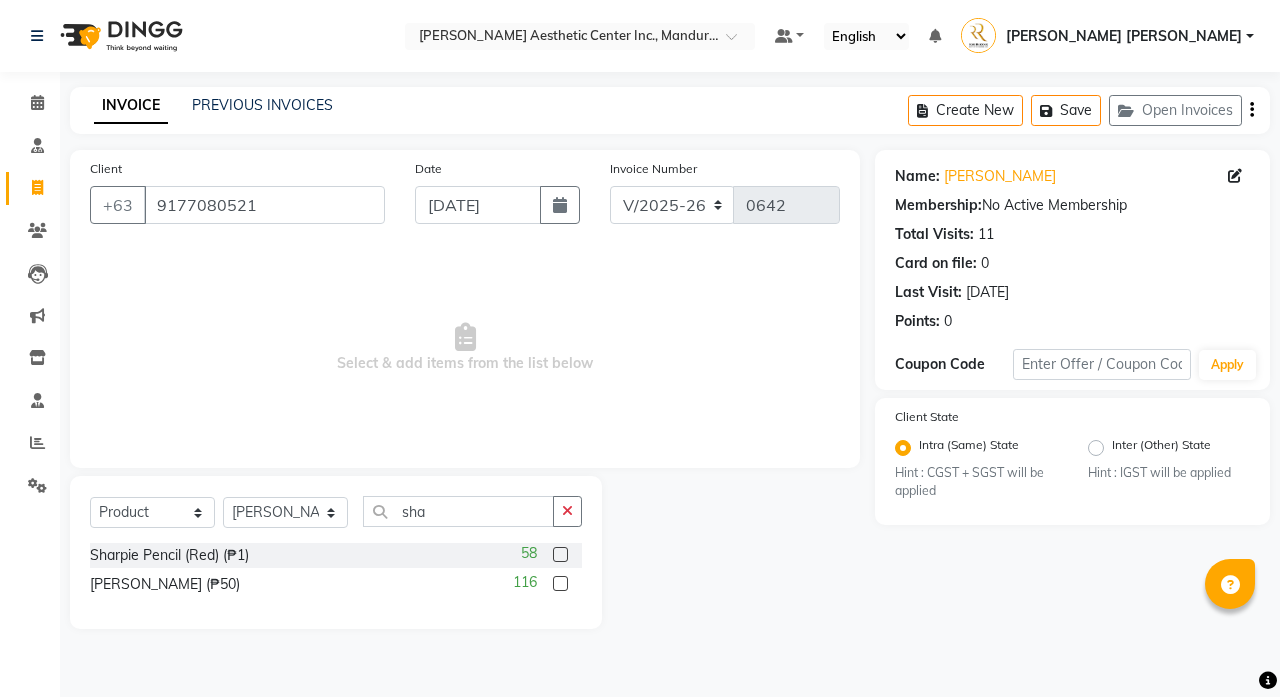 click 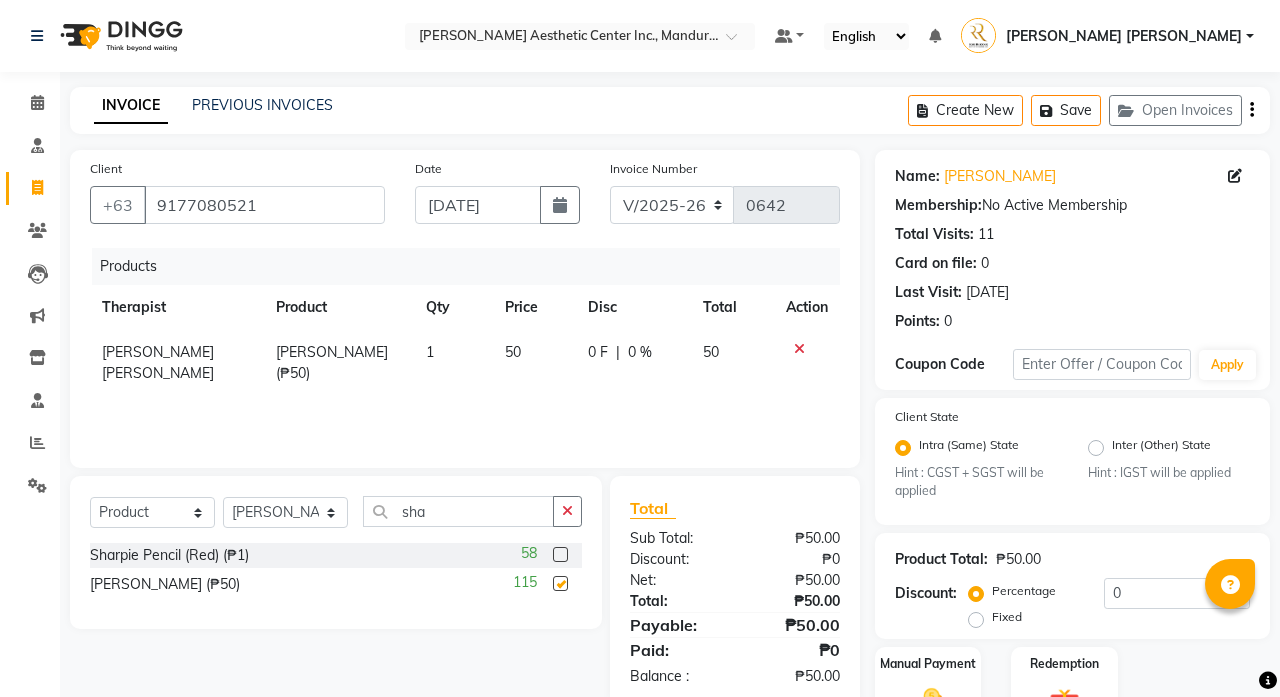 checkbox on "false" 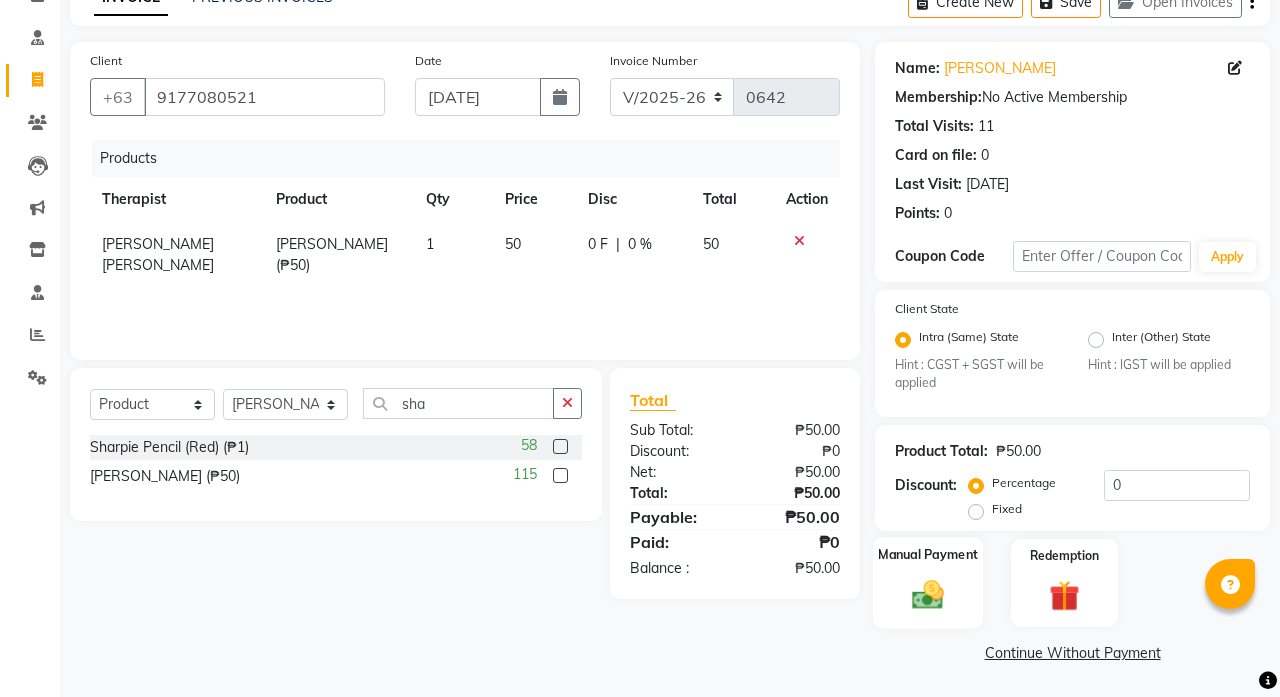 click 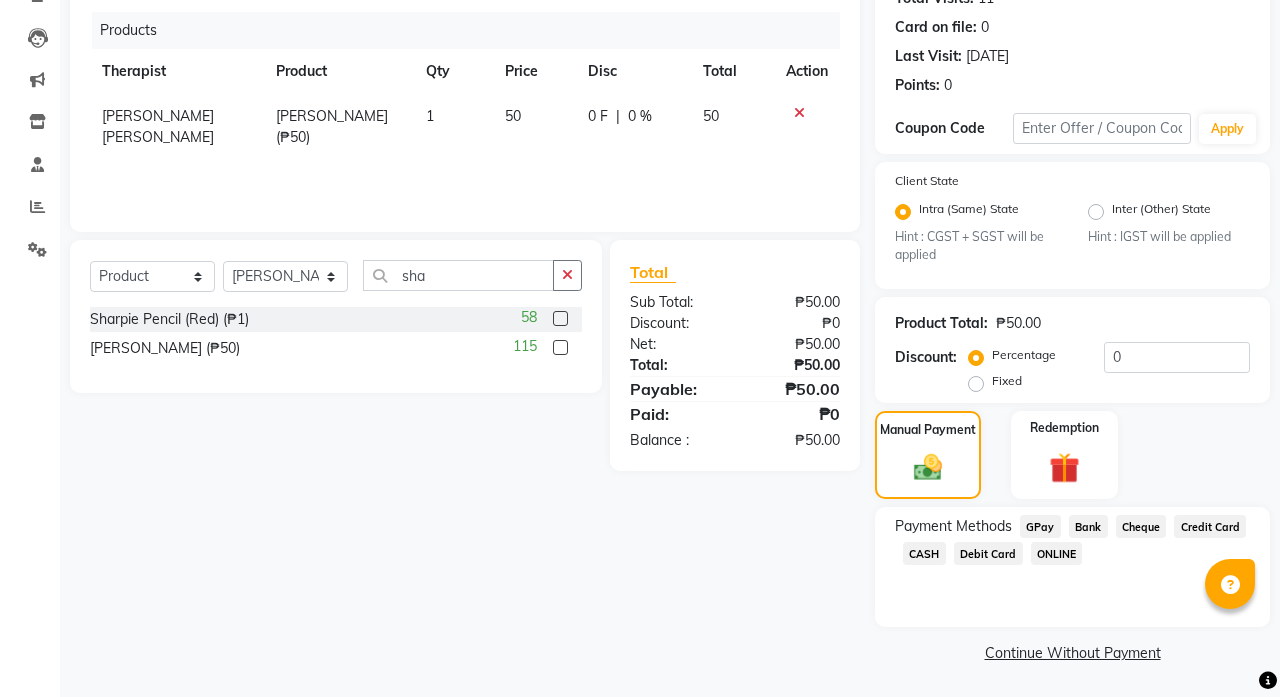 click on "CASH" 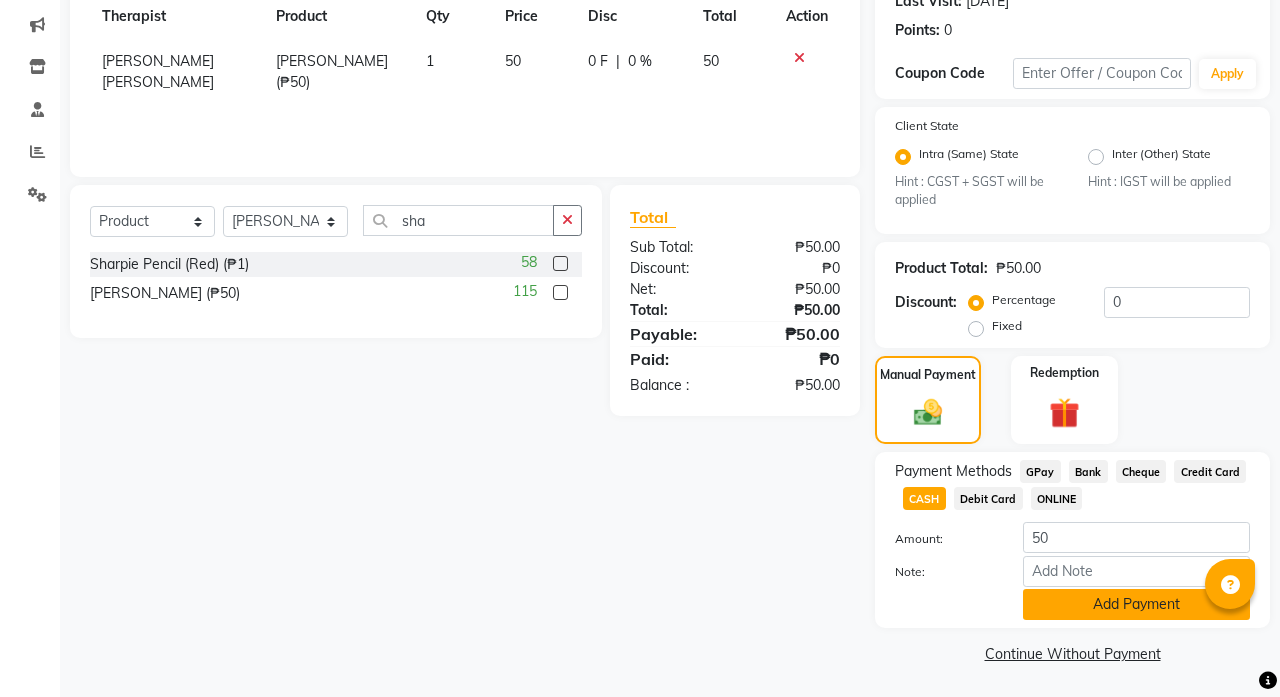 click on "Add Payment" 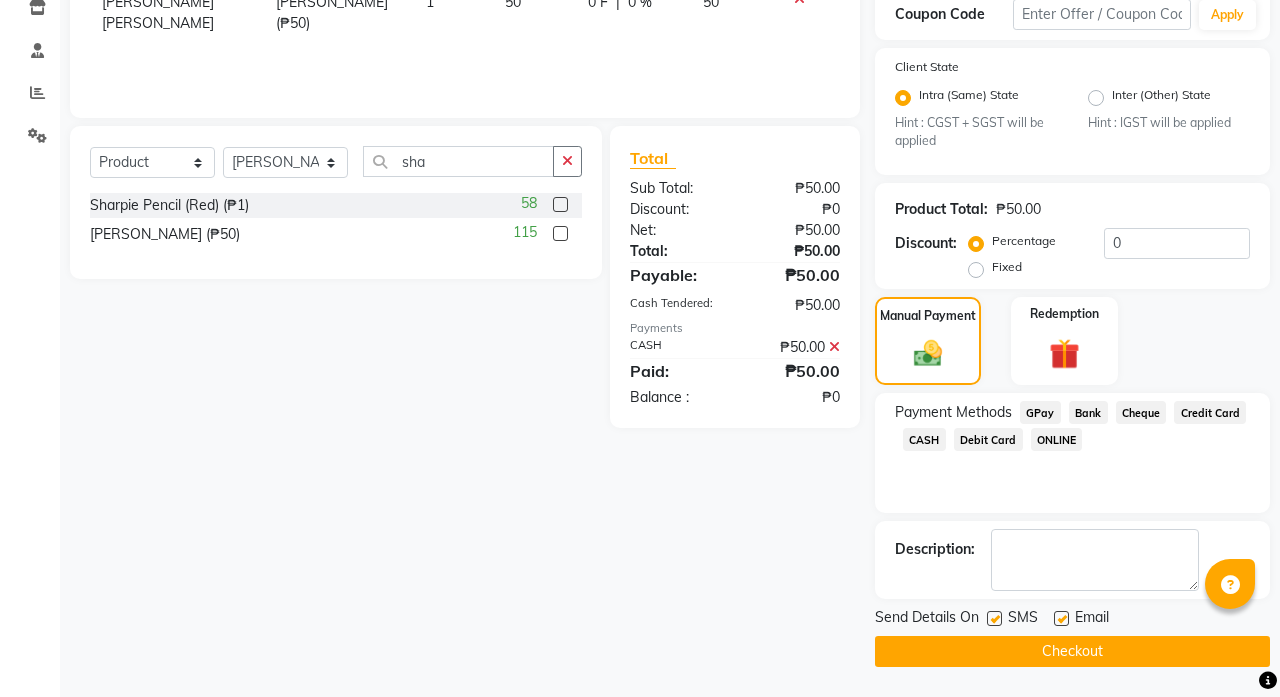 scroll, scrollTop: 349, scrollLeft: 0, axis: vertical 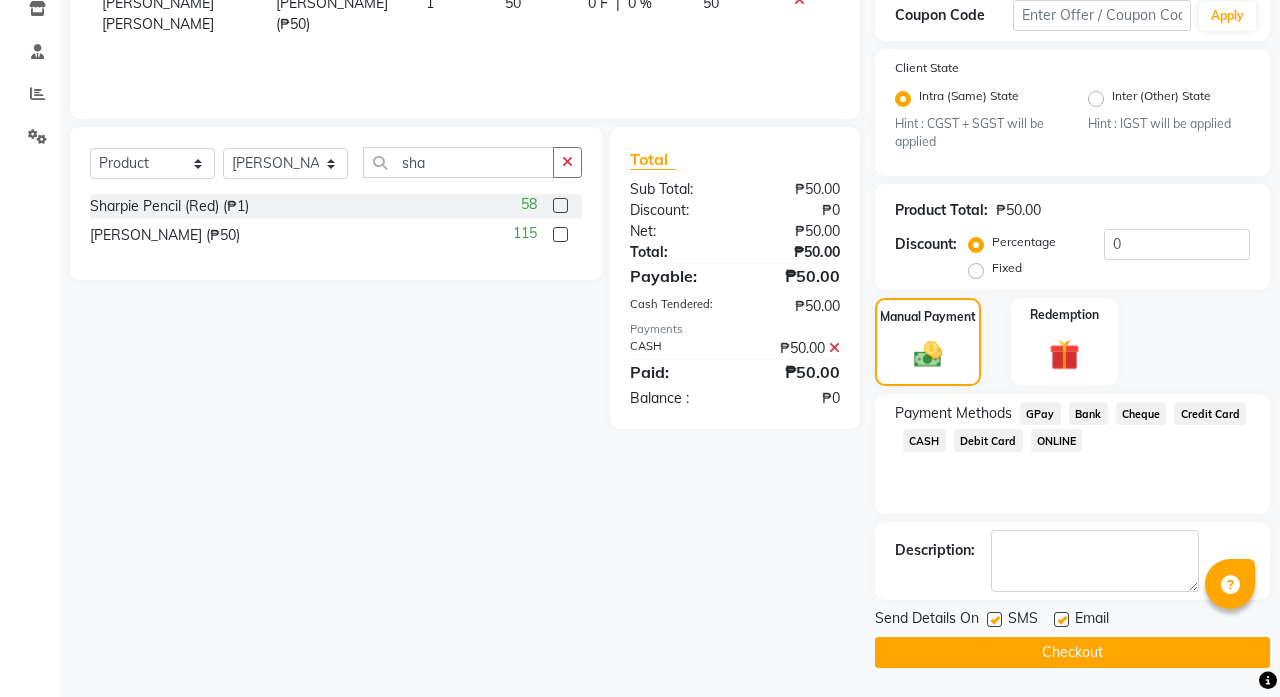 click on "Checkout" 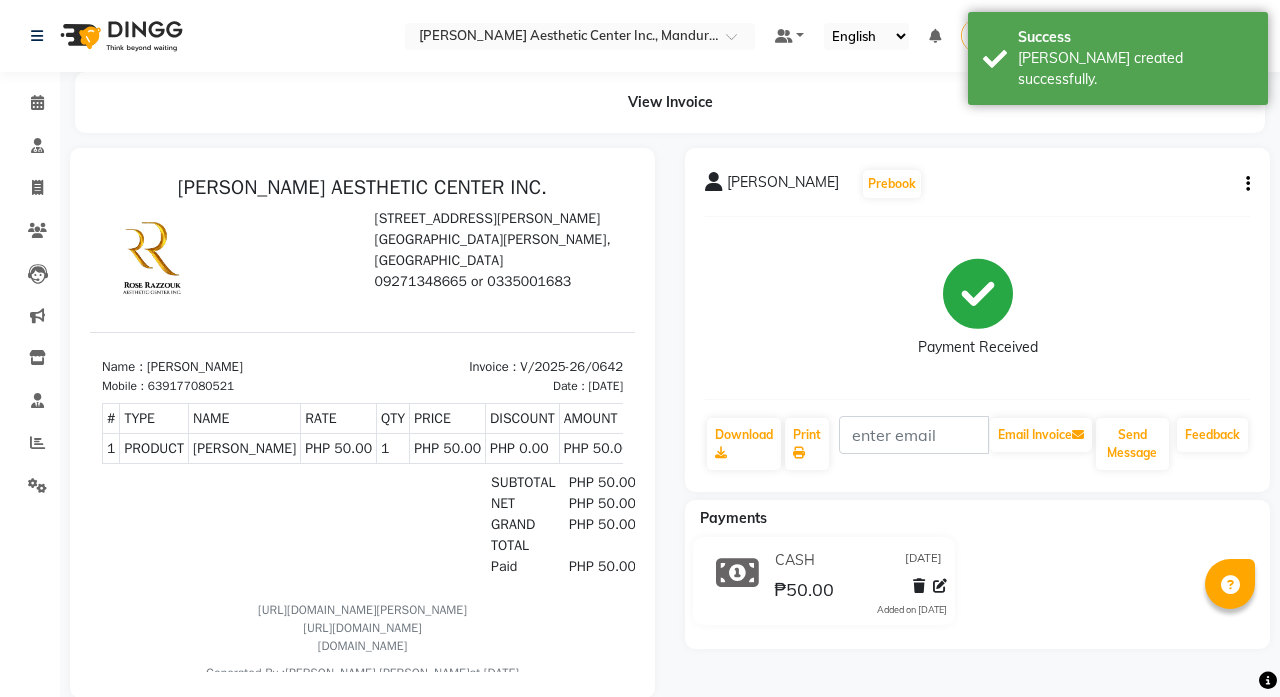 scroll, scrollTop: 0, scrollLeft: 0, axis: both 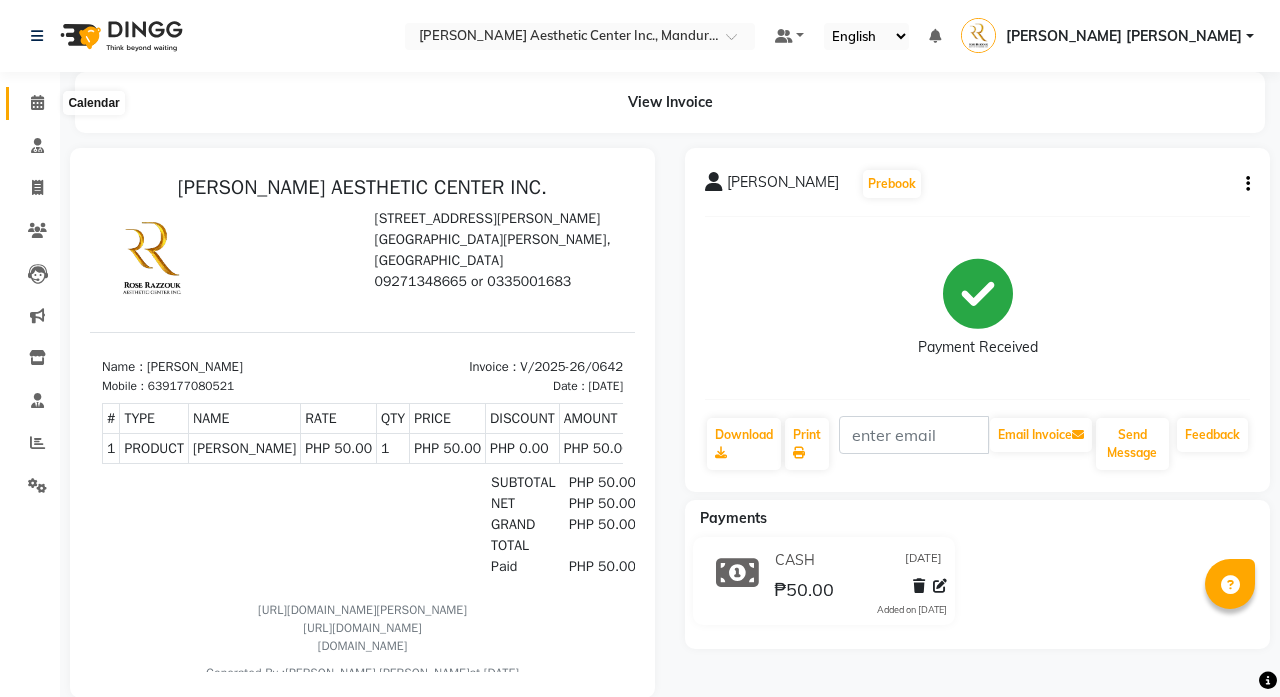 click 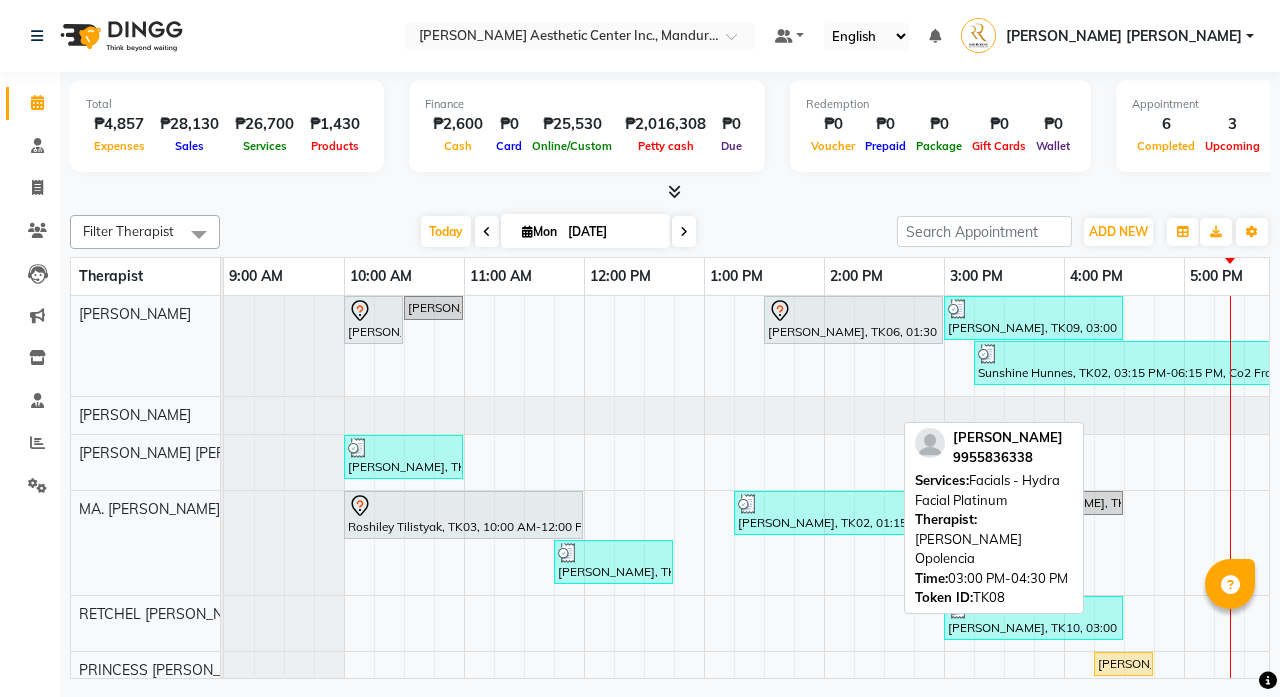 scroll, scrollTop: 201, scrollLeft: 0, axis: vertical 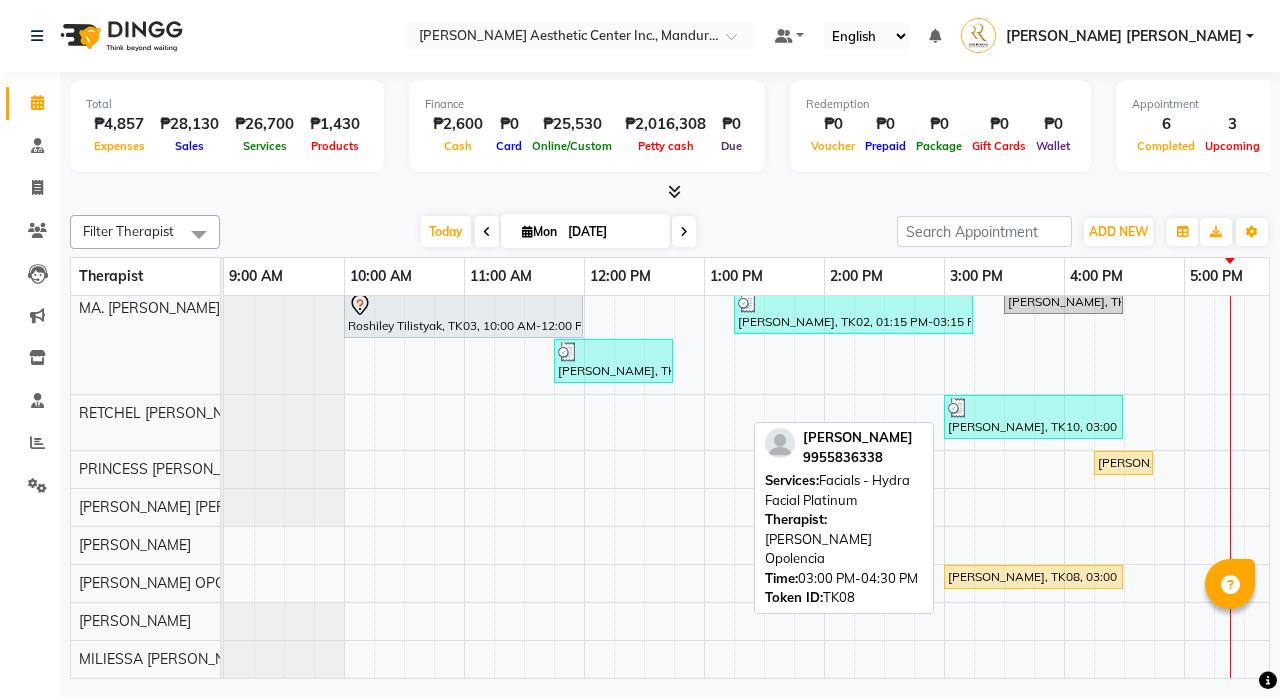 click on "[PERSON_NAME], TK08, 03:00 PM-04:30 PM, Facials  - Hydra Facial Platinum" at bounding box center [1033, 577] 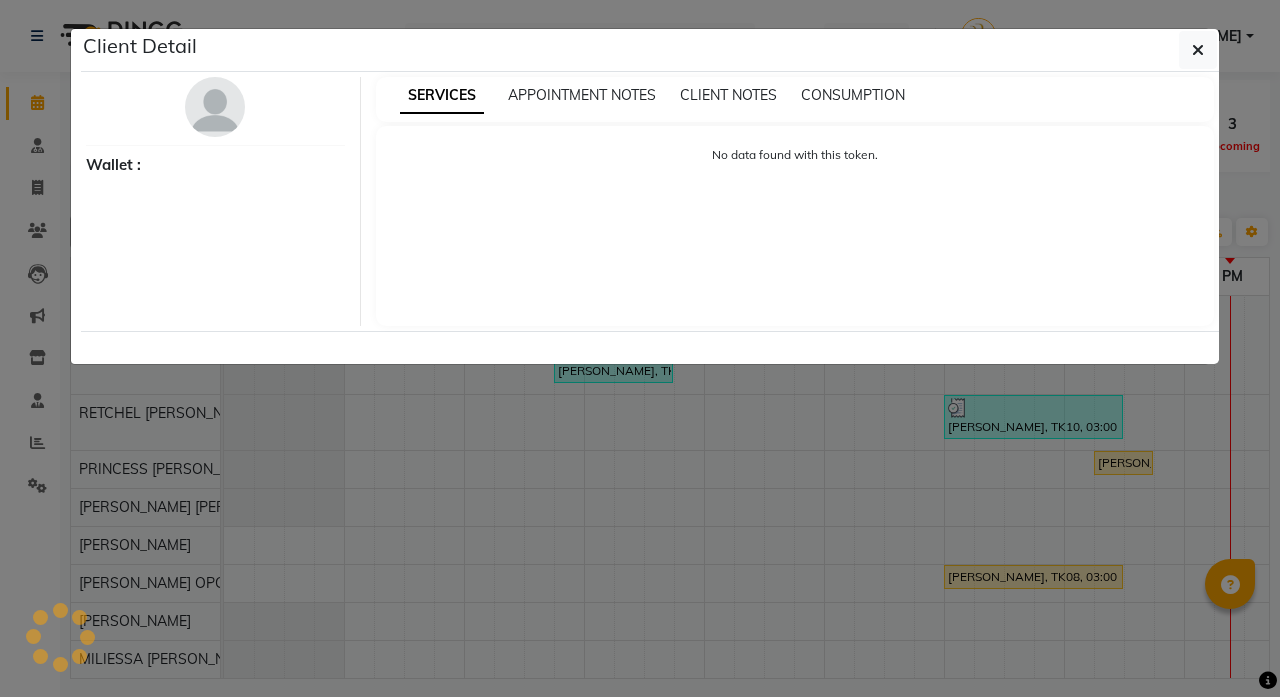 select on "1" 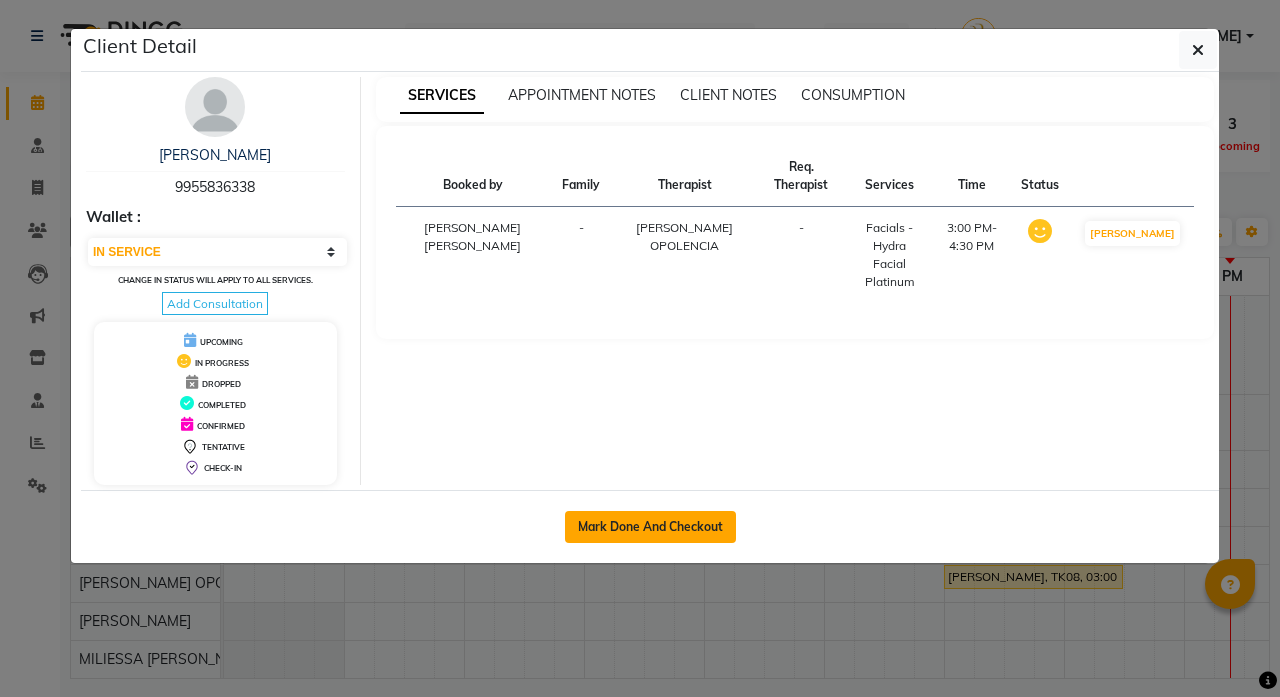click on "Mark Done And Checkout" 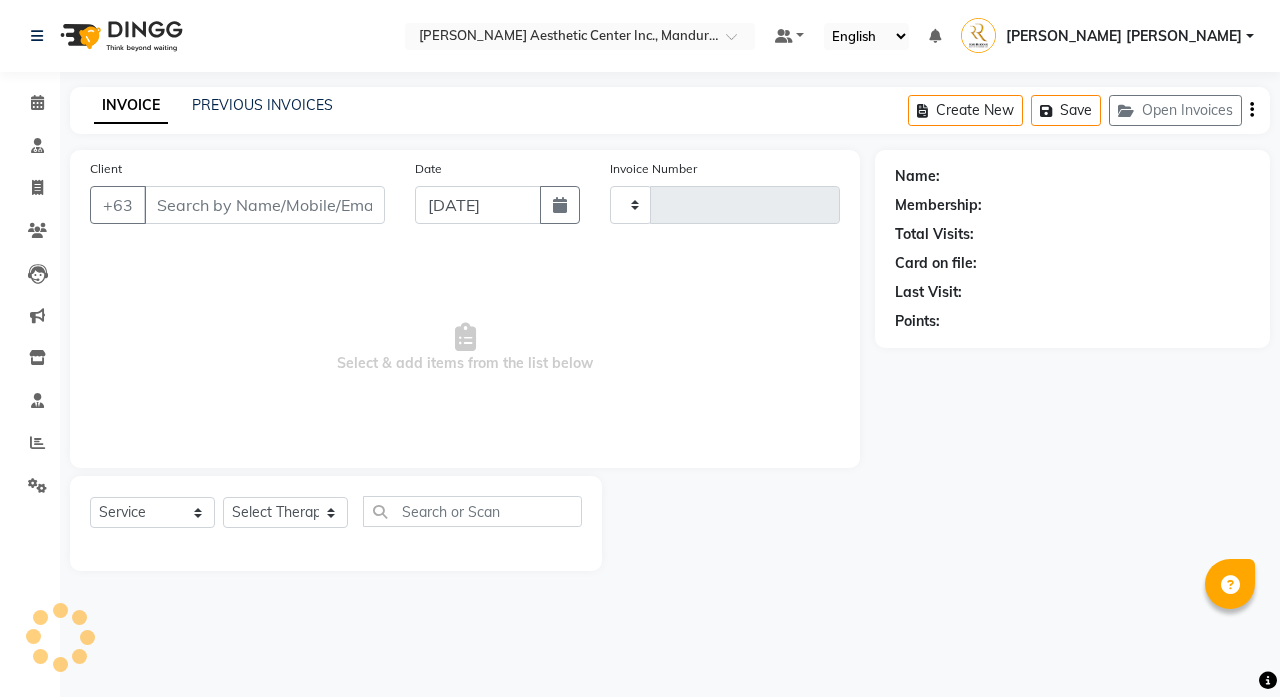 type on "0643" 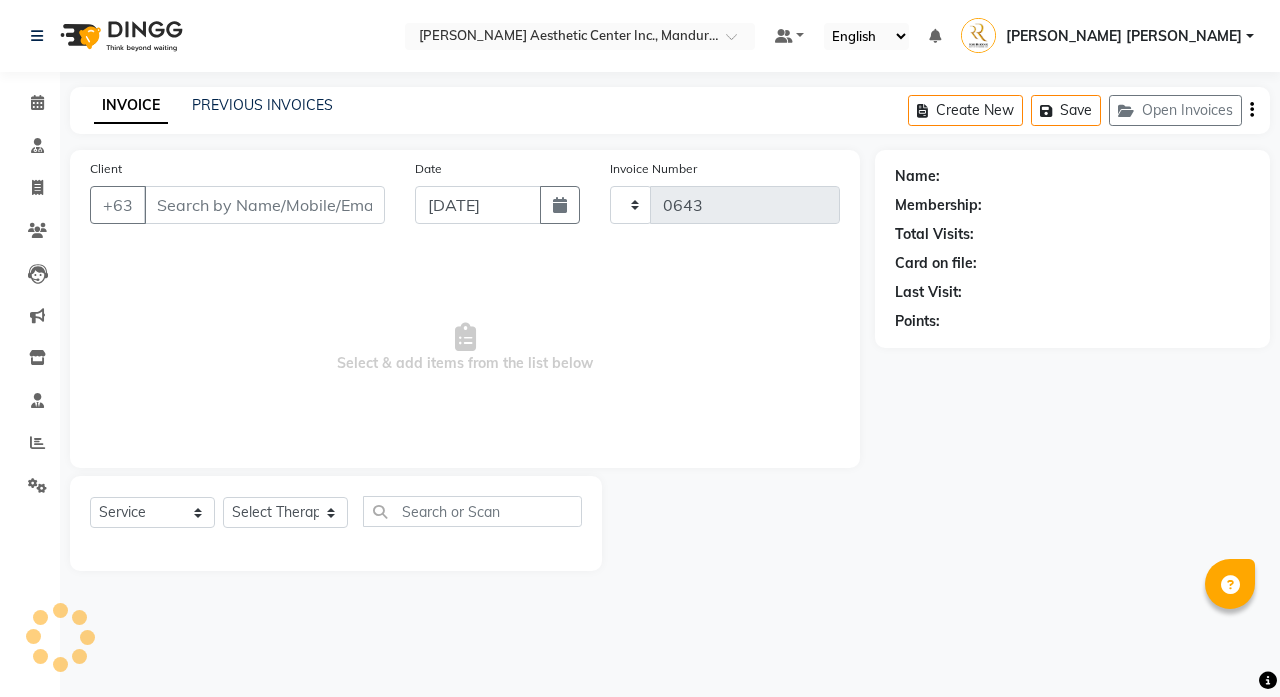 select on "6259" 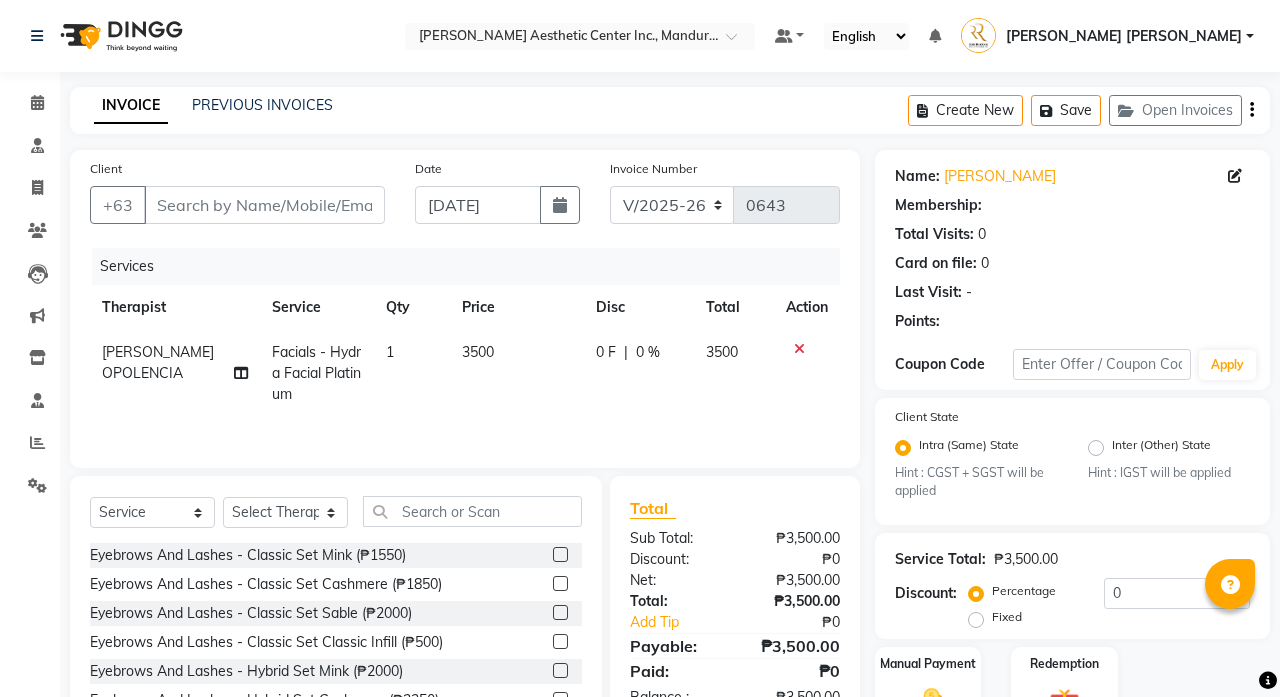 type on "9955836338" 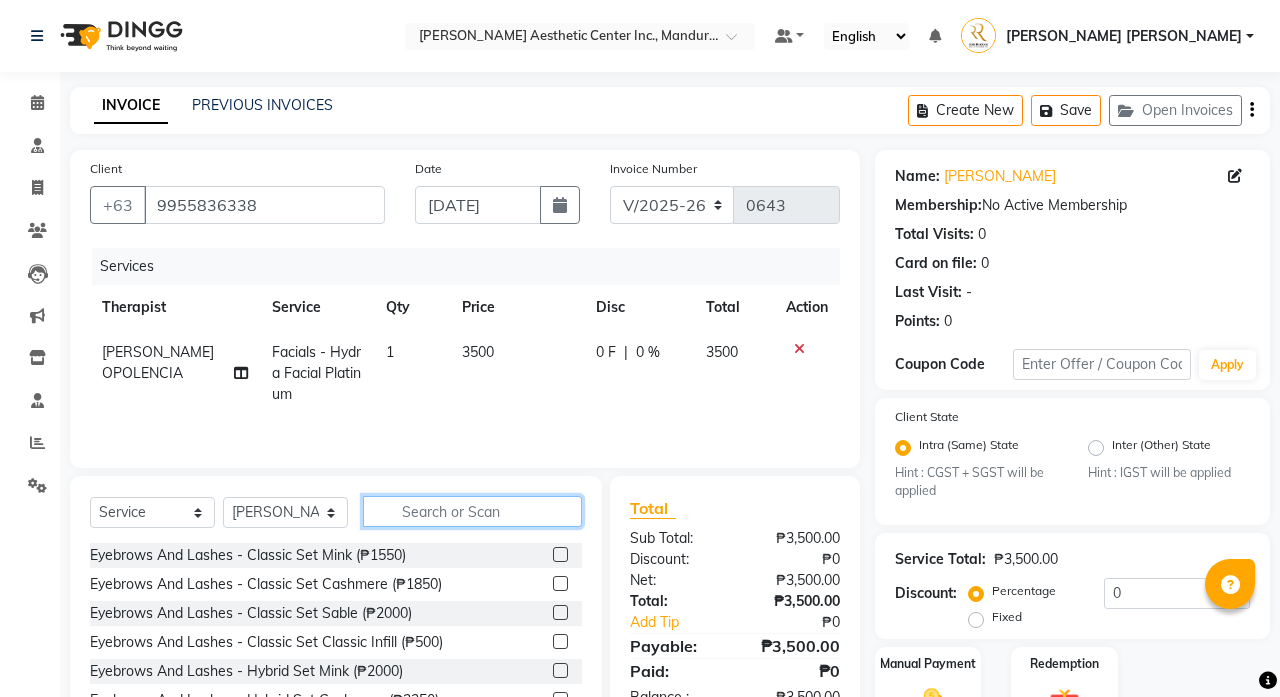 click 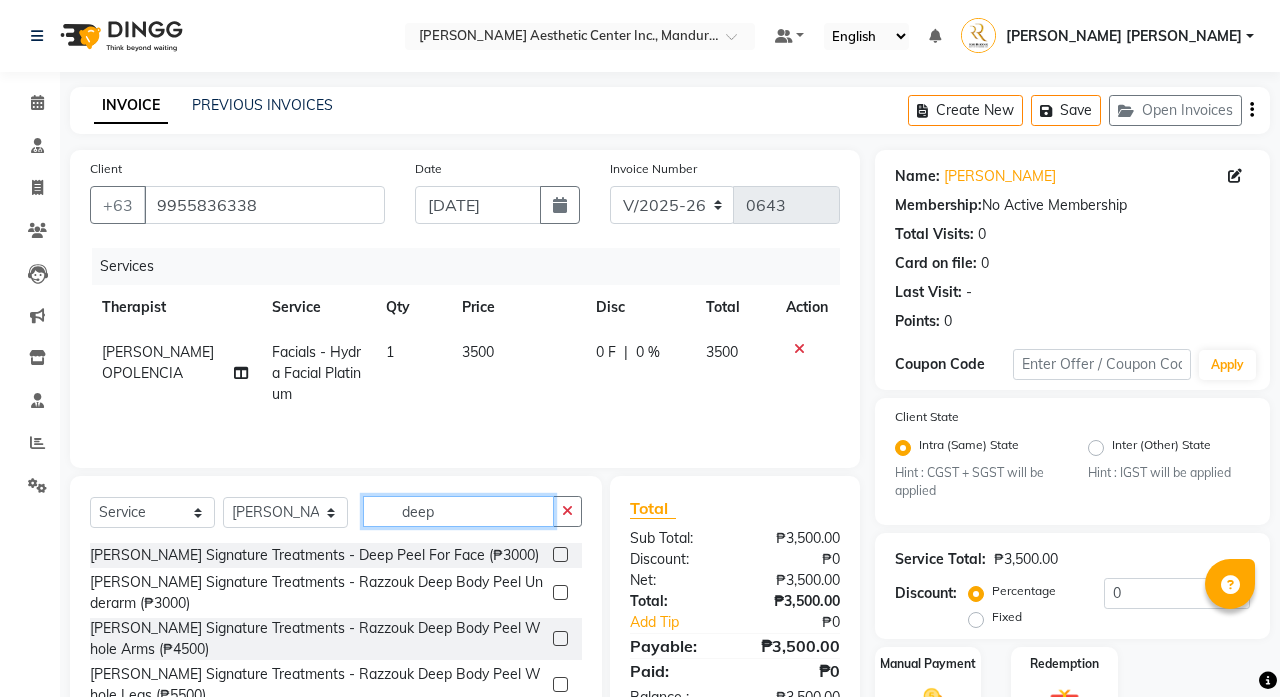 type on "deep" 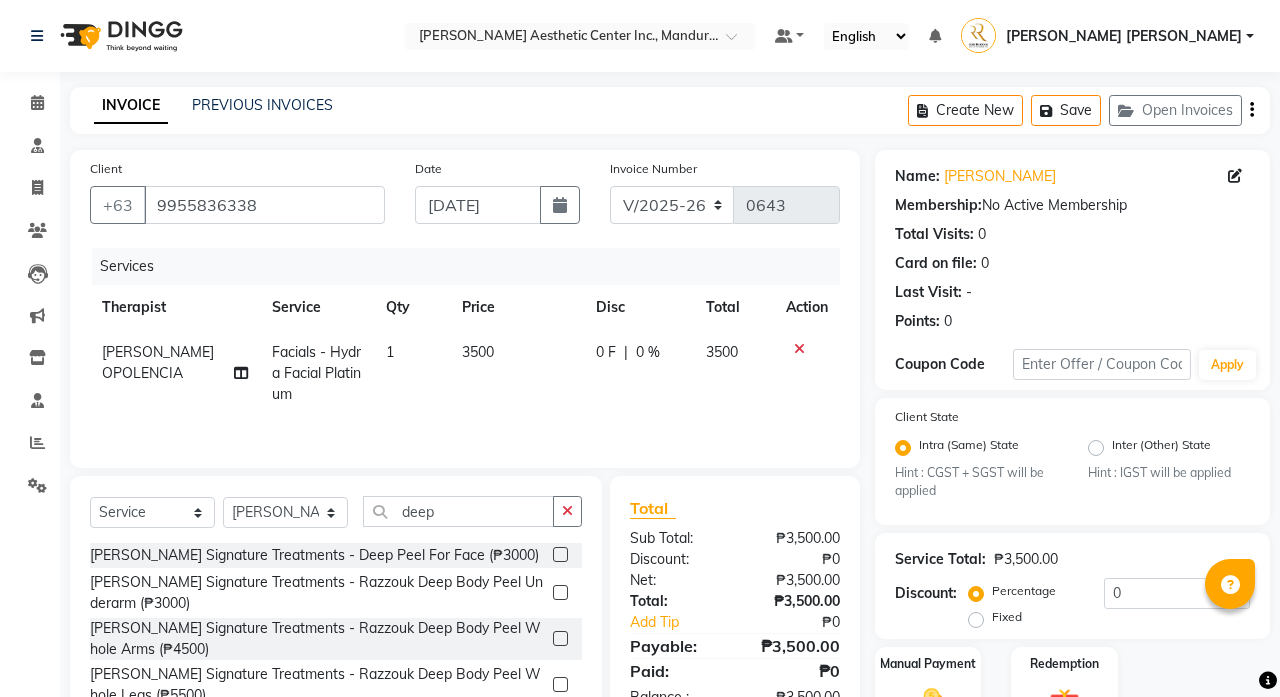 click 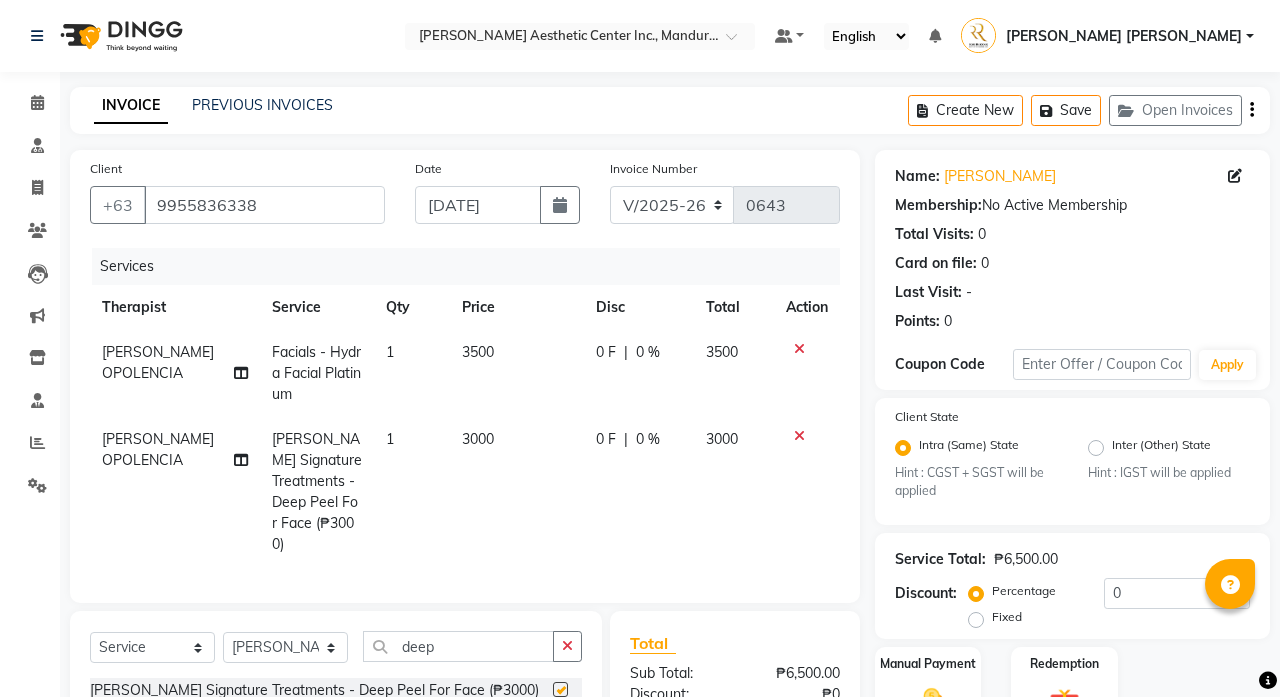 checkbox on "false" 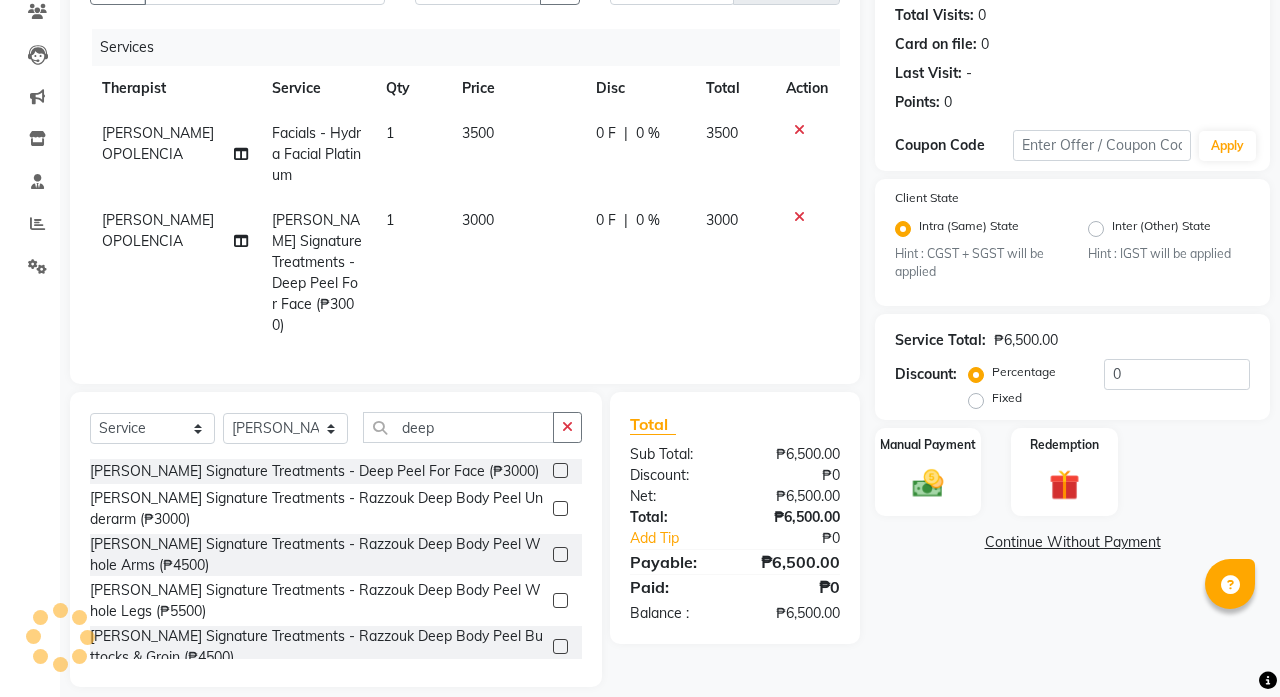 scroll, scrollTop: 218, scrollLeft: 0, axis: vertical 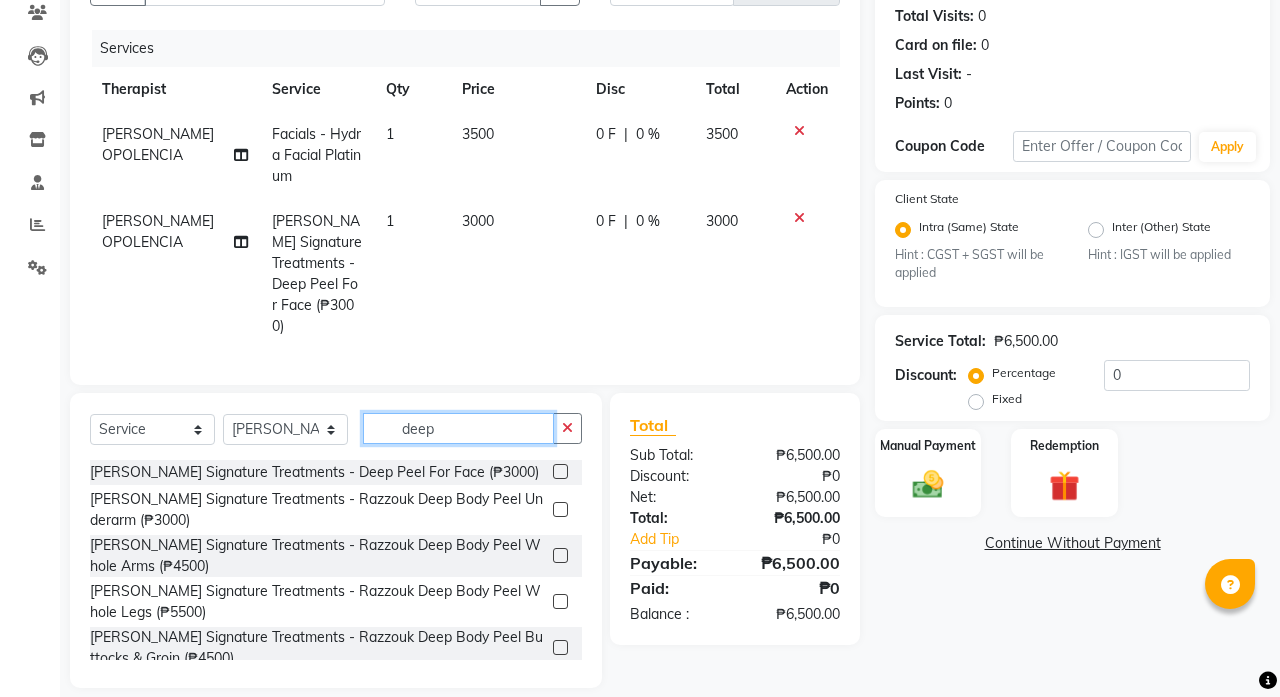 drag, startPoint x: 451, startPoint y: 415, endPoint x: 396, endPoint y: 399, distance: 57.280014 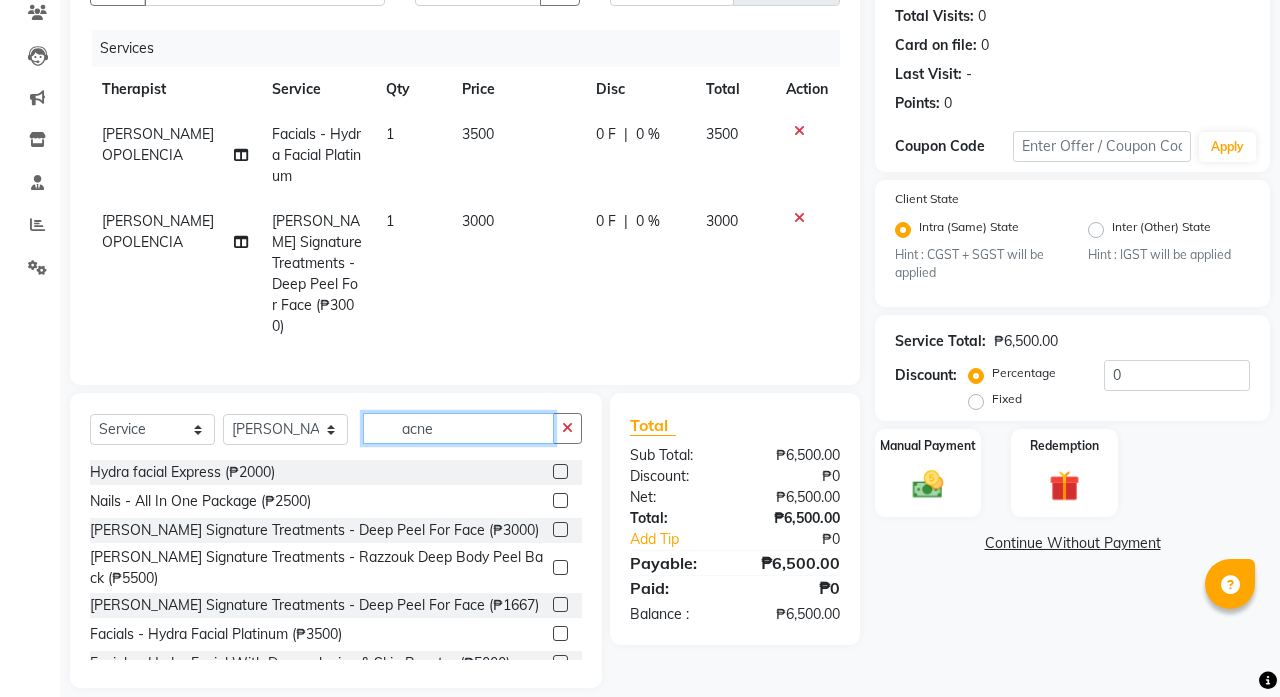 scroll, scrollTop: 175, scrollLeft: 0, axis: vertical 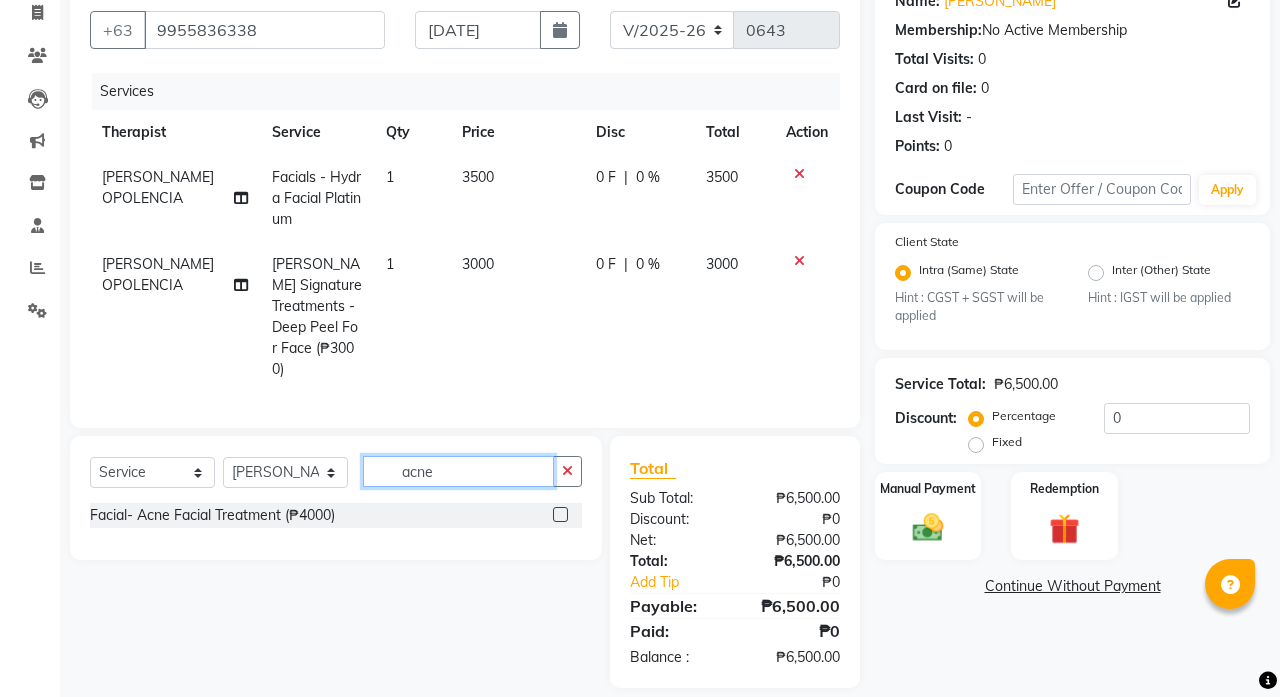 type on "acne" 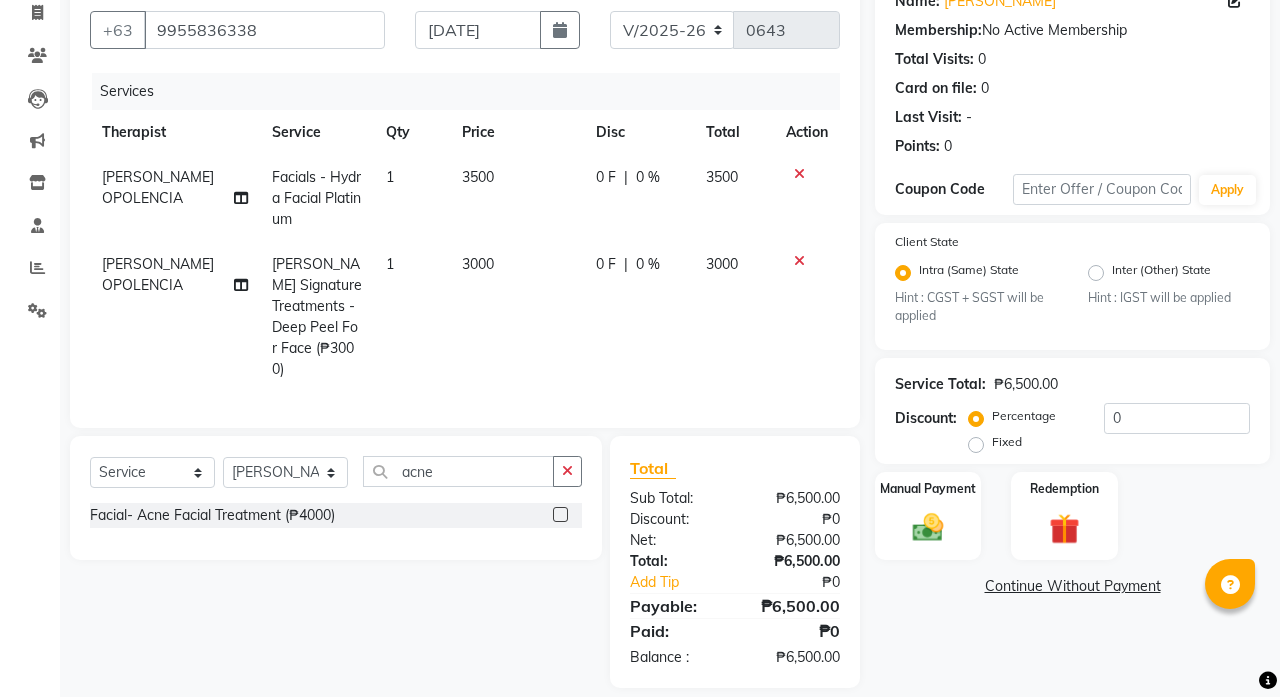 click 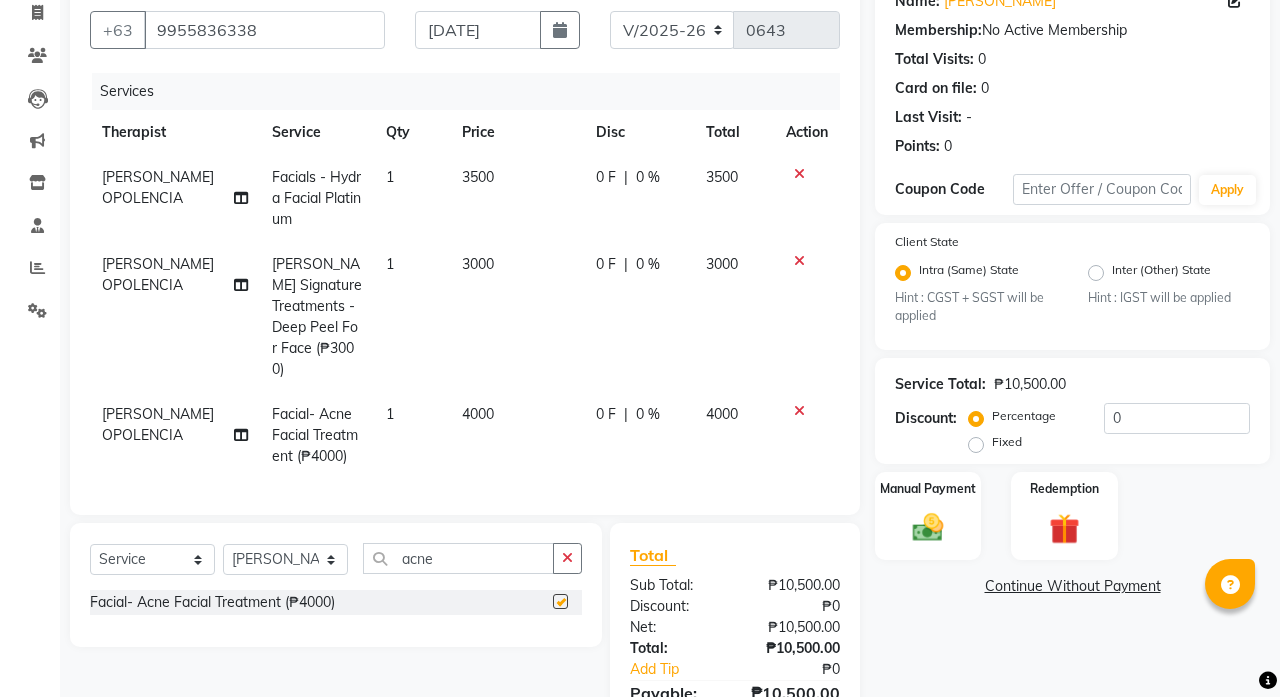 checkbox on "false" 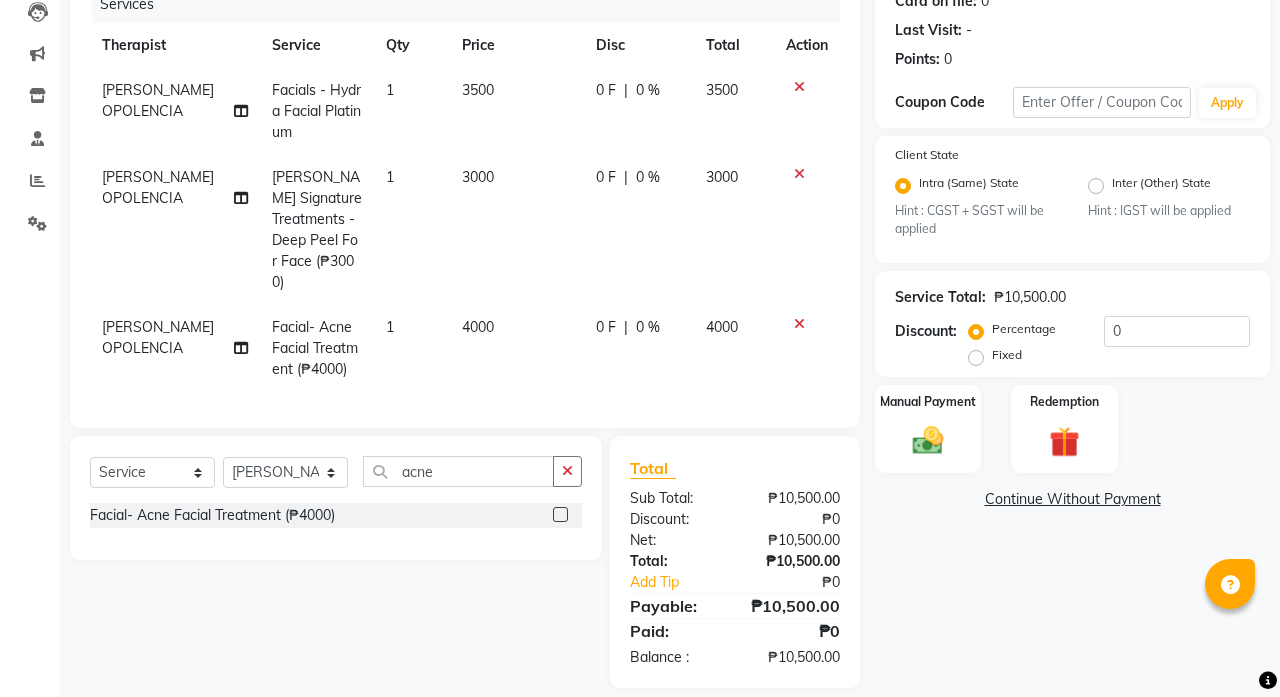 click on "1" 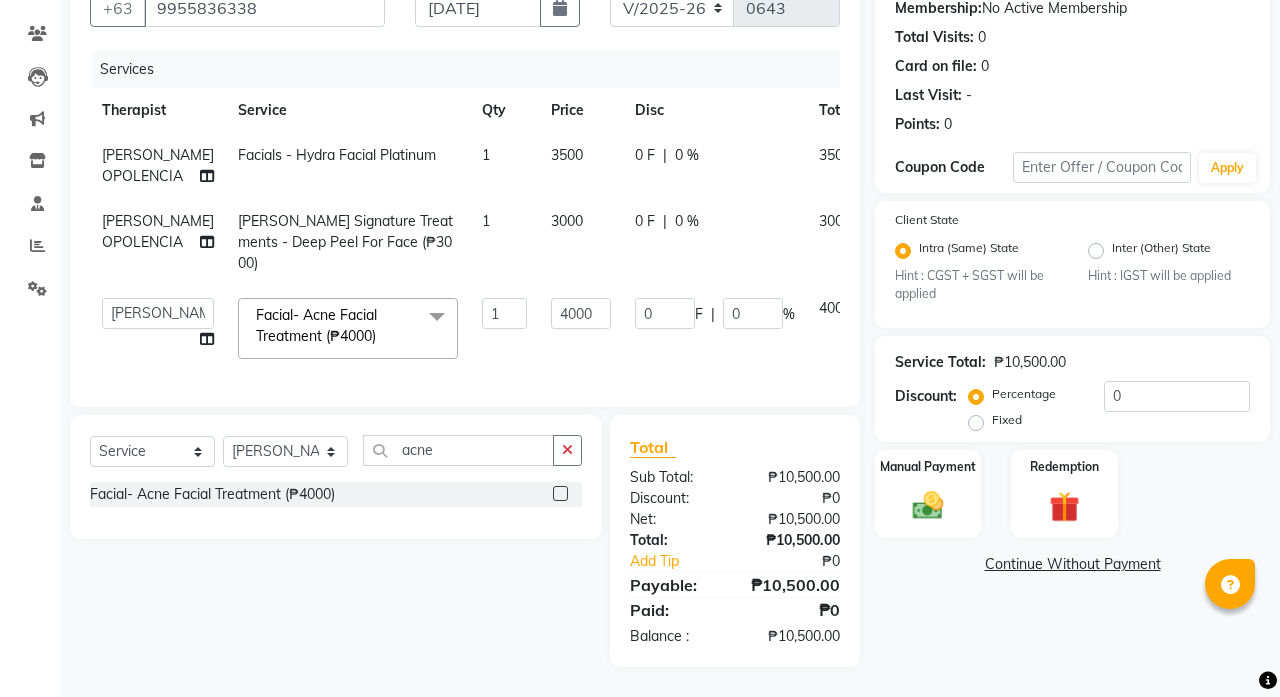 scroll, scrollTop: 259, scrollLeft: 0, axis: vertical 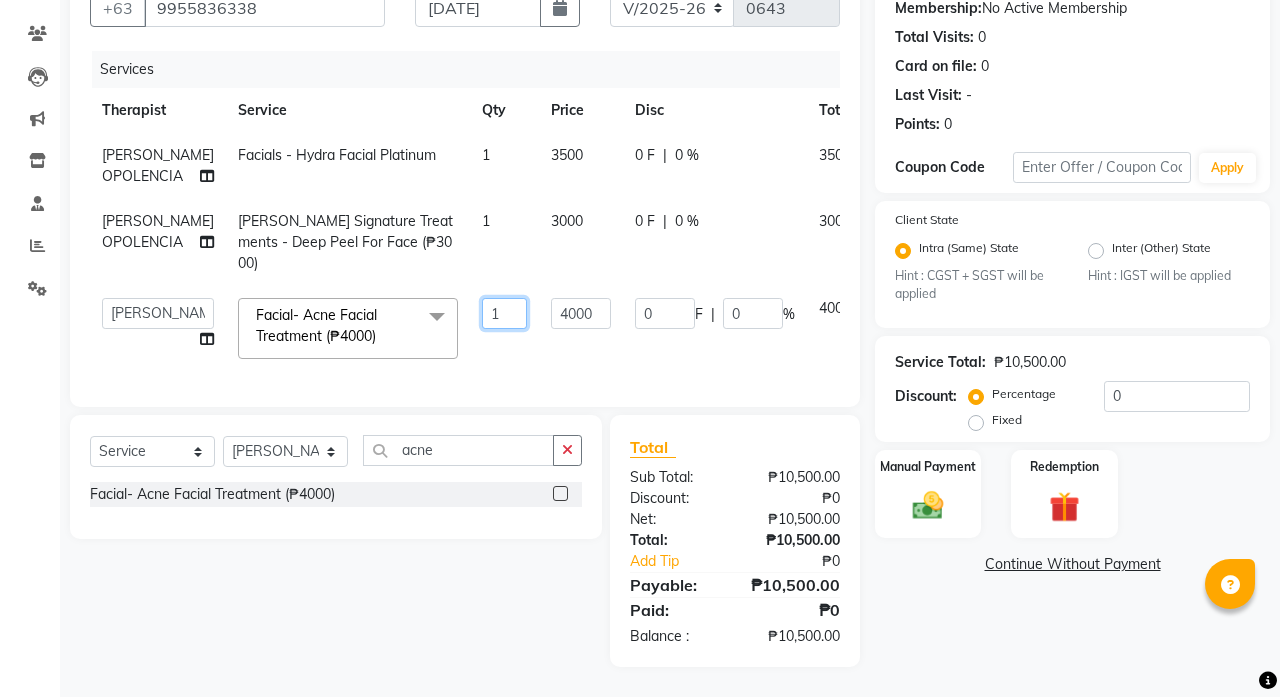 click on "1" 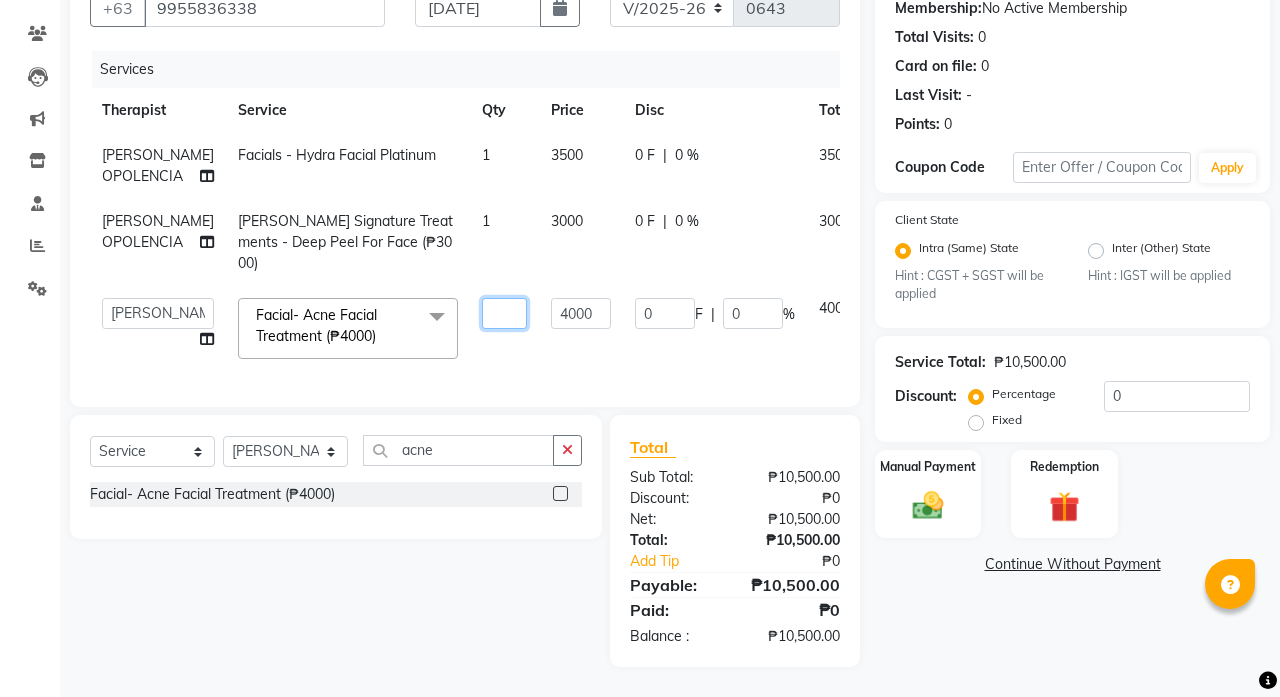 type on "6" 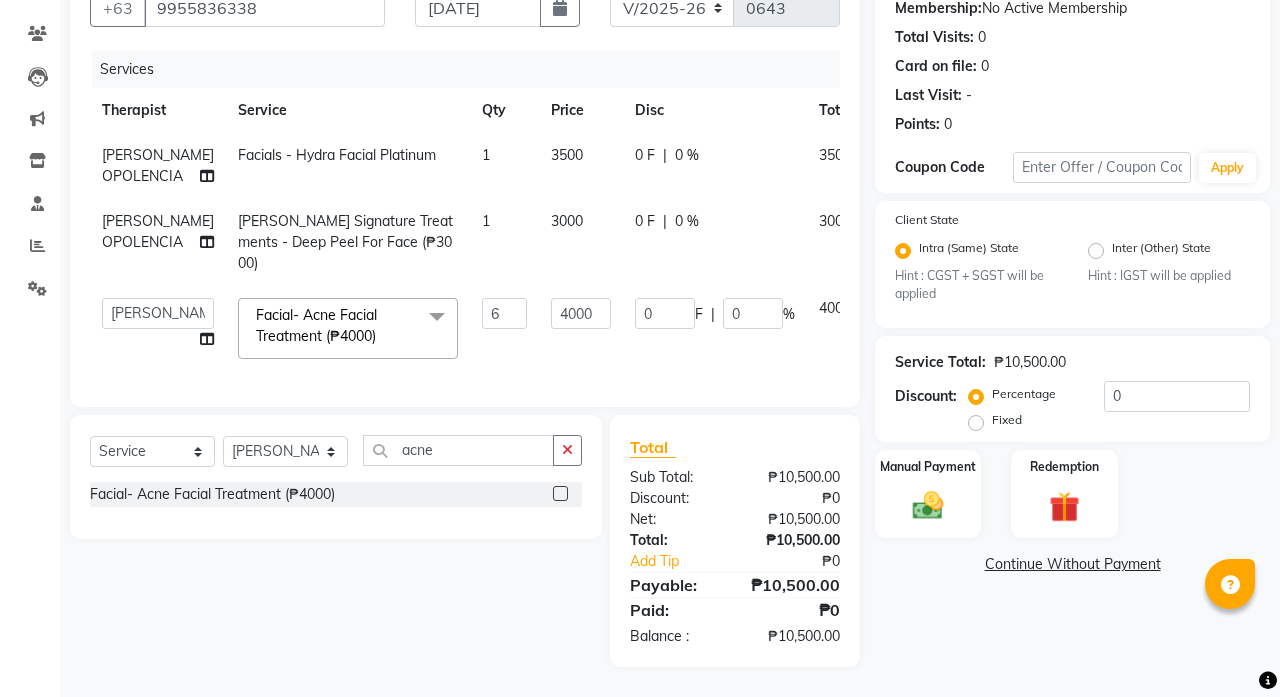 click on "Client [PHONE_NUMBER] Date [DATE] Invoice Number V/2025 V/[PHONE_NUMBER] Services Therapist Service Qty Price Disc Total Action [PERSON_NAME] OPOLENCIA Facials  - Hydra Facial Platinum 1 3500 0 F | 0 % 3500 [PERSON_NAME] OPOLENCIA [PERSON_NAME] Signature Treatments  - Deep Peel For Face (₱3000) 1 3000 0 F | 0 % 3000  [PERSON_NAME] [PERSON_NAME]   DONAMAY CLAVINES   [PERSON_NAME]   [PERSON_NAME] [PERSON_NAME] [PERSON_NAME]   MA. FAITH [PERSON_NAME] [PERSON_NAME]    MILIESSA KIRSTIE [PERSON_NAME] [PERSON_NAME]   [PERSON_NAME]    [PERSON_NAME]   PRINCESS [PERSON_NAME] [PERSON_NAME] [PERSON_NAME]   [PERSON_NAME] [PERSON_NAME]  Facial- Acne Facial Treatment (₱4000)  x Eyebrows And Lashes - Classic Set Mink (₱1550) Eyebrows And Lashes - Classic Set Cashmere (₱1850) Eyebrows And Lashes - Classic Set Sable (₱2000) Eyebrows And Lashes - Classic Set Classic Infill (₱500) Eyebrows And Lashes - Hybrid Set Mink (₱2000) Eyebrows And Lashes - Hybrid Set Cashmere (₱2350) Eyebrows And Lashes - Hybrid Set Sable (₱2500) 6 0" 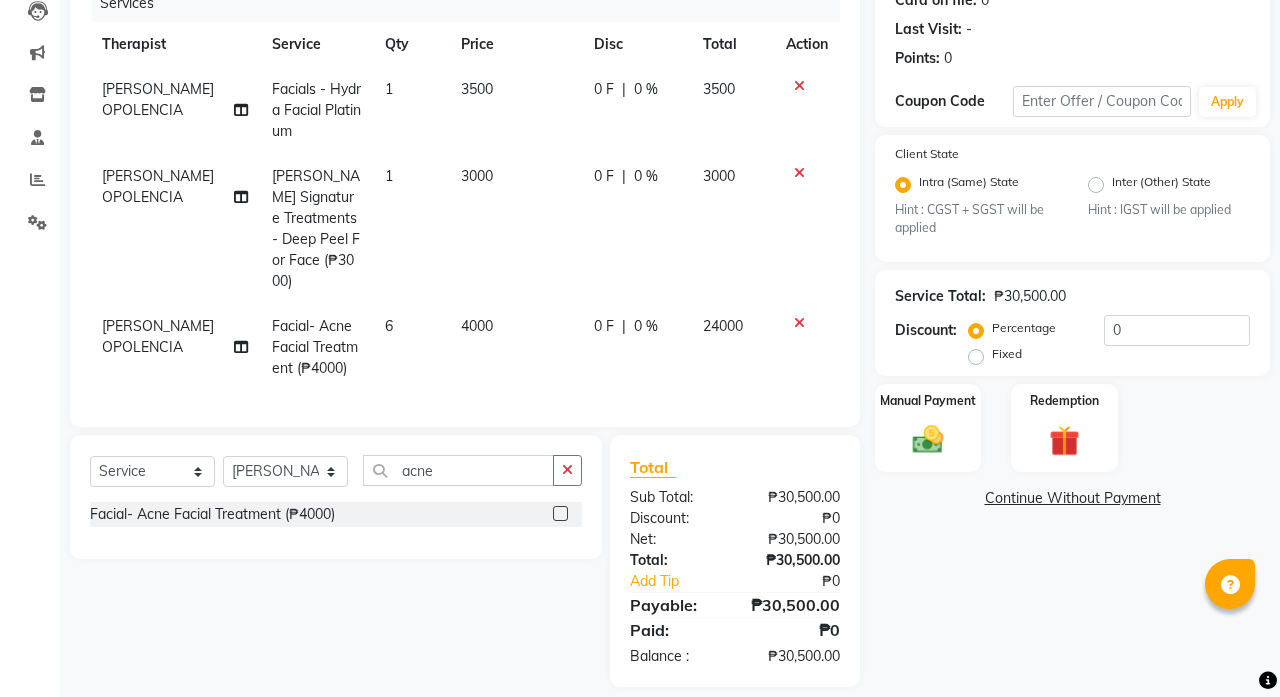 scroll, scrollTop: 262, scrollLeft: 0, axis: vertical 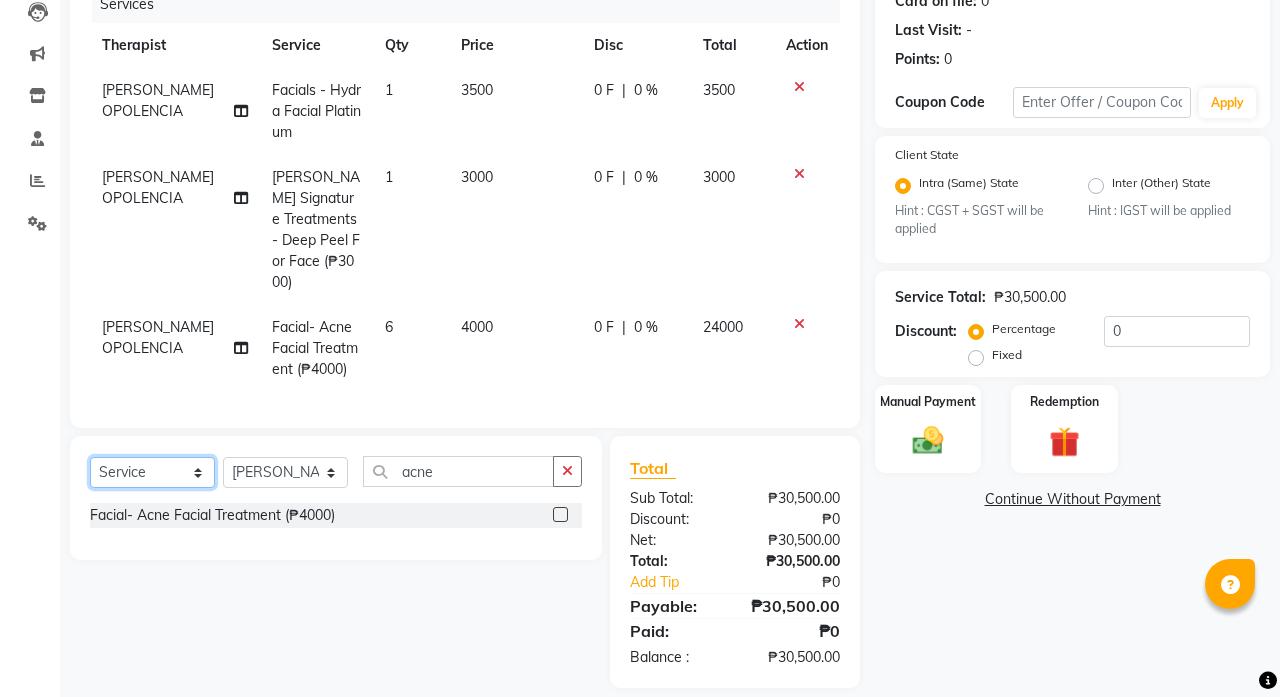 select on "product" 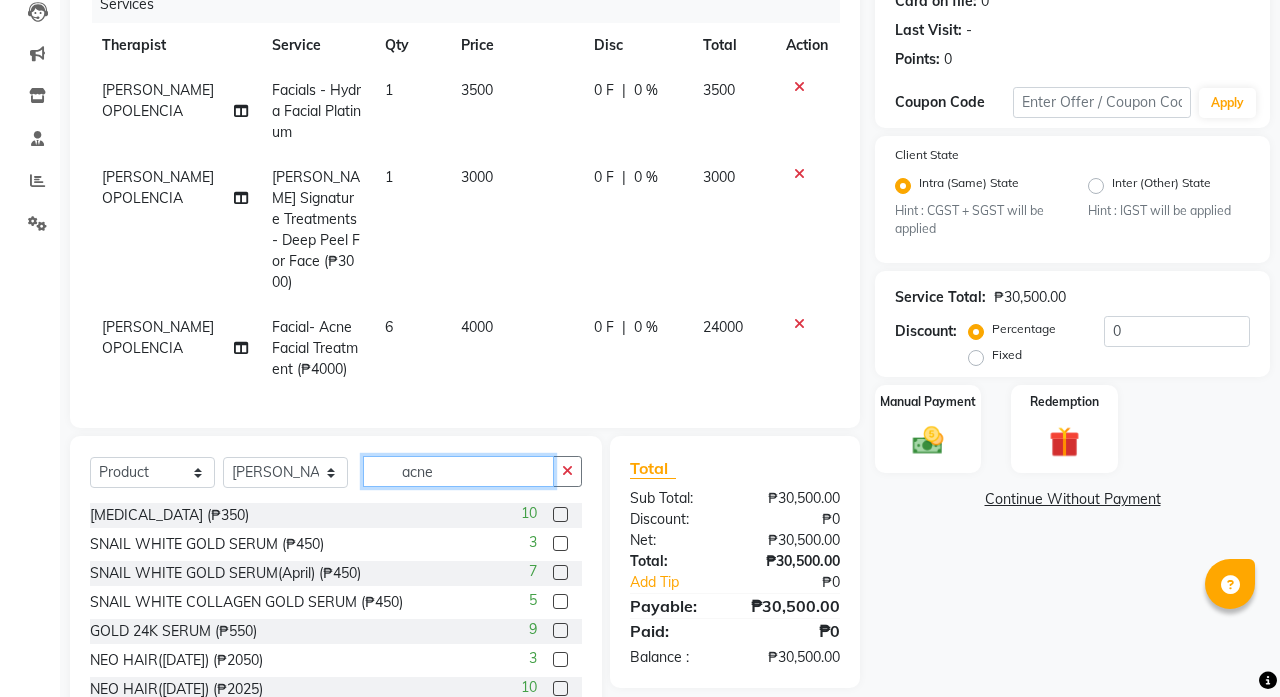 click on "acne" 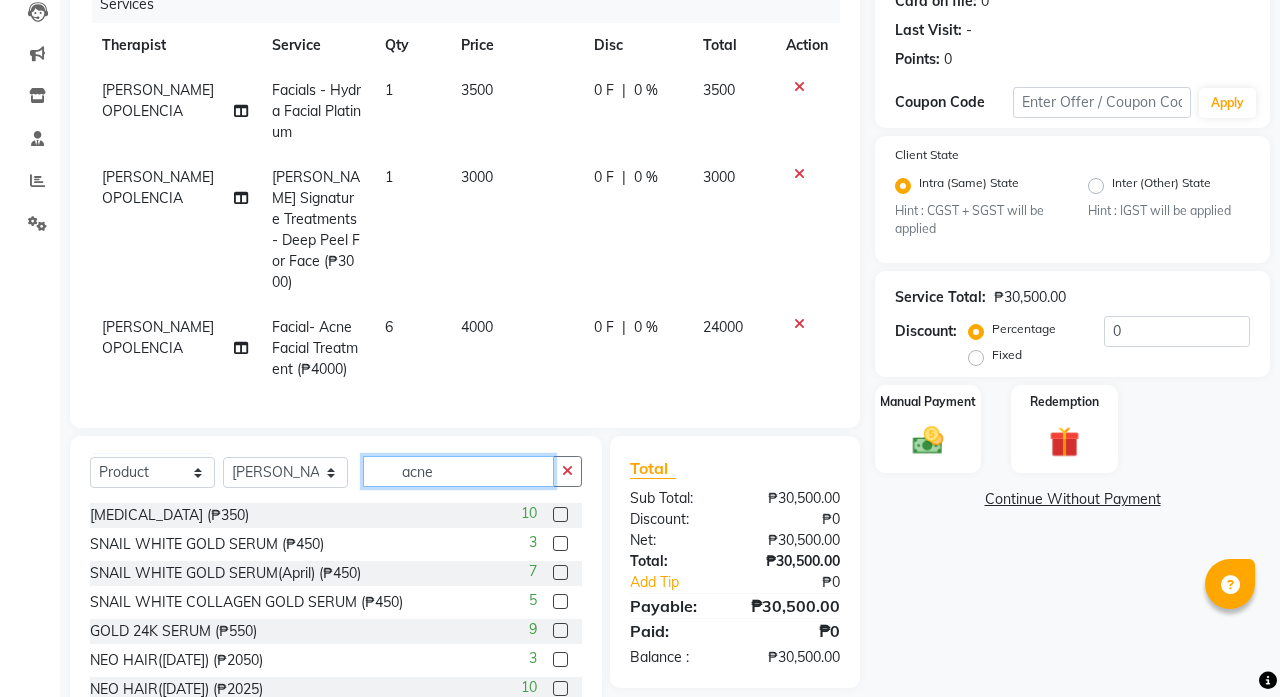 click on "acne" 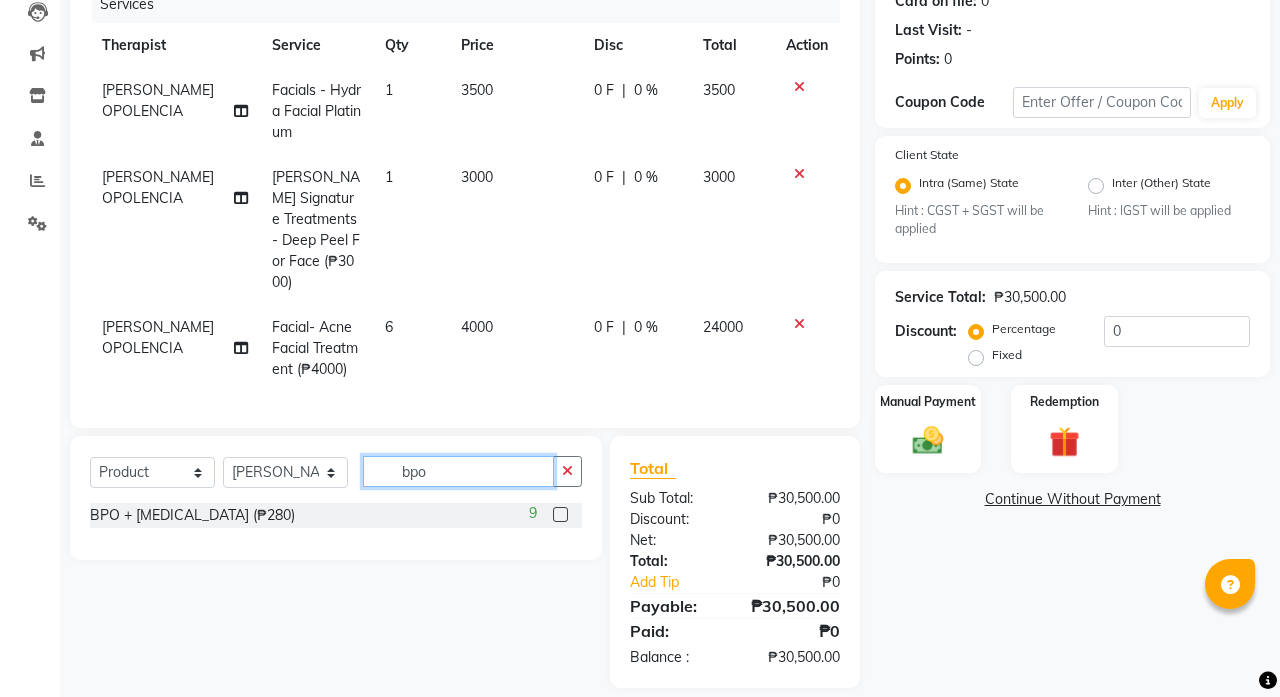 type on "boo" 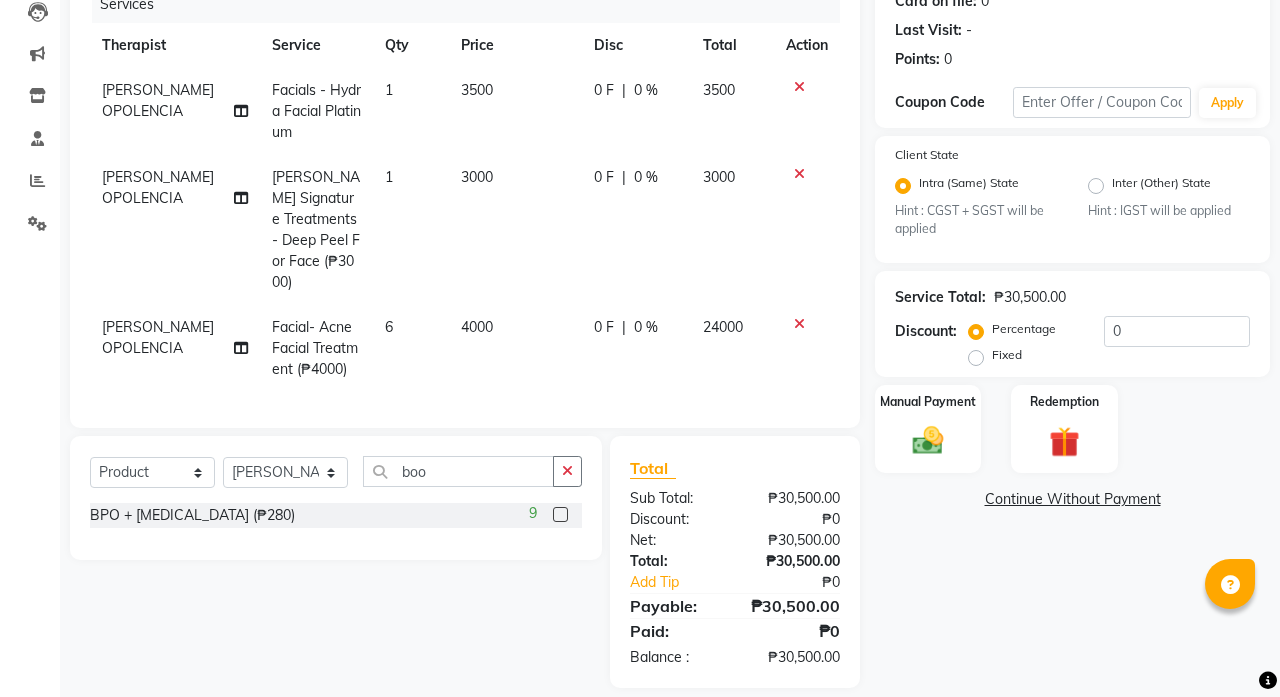 drag, startPoint x: 456, startPoint y: 444, endPoint x: 560, endPoint y: 500, distance: 118.11858 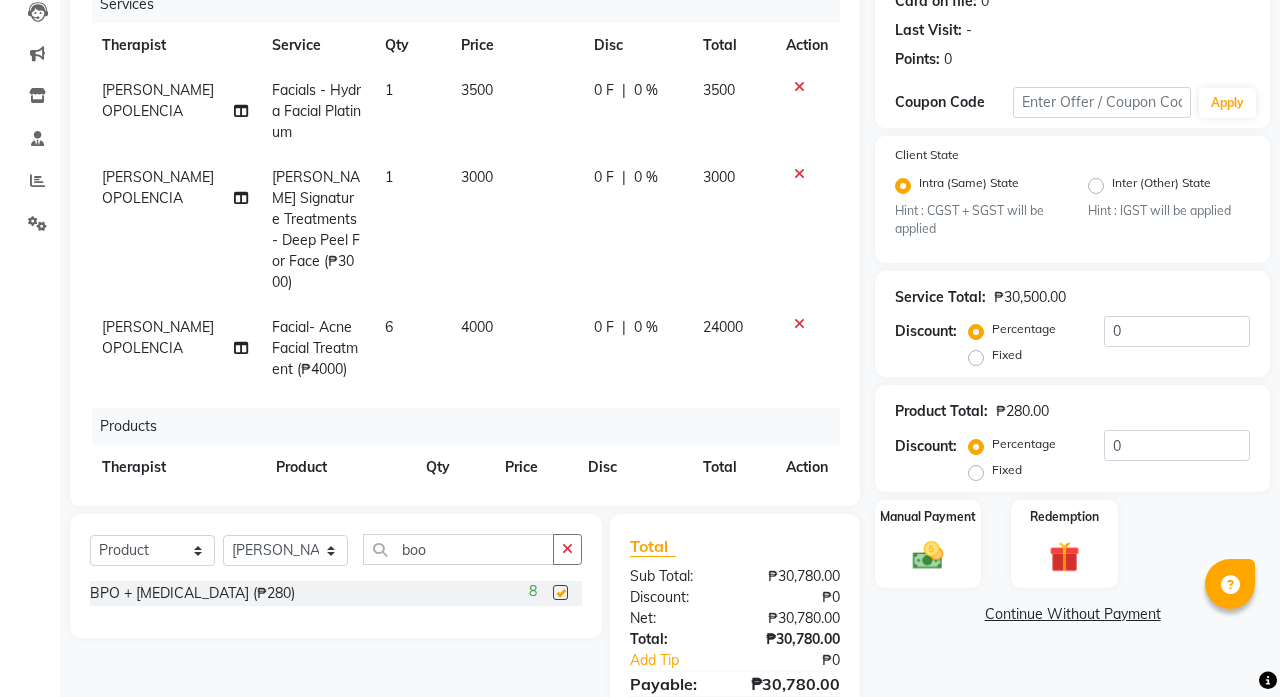 checkbox on "false" 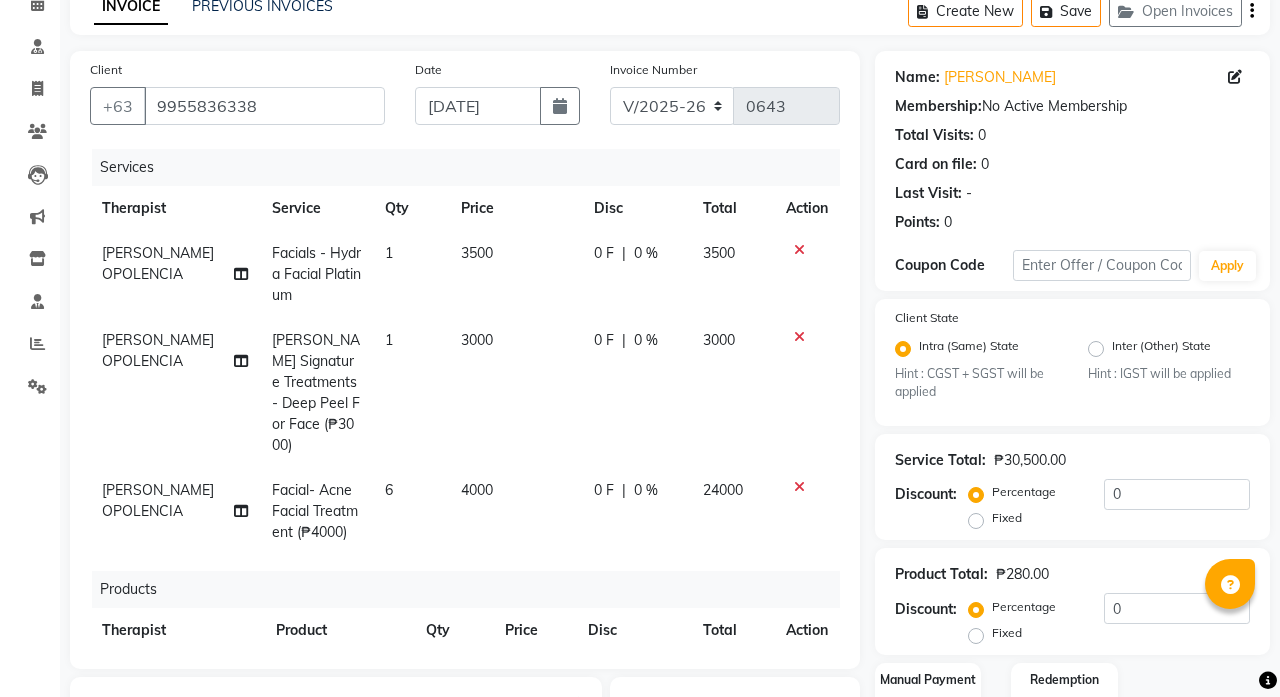 scroll, scrollTop: 31, scrollLeft: 0, axis: vertical 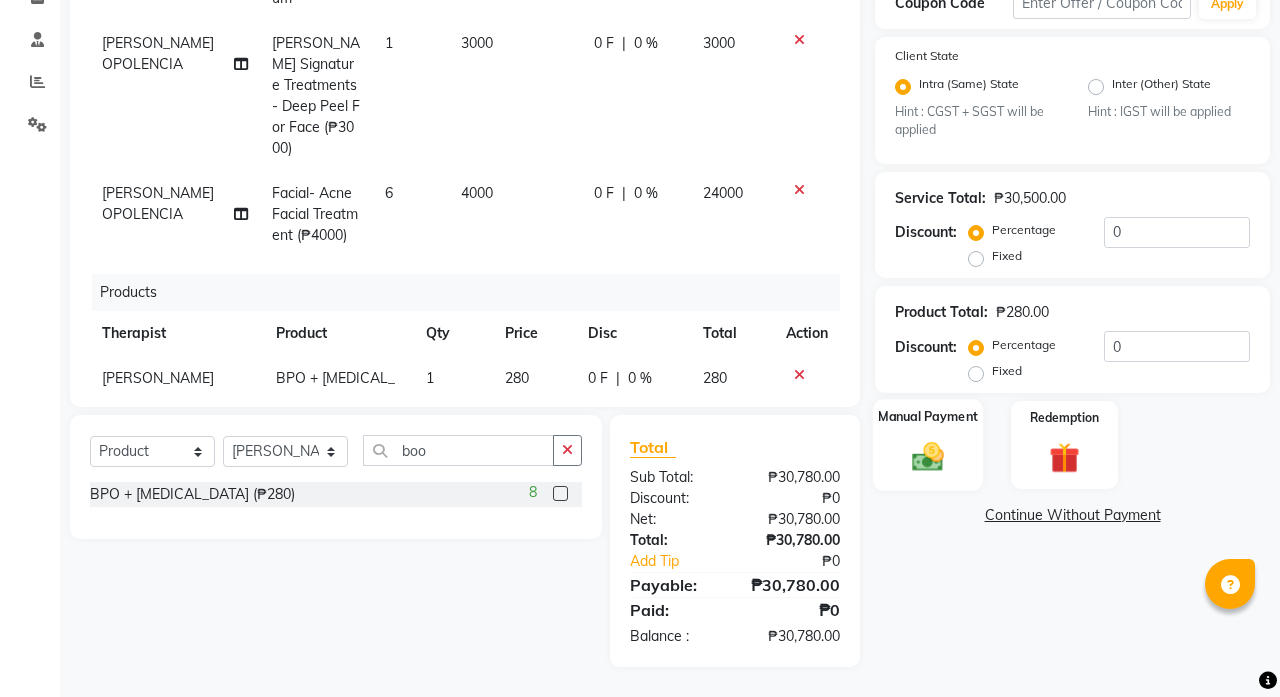 click on "Manual Payment" 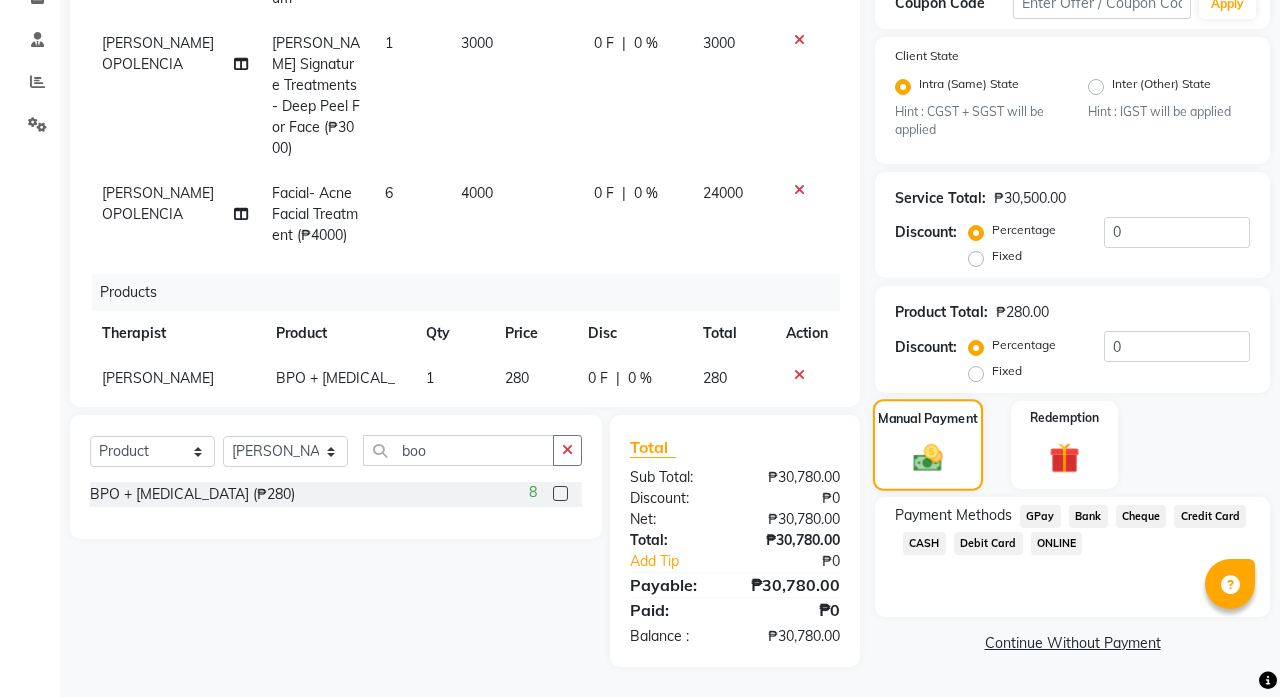 scroll, scrollTop: 361, scrollLeft: 0, axis: vertical 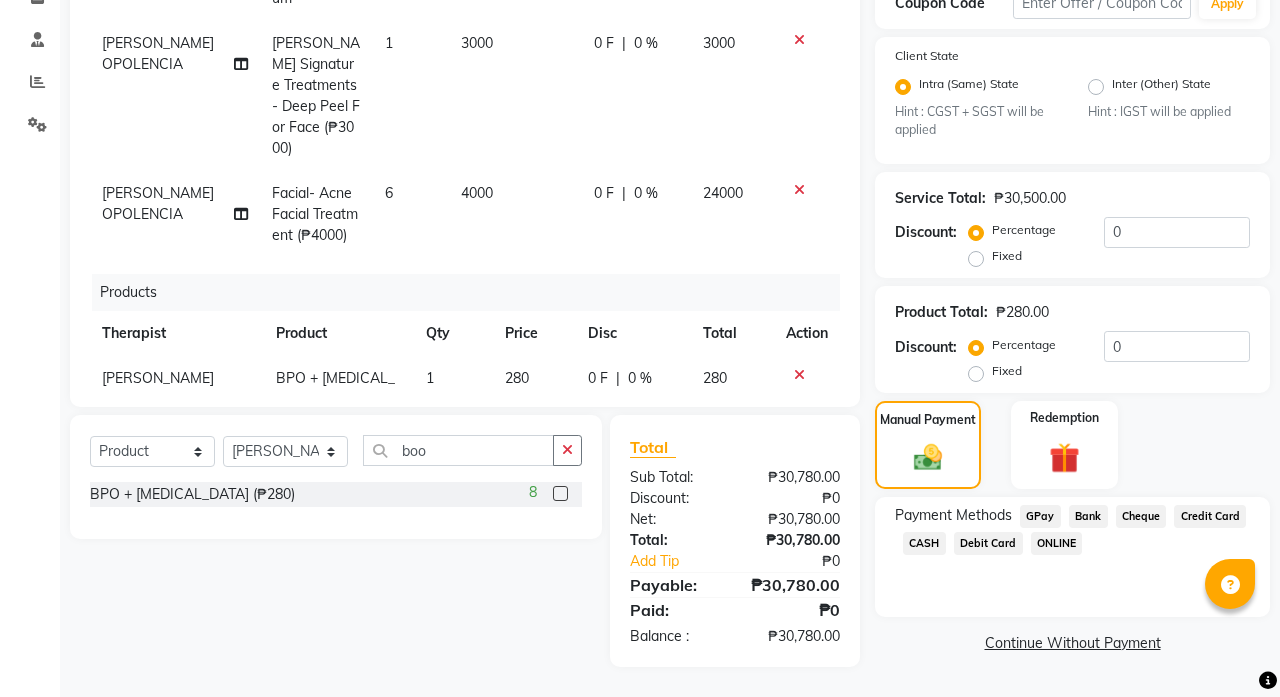 click on "Credit Card" 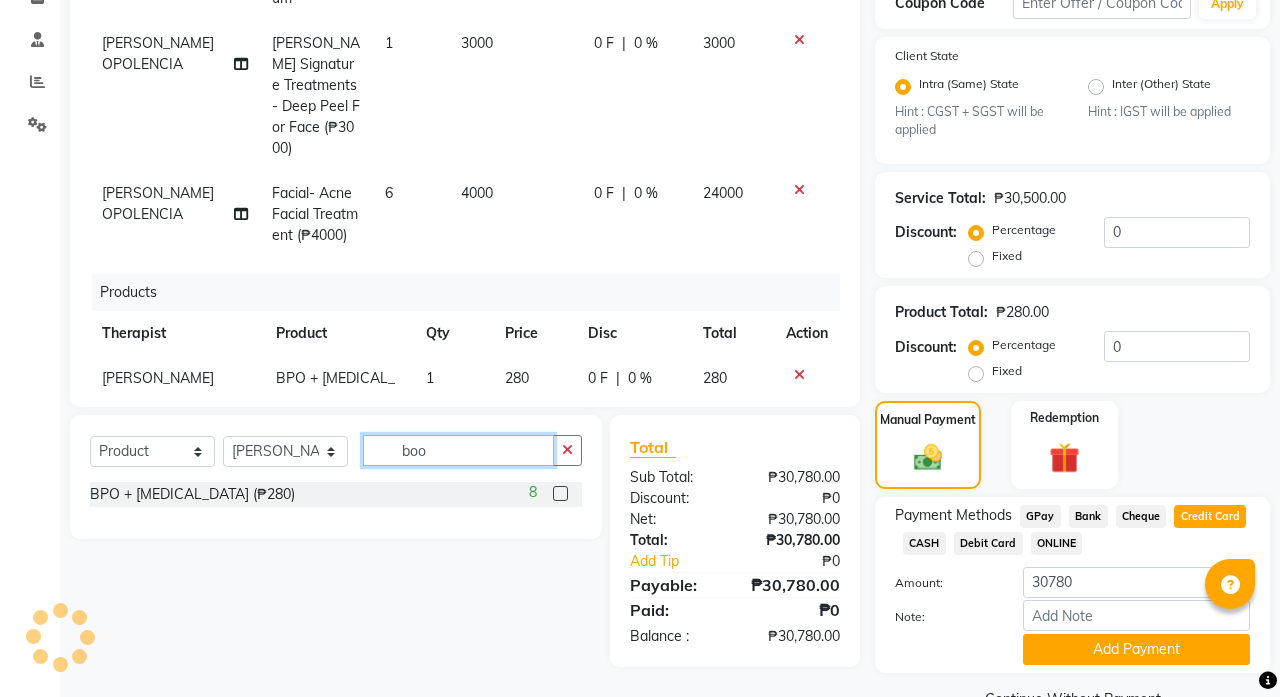 click on "boo" 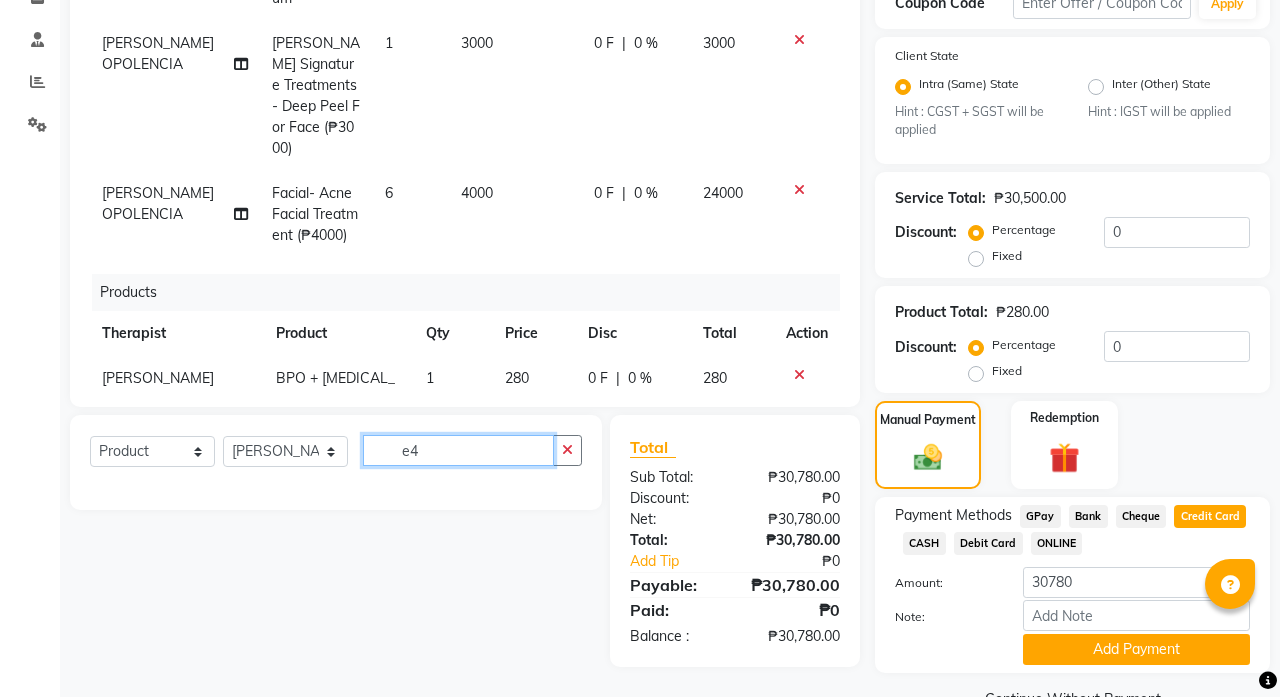 type on "e" 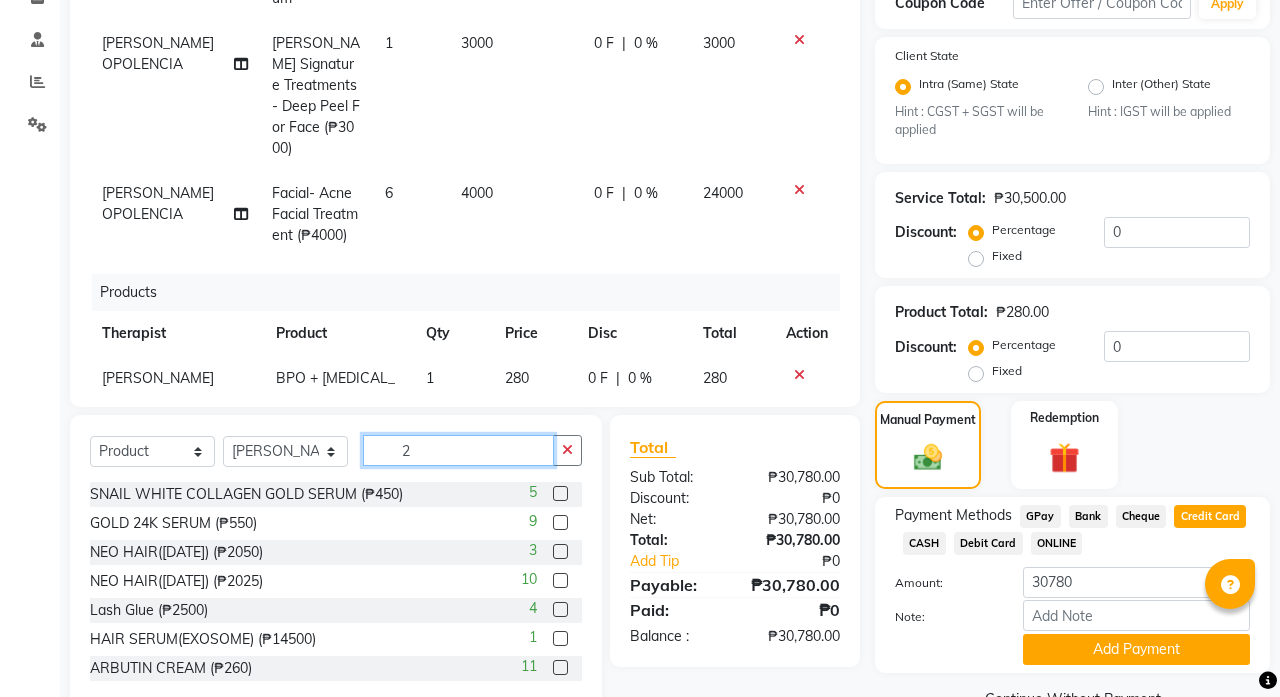 type on "2" 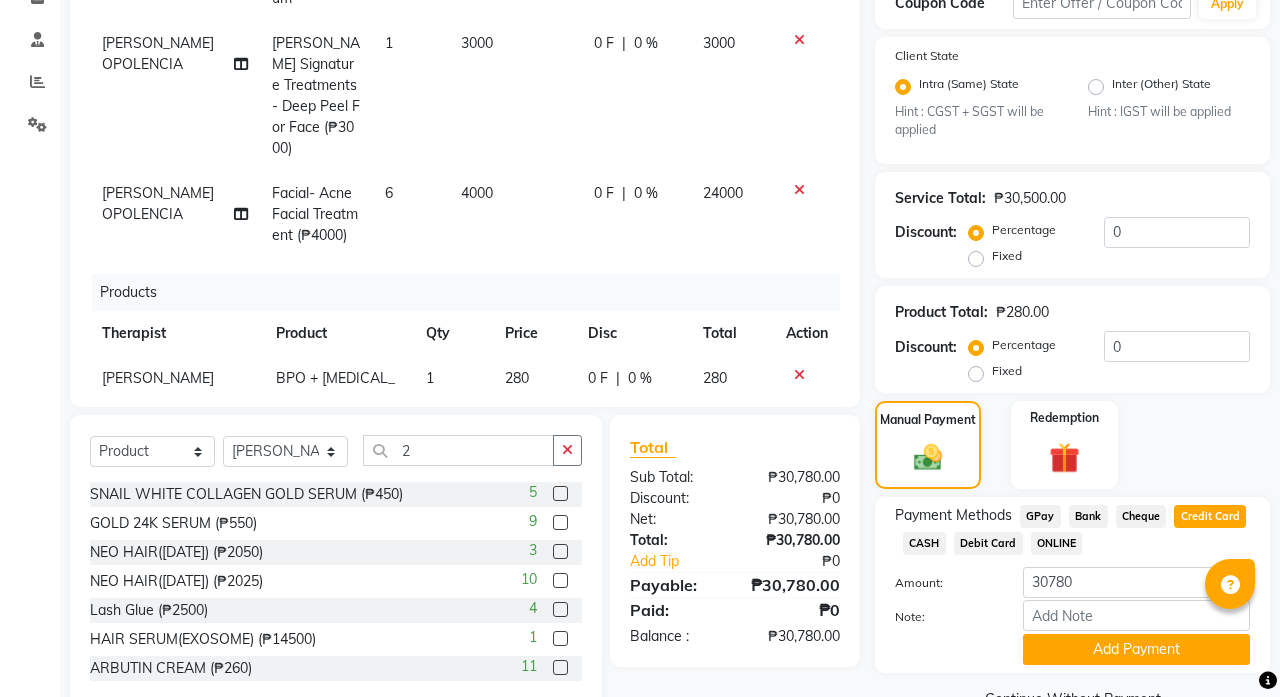 click 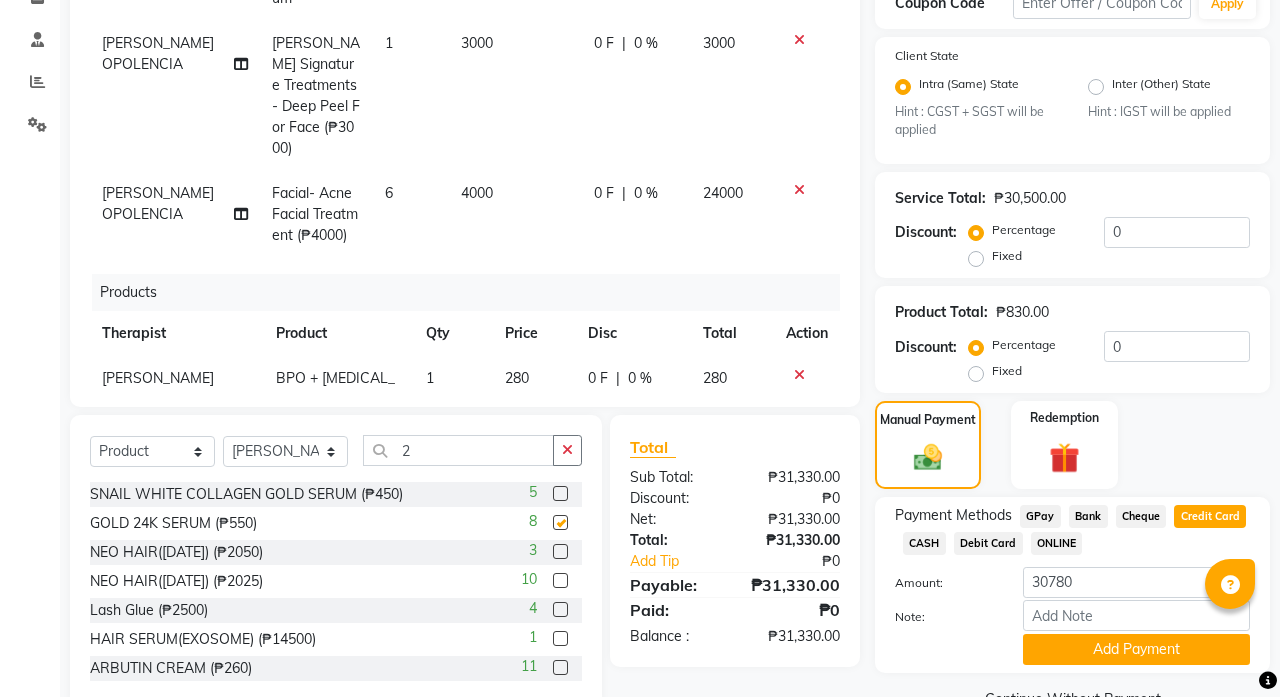 checkbox on "false" 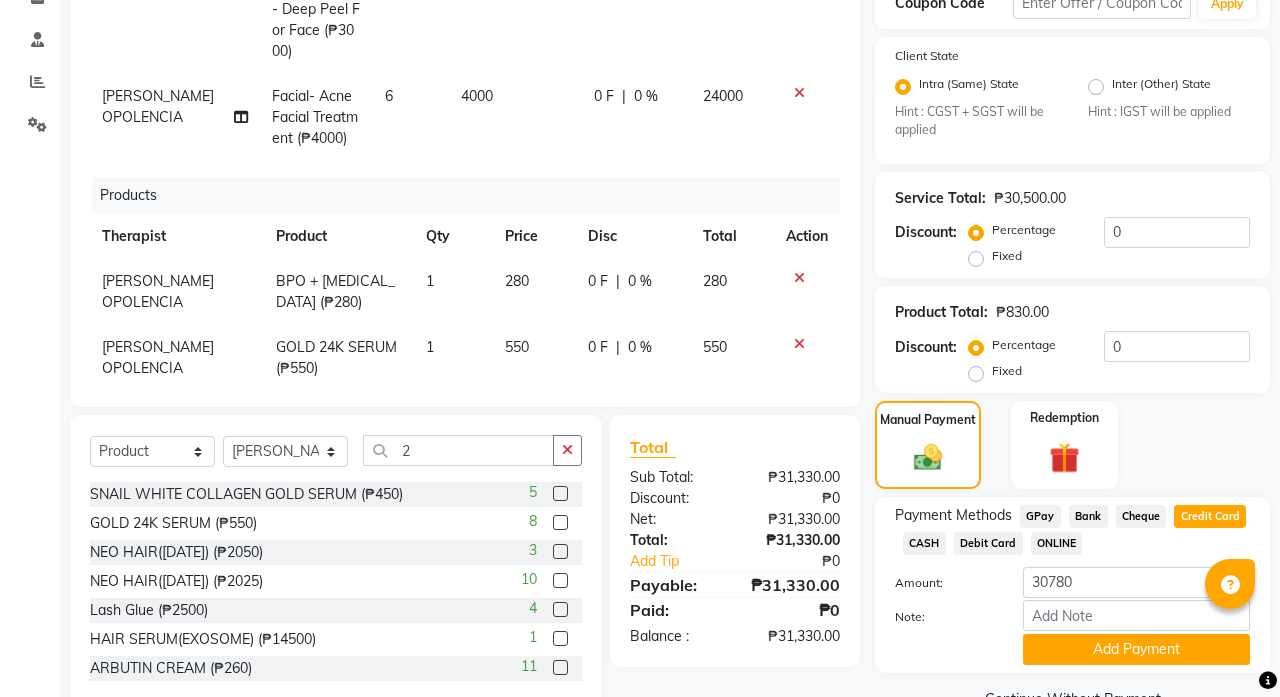 scroll, scrollTop: 131, scrollLeft: 0, axis: vertical 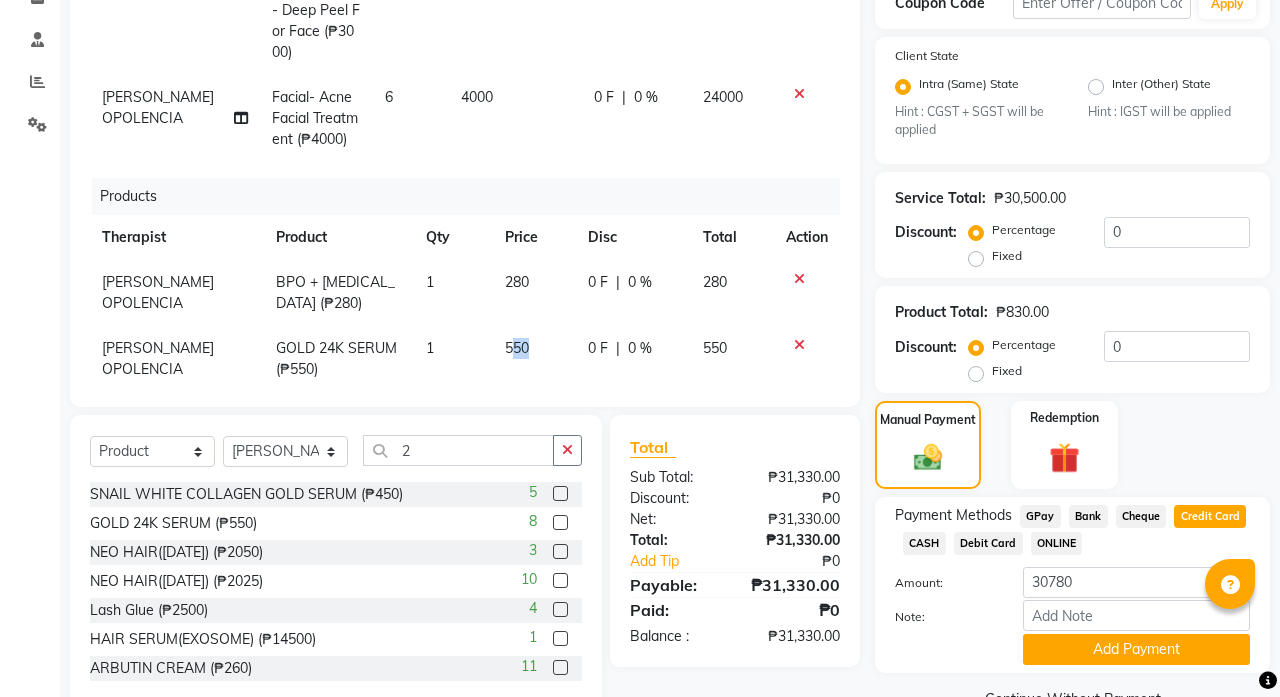 drag, startPoint x: 521, startPoint y: 321, endPoint x: 509, endPoint y: 321, distance: 12 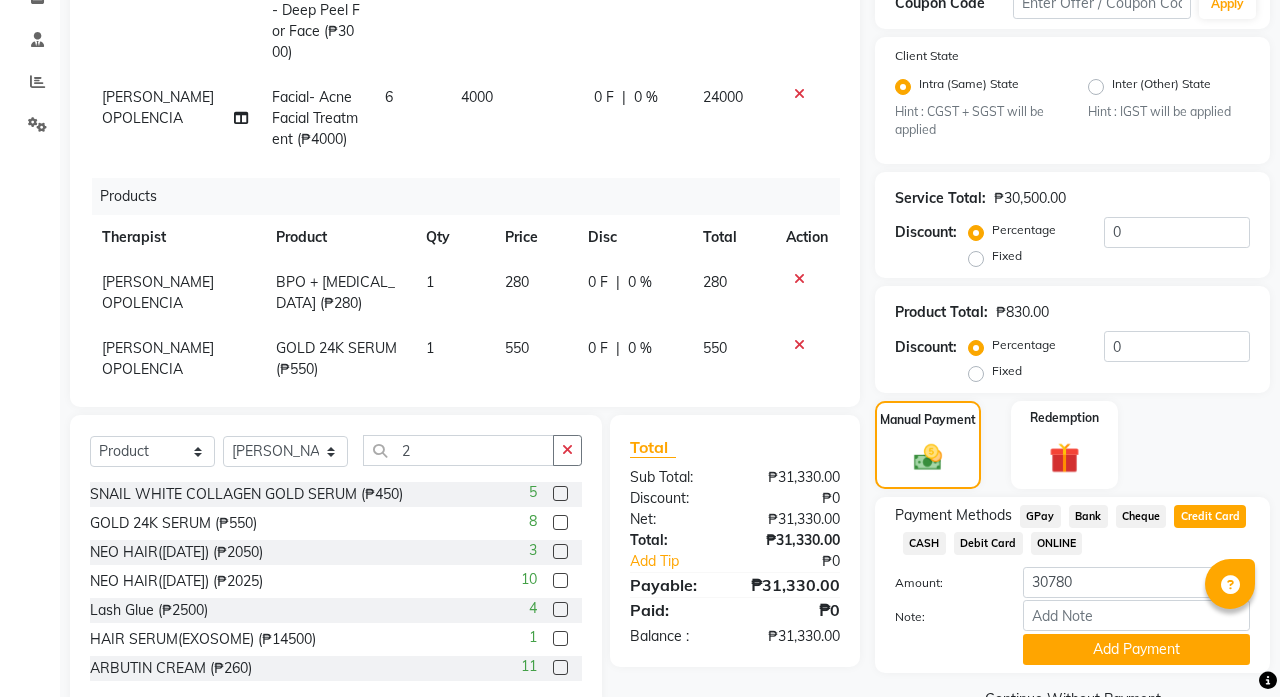 scroll, scrollTop: 120, scrollLeft: 0, axis: vertical 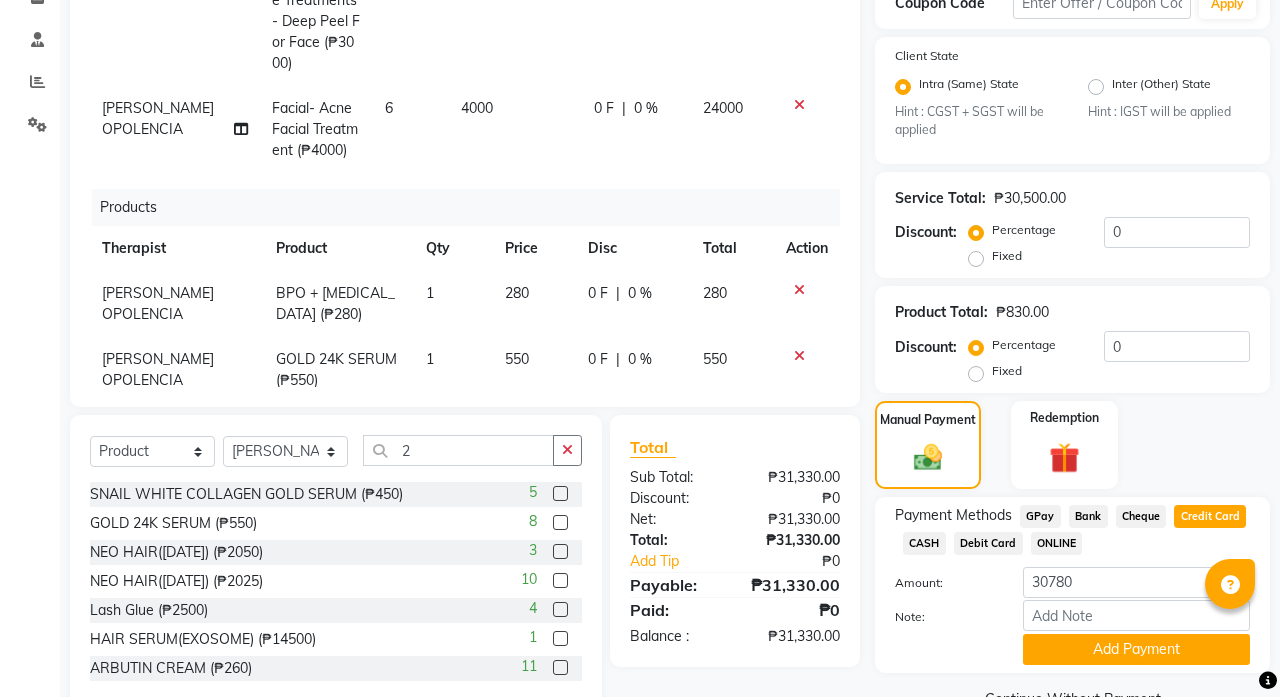 select on "50718" 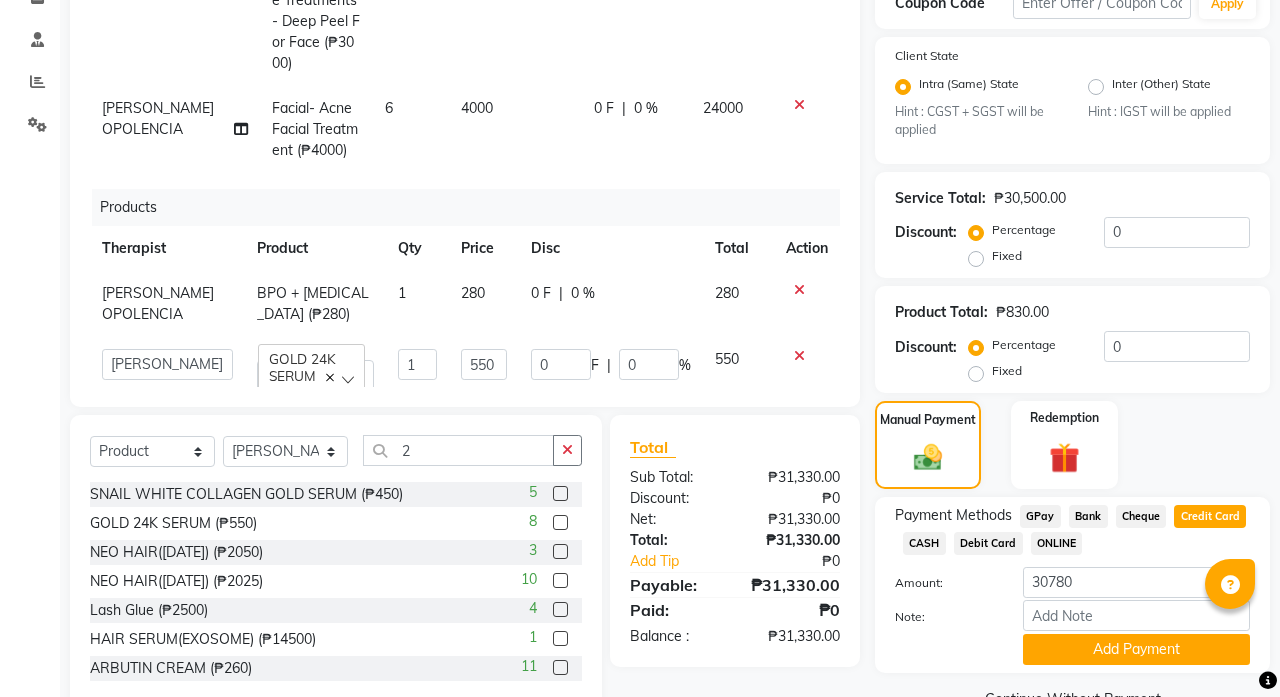 click on "550" 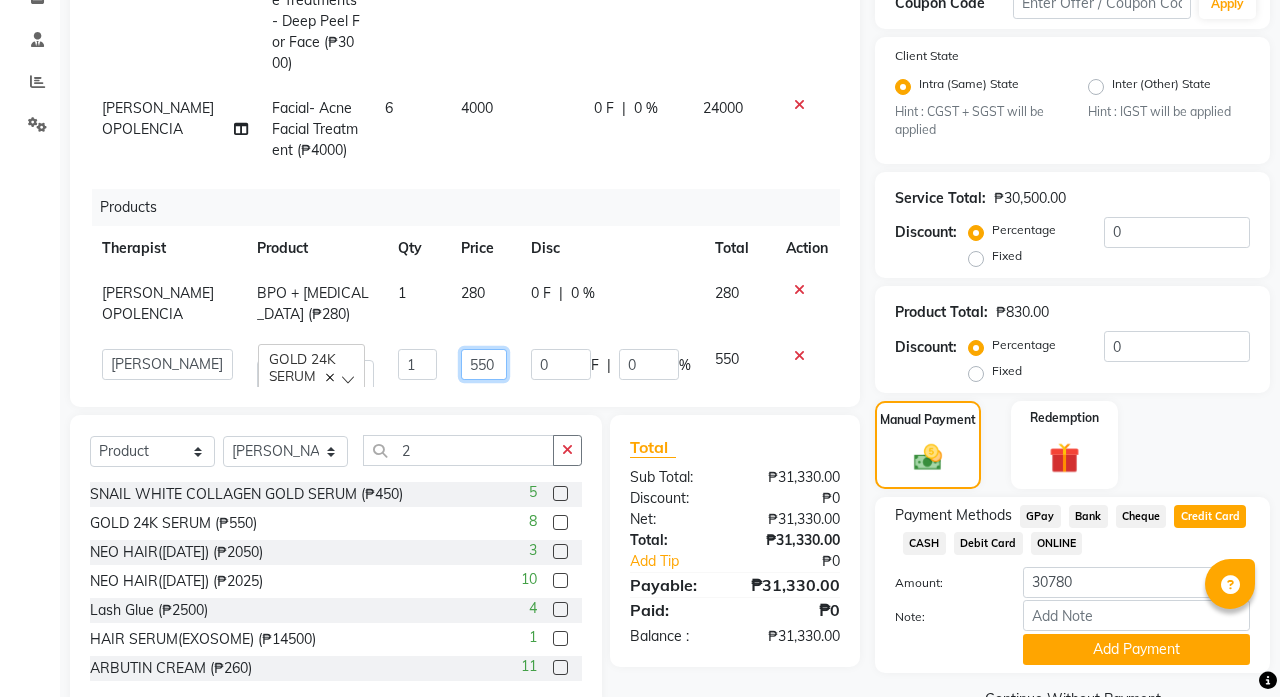 drag, startPoint x: 490, startPoint y: 343, endPoint x: 456, endPoint y: 333, distance: 35.44009 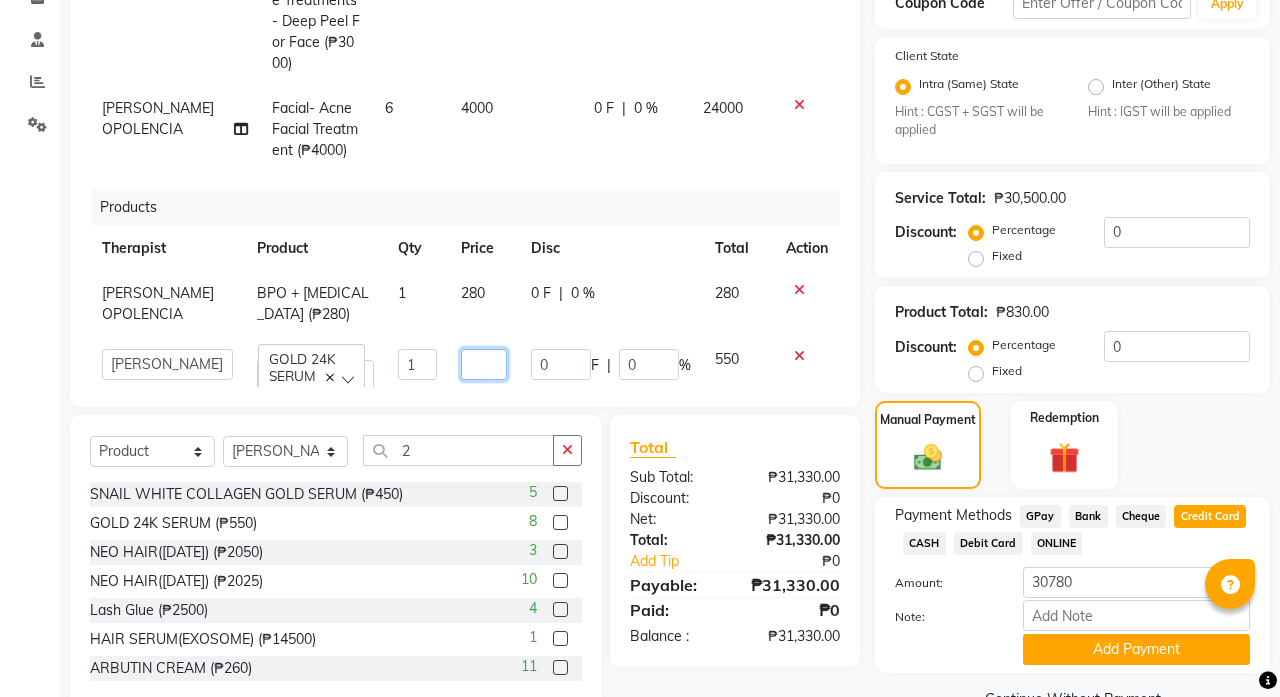 type on "0" 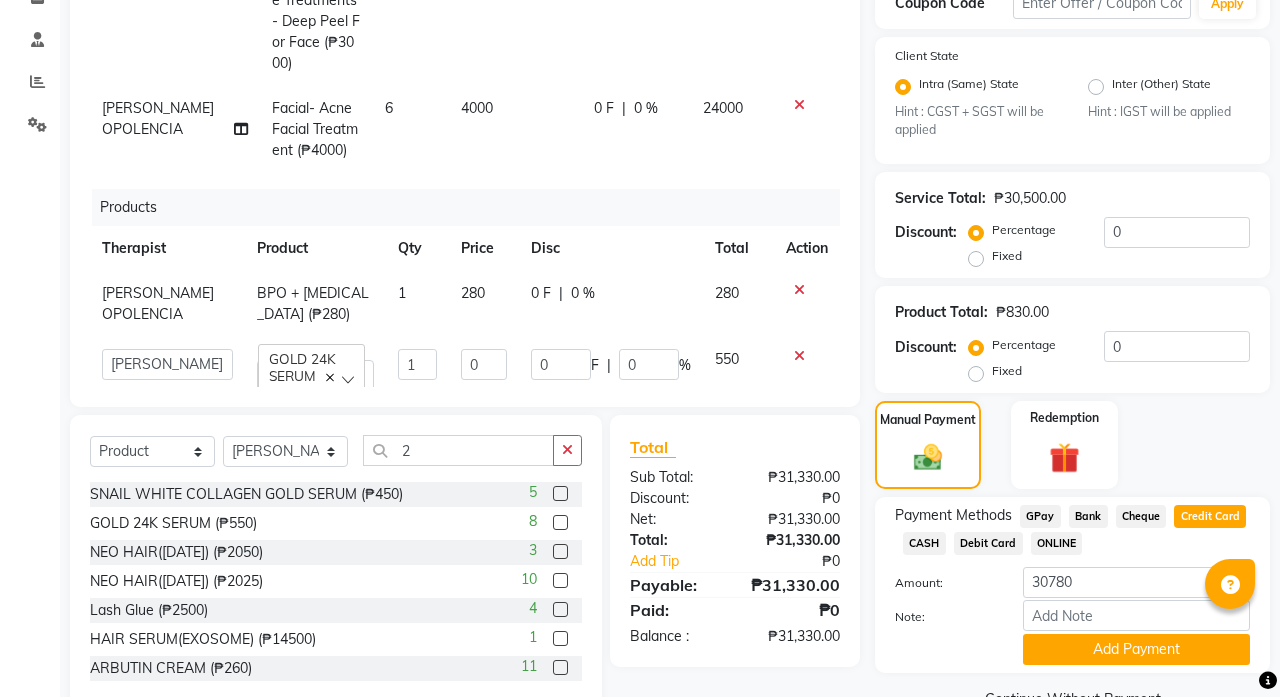 click on "0 F | 0 %" 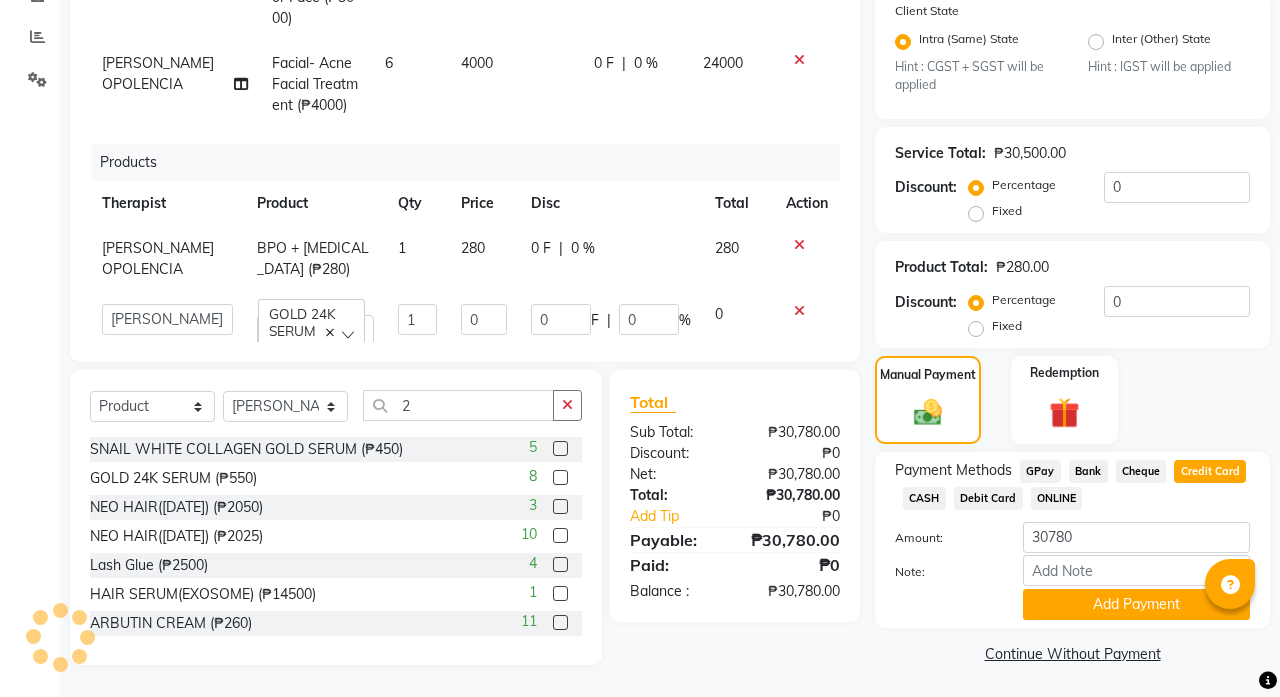 scroll, scrollTop: 405, scrollLeft: 0, axis: vertical 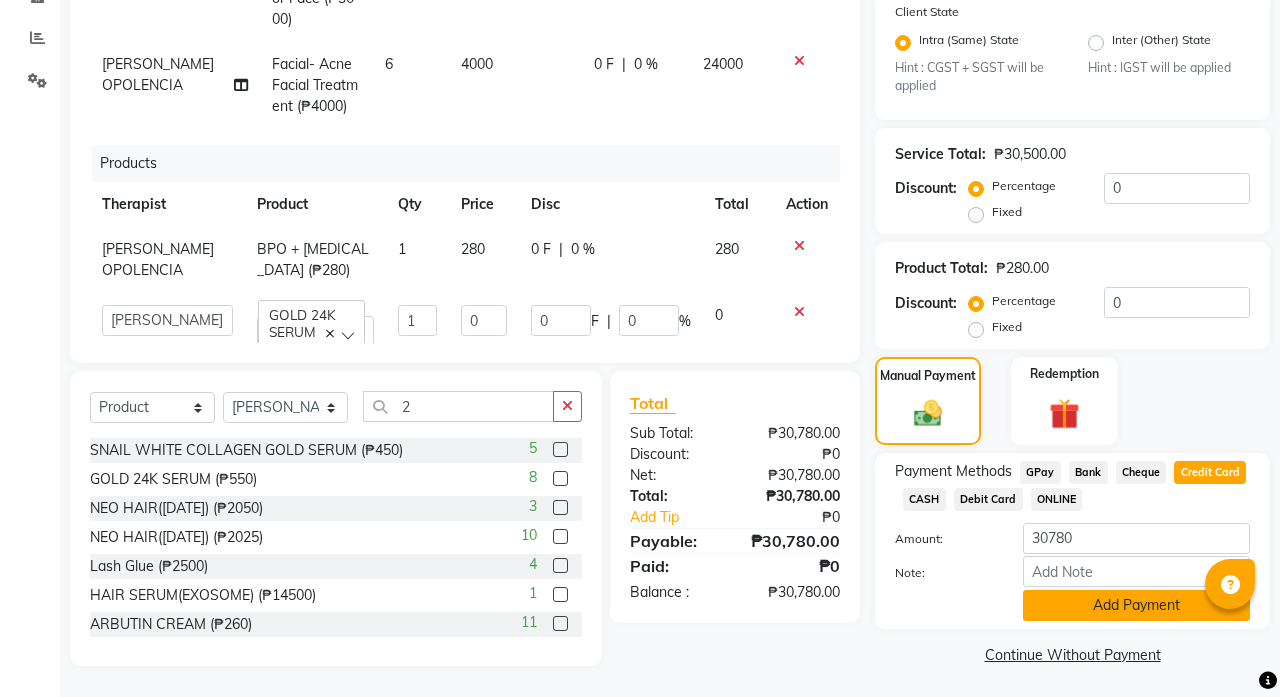 click on "Add Payment" 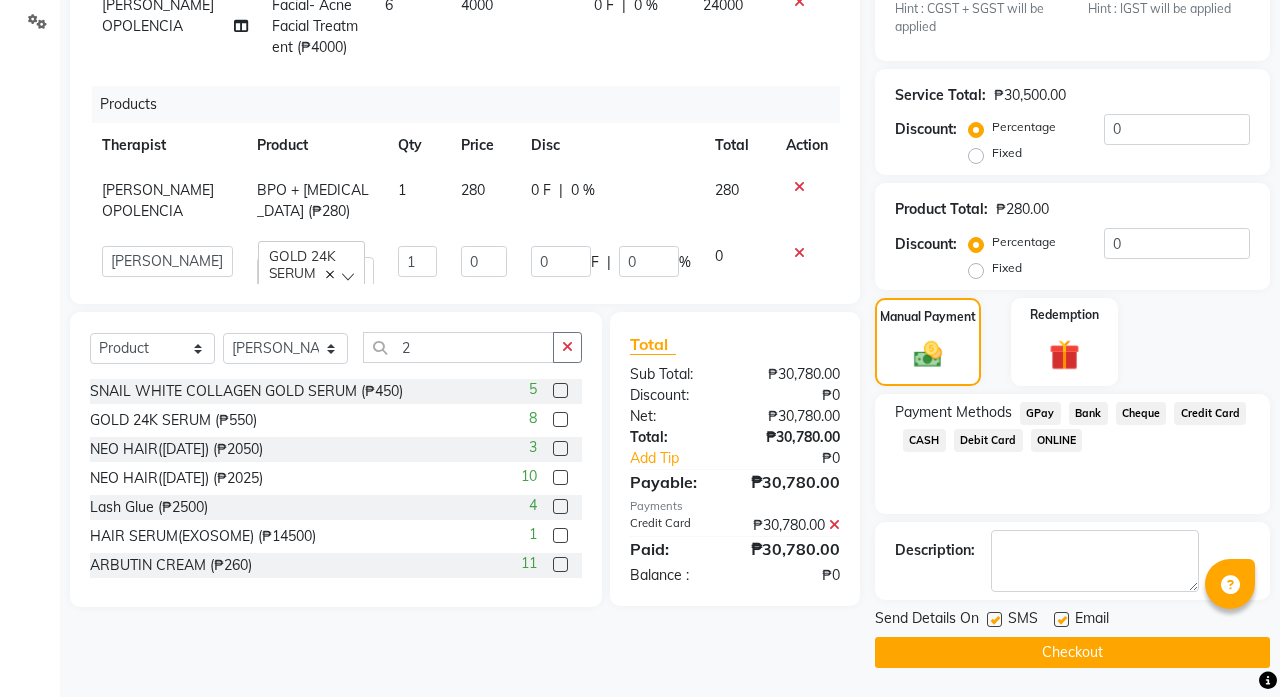 scroll, scrollTop: 463, scrollLeft: 0, axis: vertical 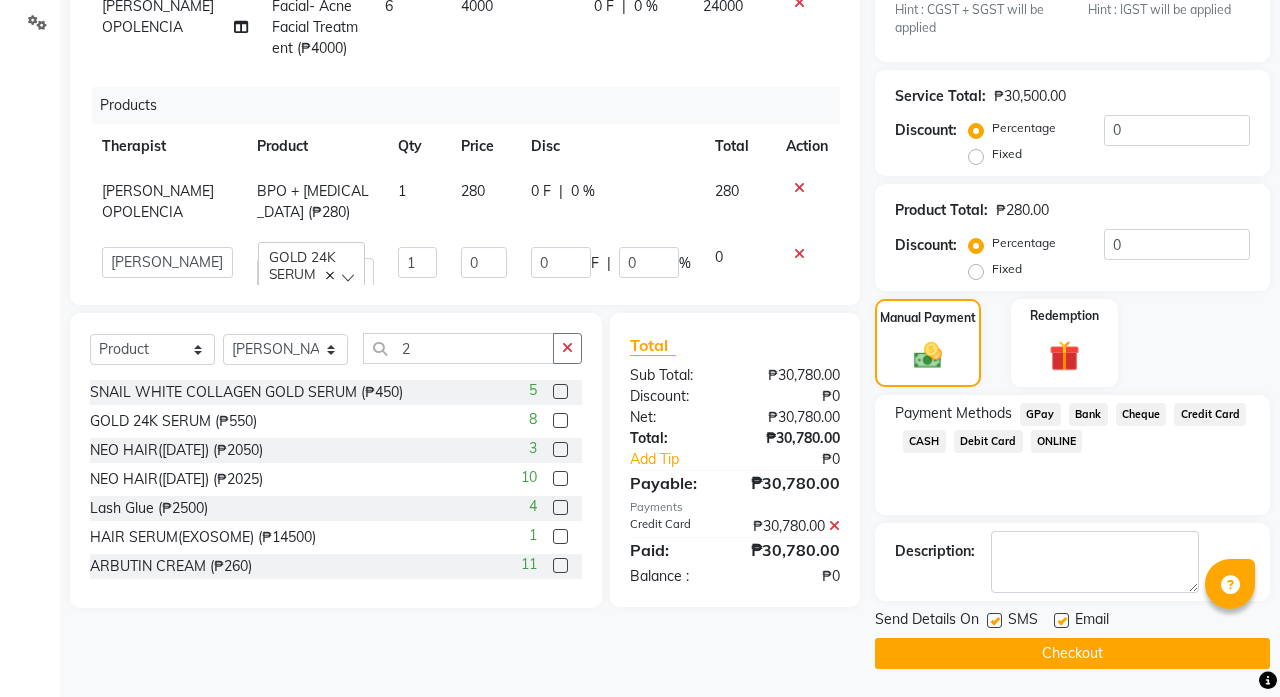 click on "Checkout" 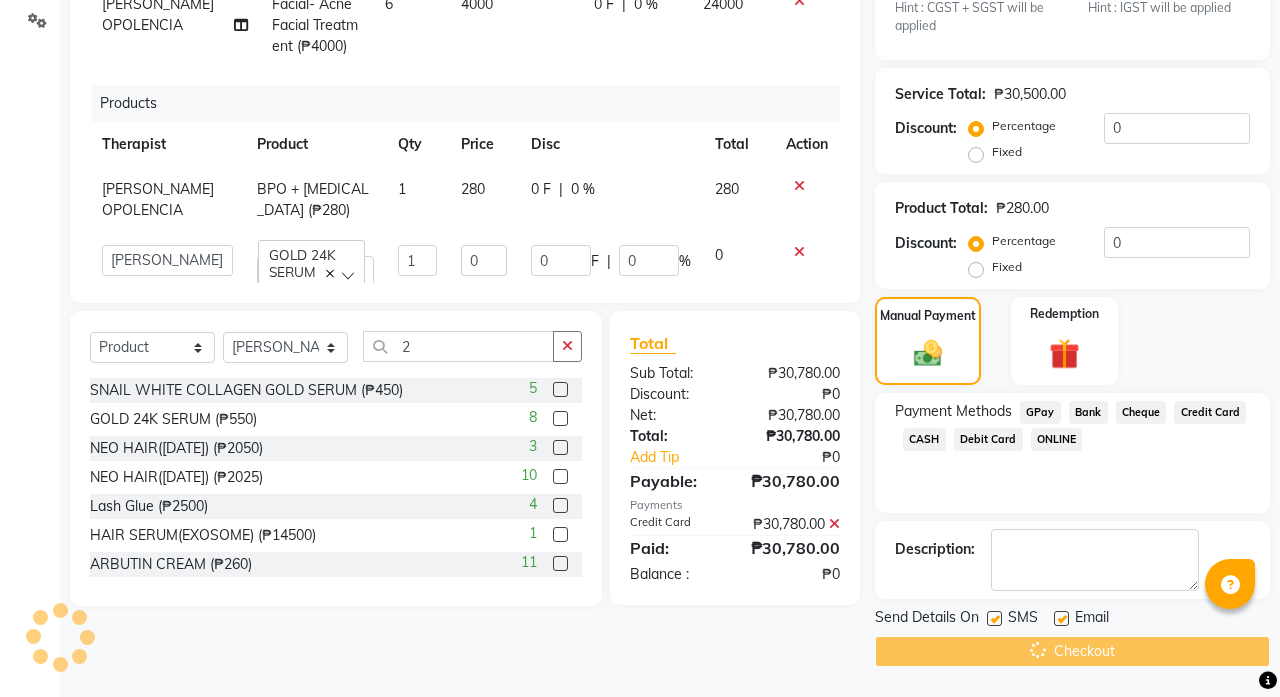 scroll, scrollTop: 465, scrollLeft: 0, axis: vertical 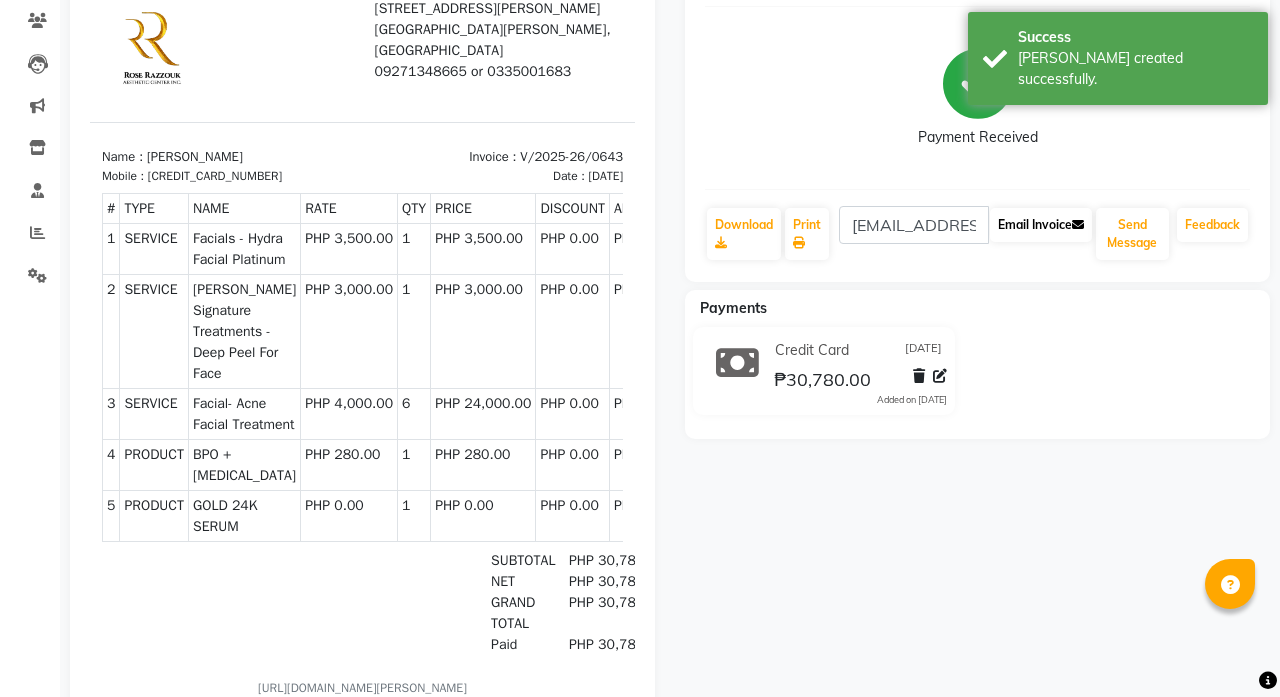click on "Email Invoice" 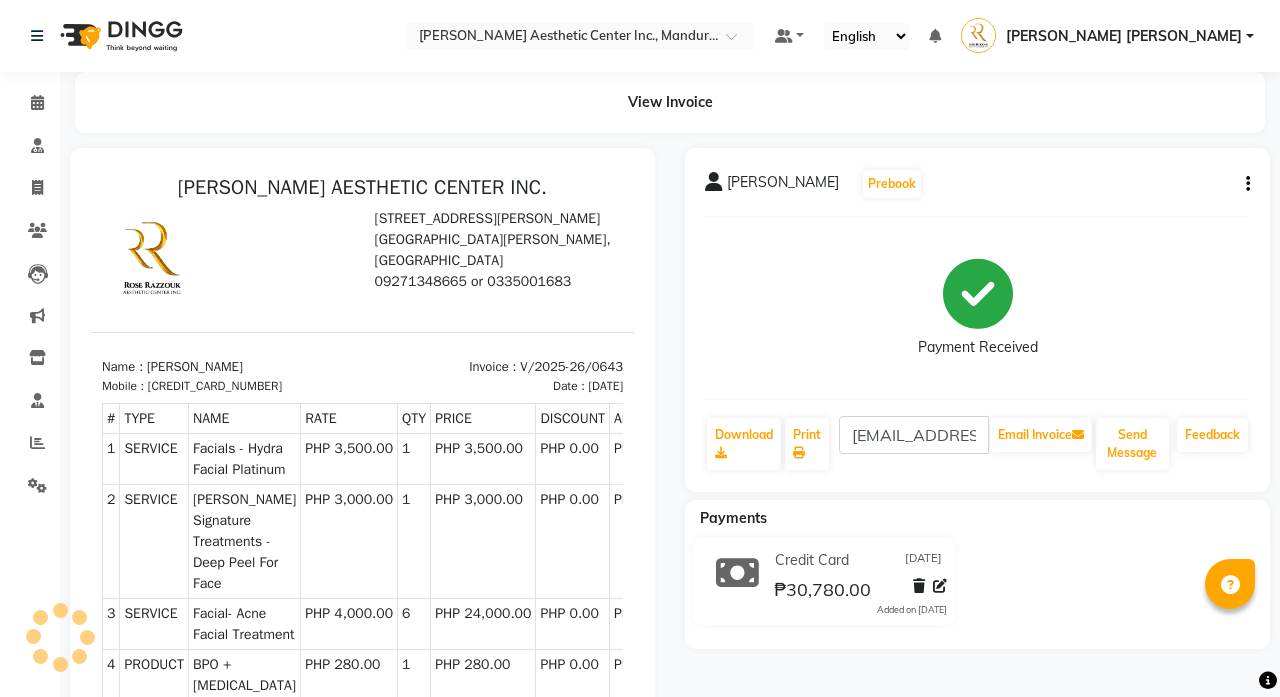 scroll, scrollTop: 0, scrollLeft: 0, axis: both 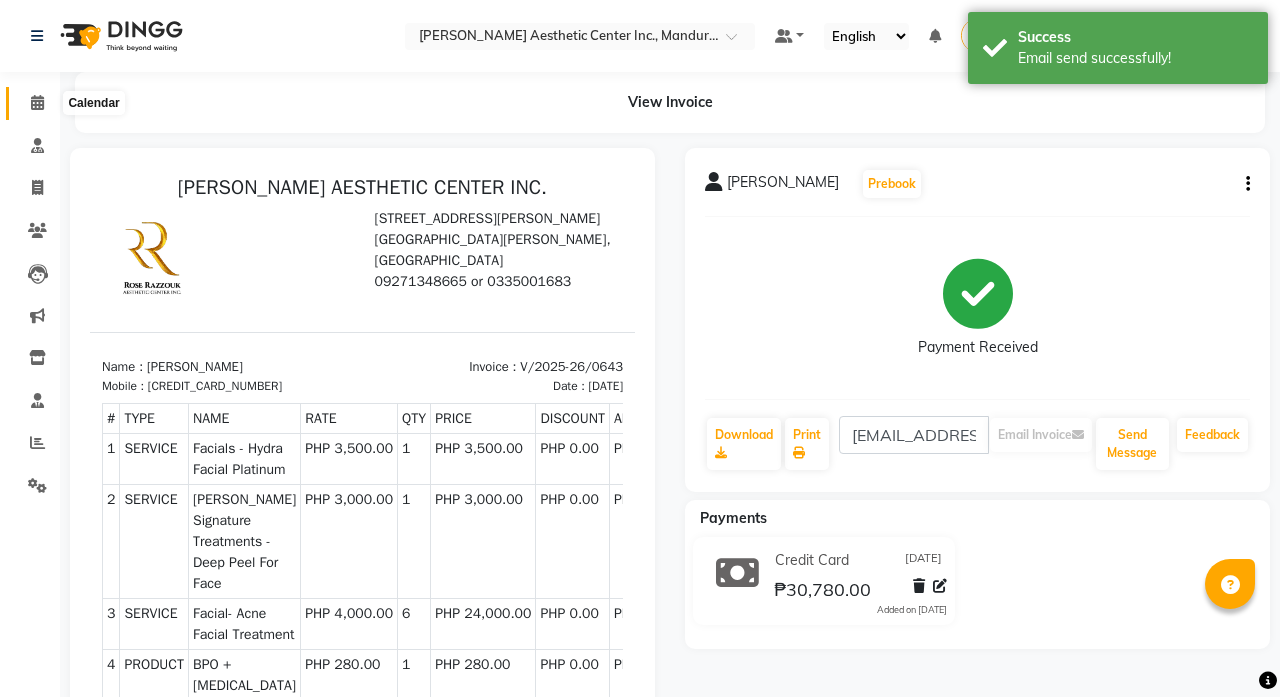 click 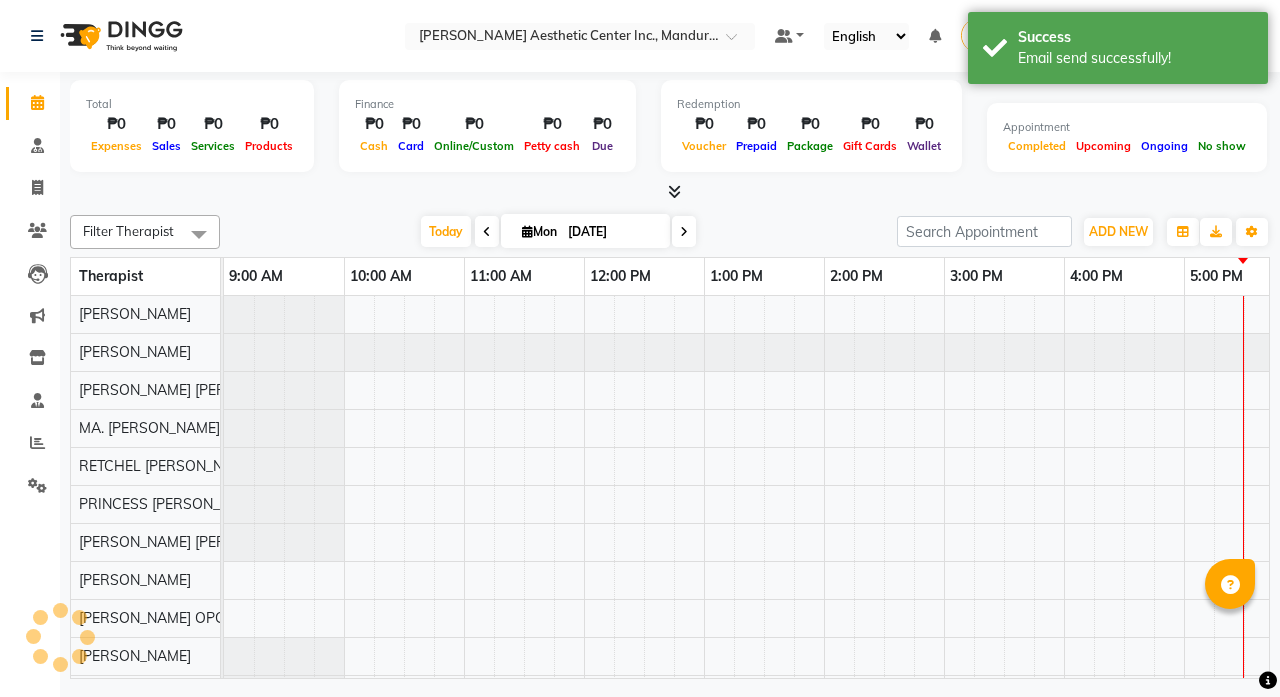 scroll, scrollTop: 0, scrollLeft: 0, axis: both 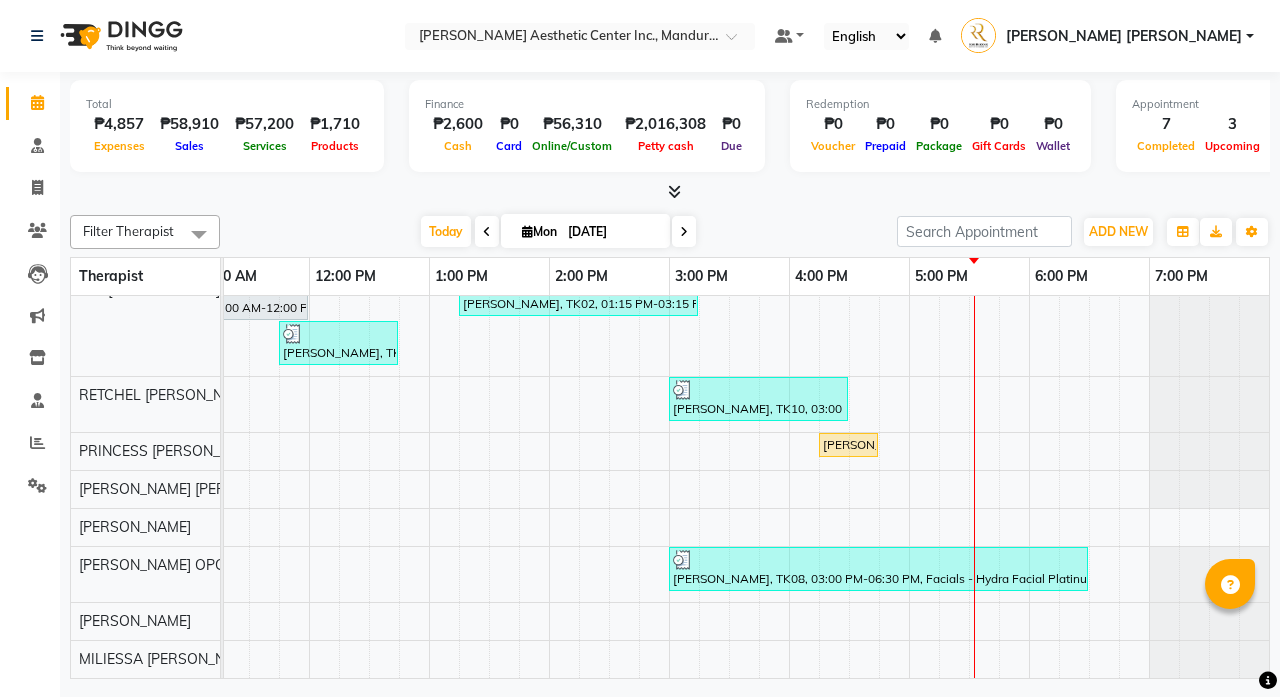 click on "[DATE]" at bounding box center [612, 232] 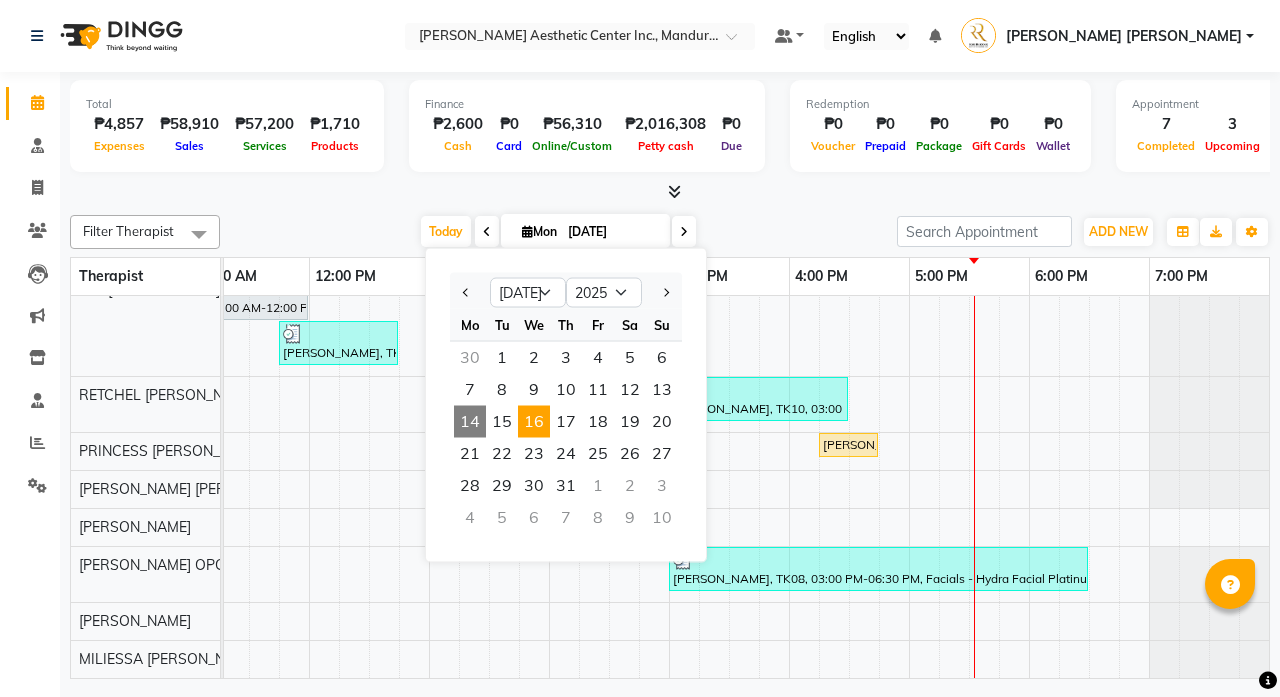 click on "16" at bounding box center (534, 422) 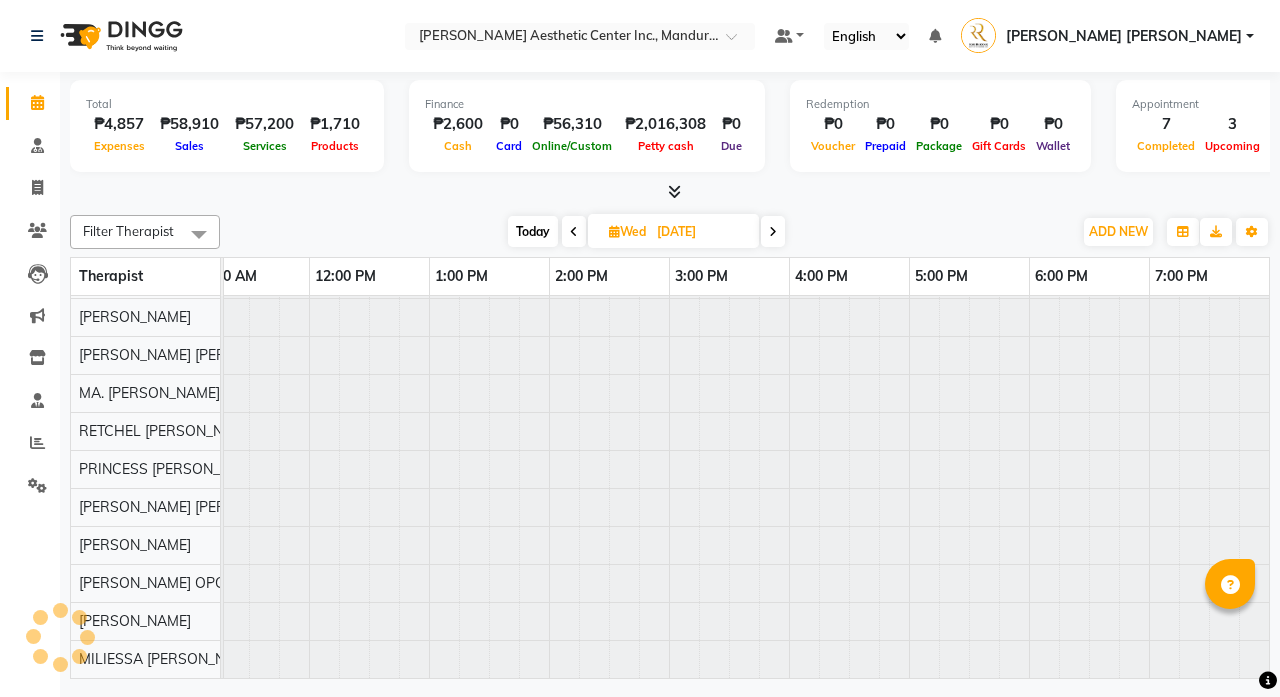 scroll, scrollTop: 0, scrollLeft: 0, axis: both 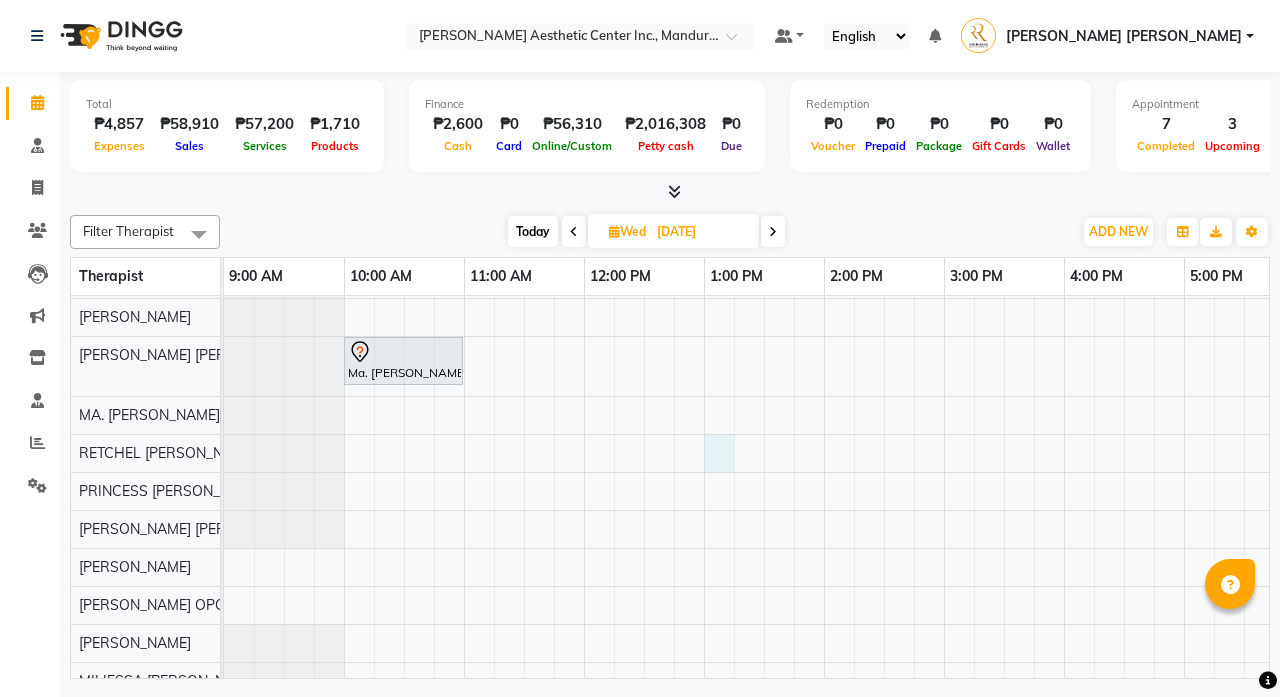 click on "Ma. [PERSON_NAME], 10:00 AM-11:00 AM, Permanent Make Up - Brow Tattoo Touch Up" at bounding box center [884, 480] 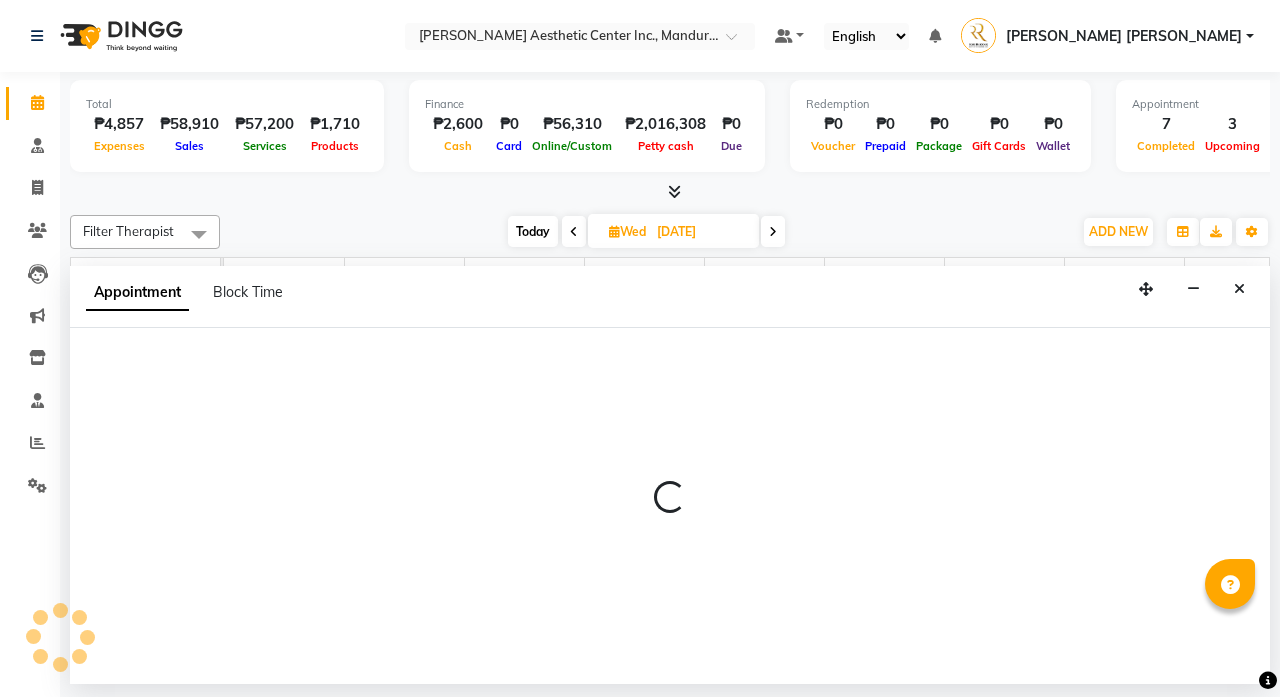 select on "46411" 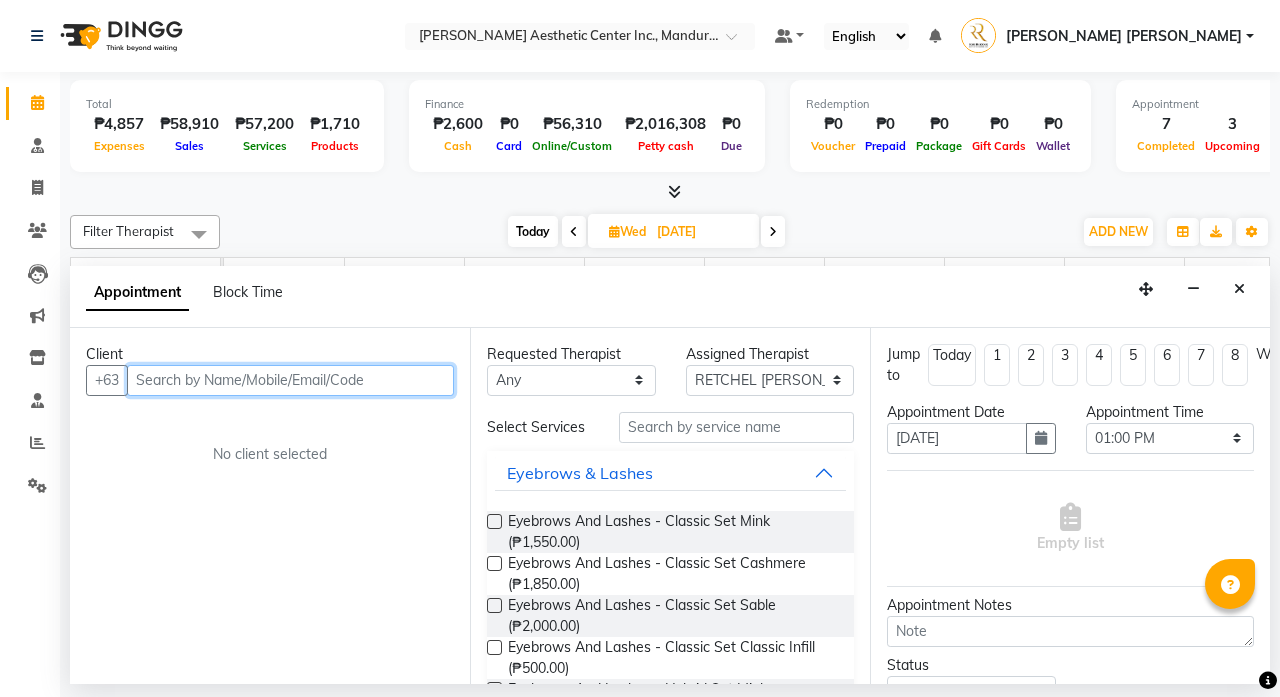 click at bounding box center (290, 380) 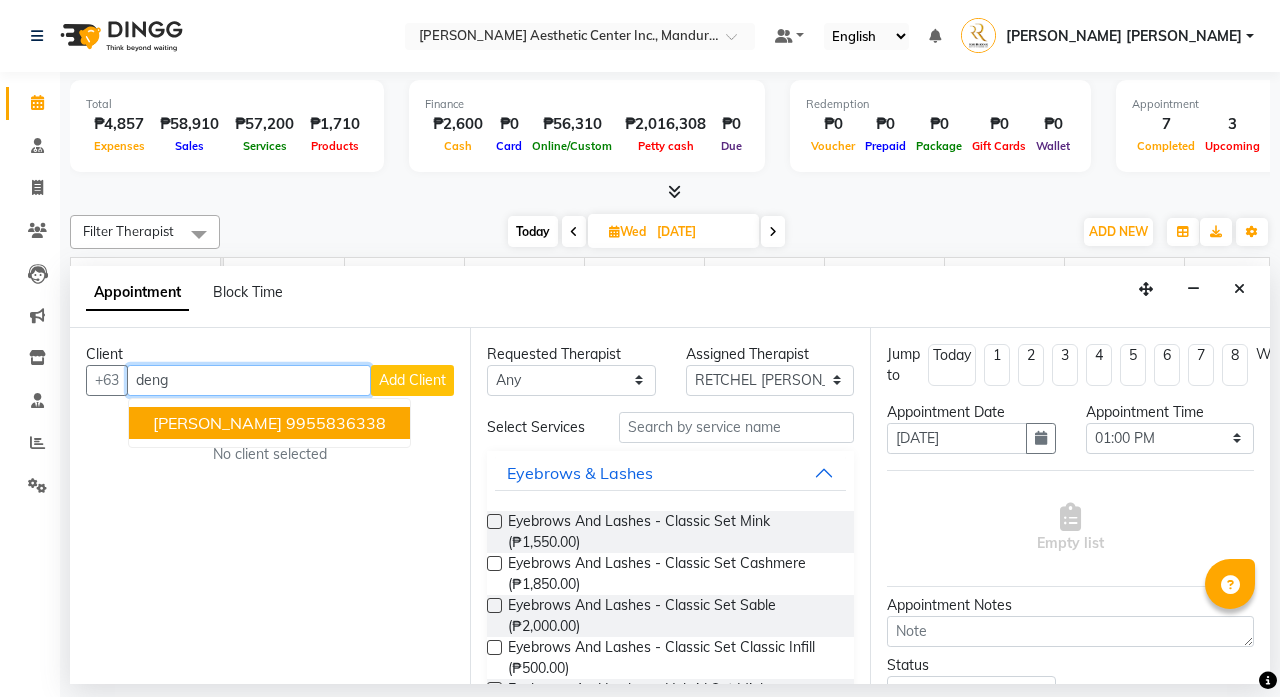 click on "9955836338" at bounding box center (336, 423) 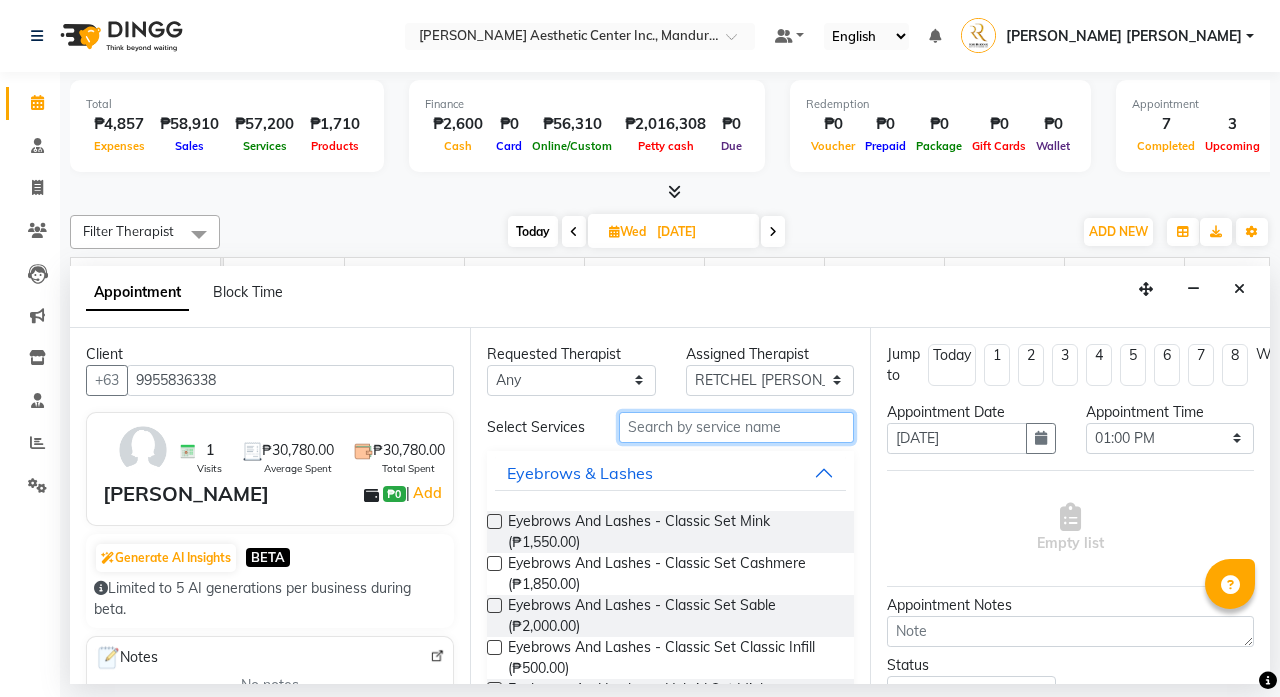 click at bounding box center [736, 427] 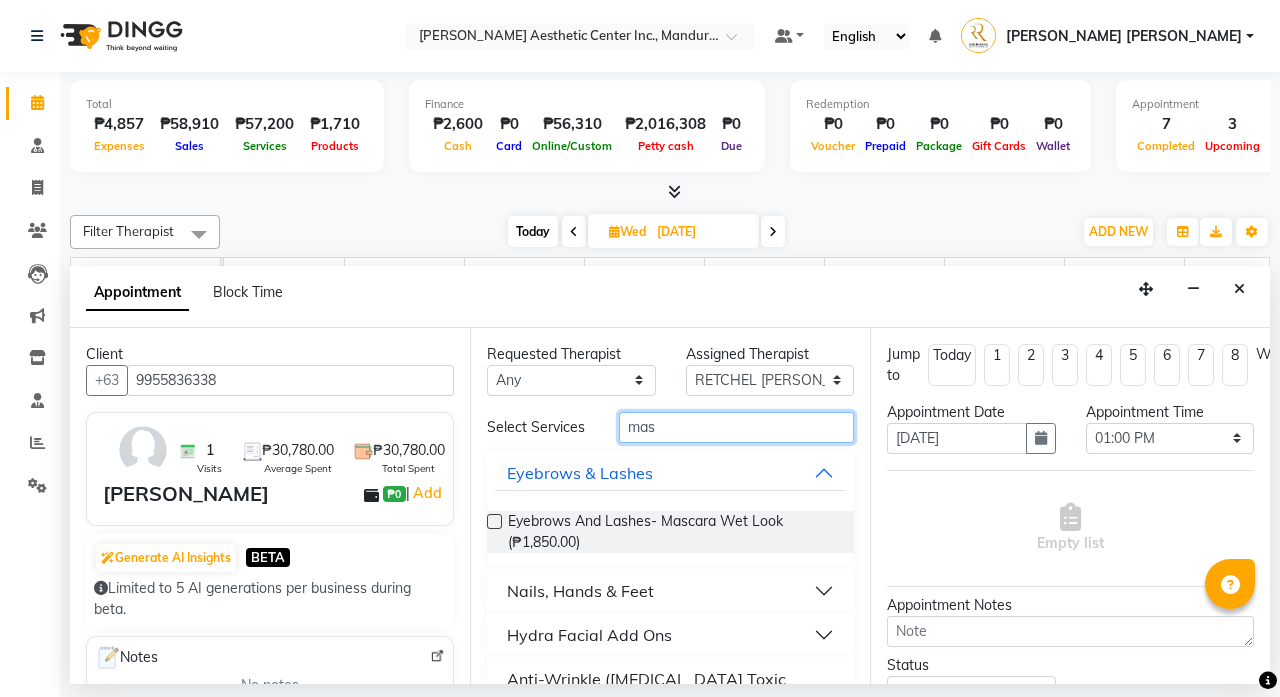 type on "mas" 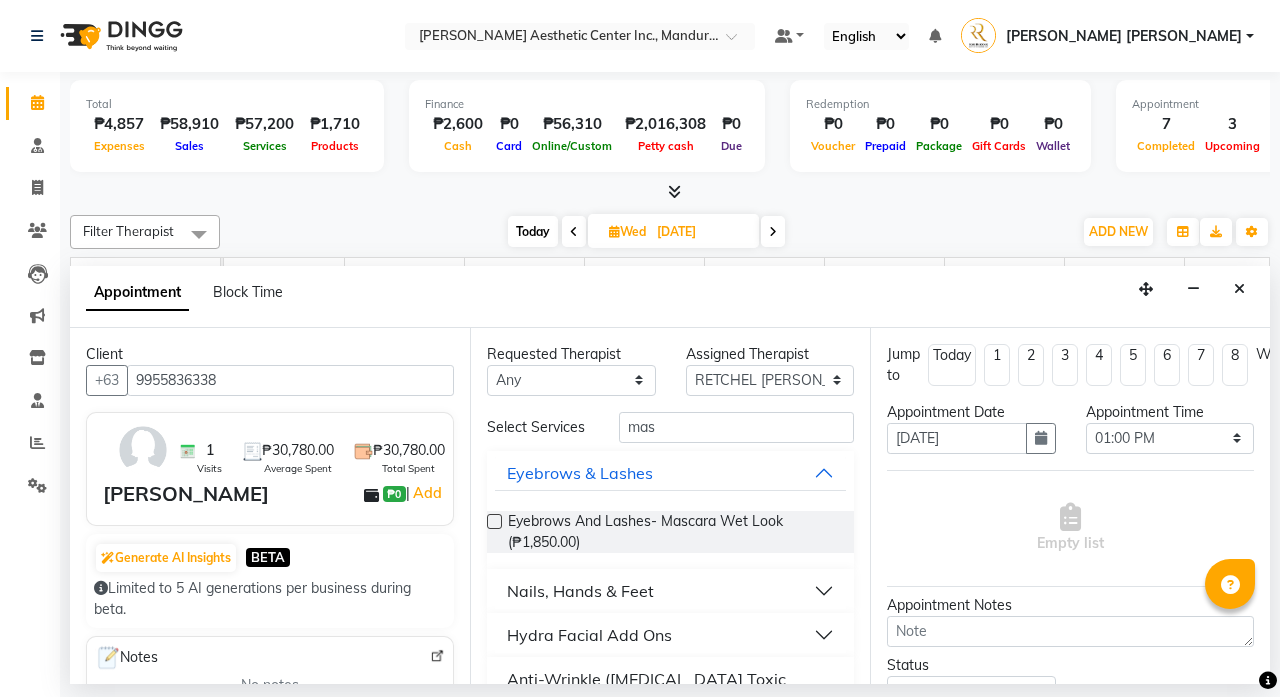 click on "Eyebrows And Lashes- Mascara Wet Look (₱1,850.00)" at bounding box center (670, 532) 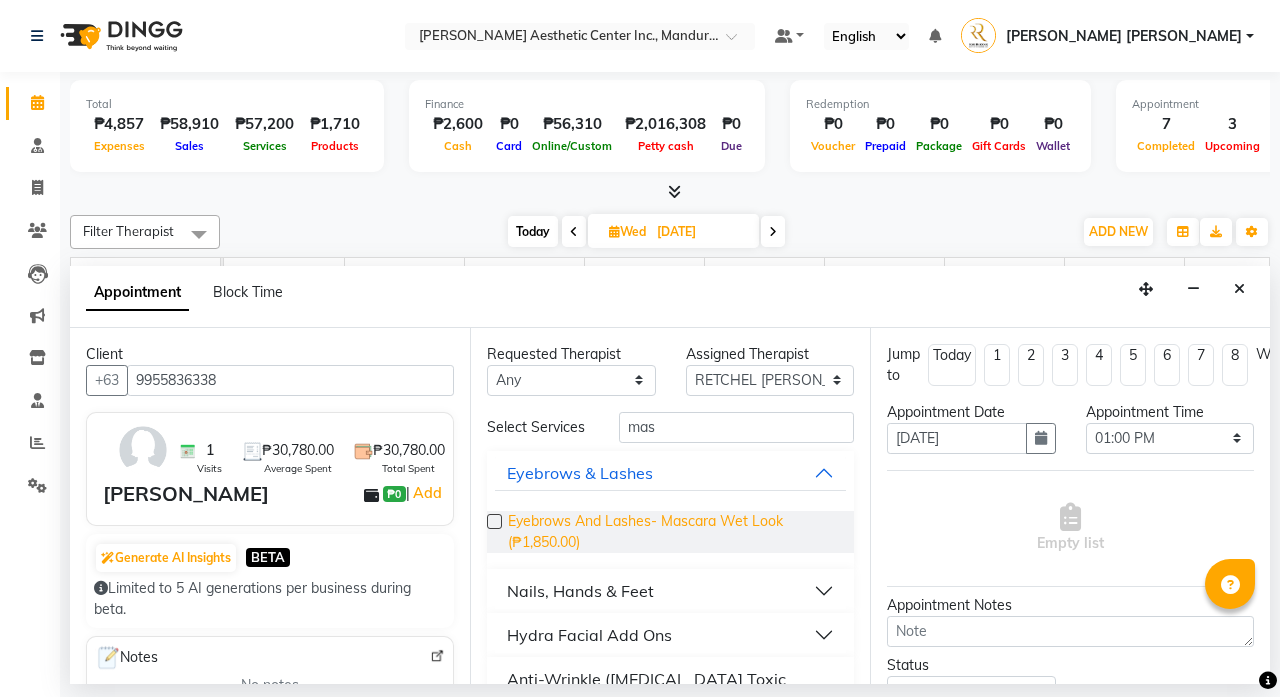 click on "Eyebrows And Lashes- Mascara Wet Look (₱1,850.00)" at bounding box center (673, 532) 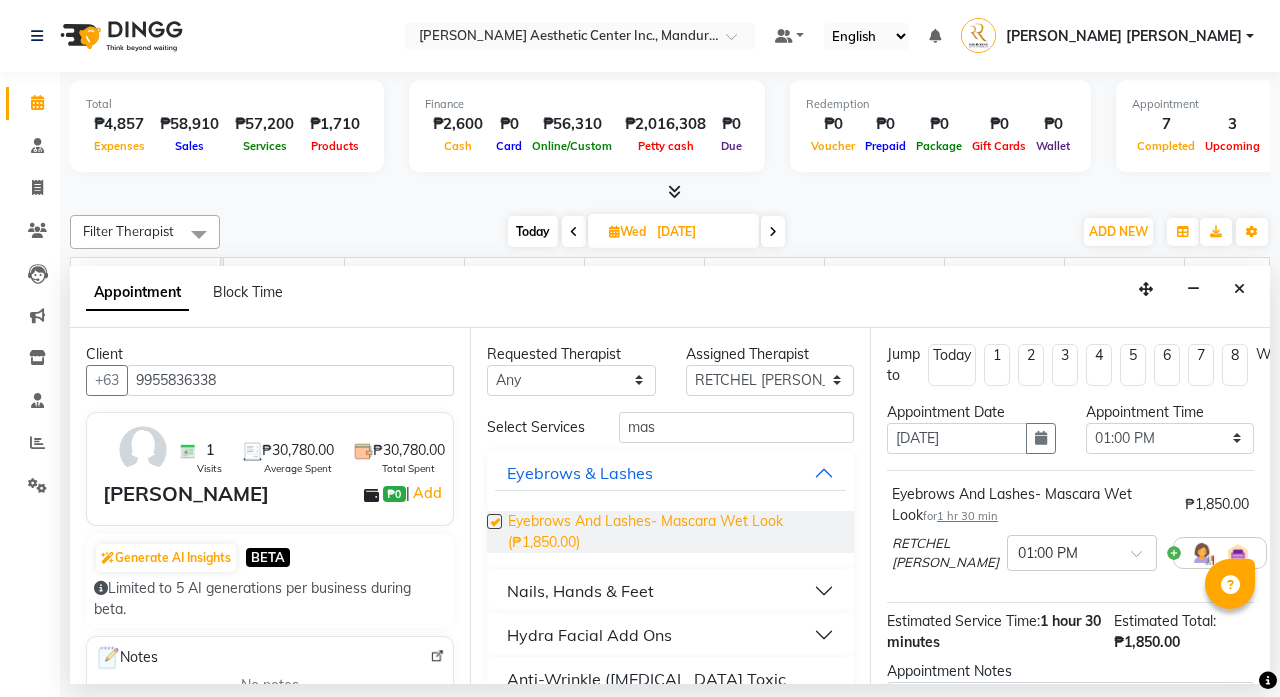checkbox on "false" 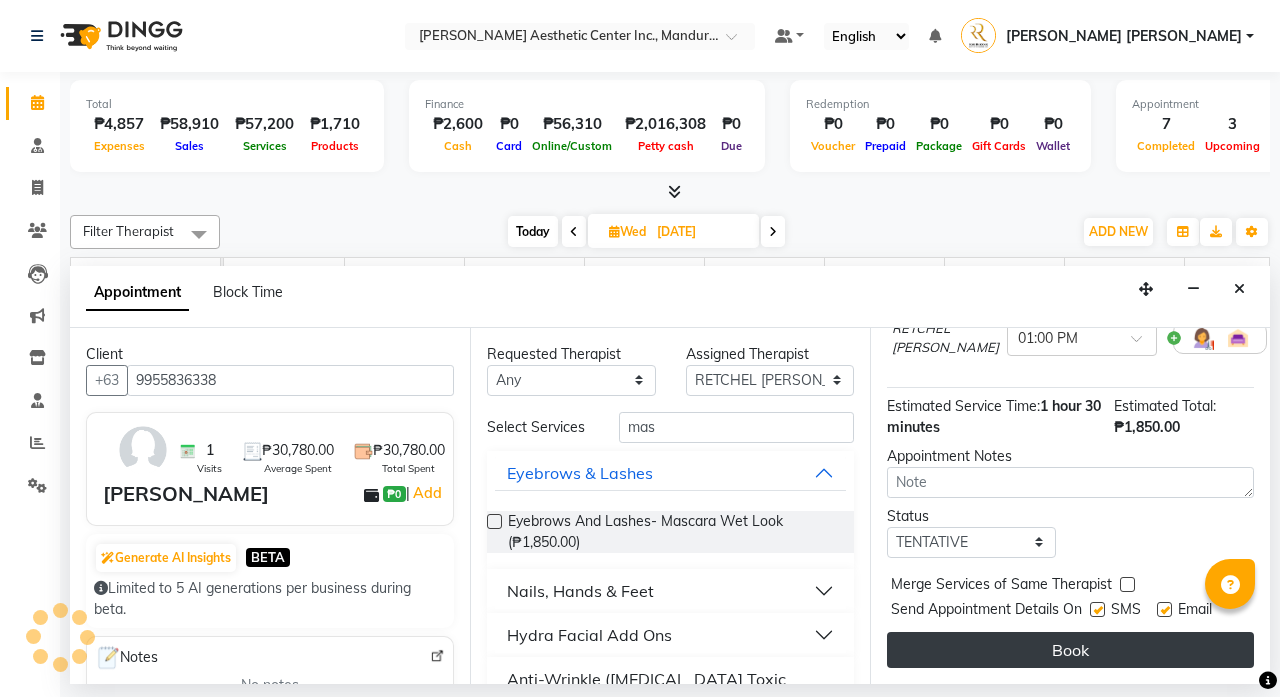 scroll, scrollTop: 214, scrollLeft: 0, axis: vertical 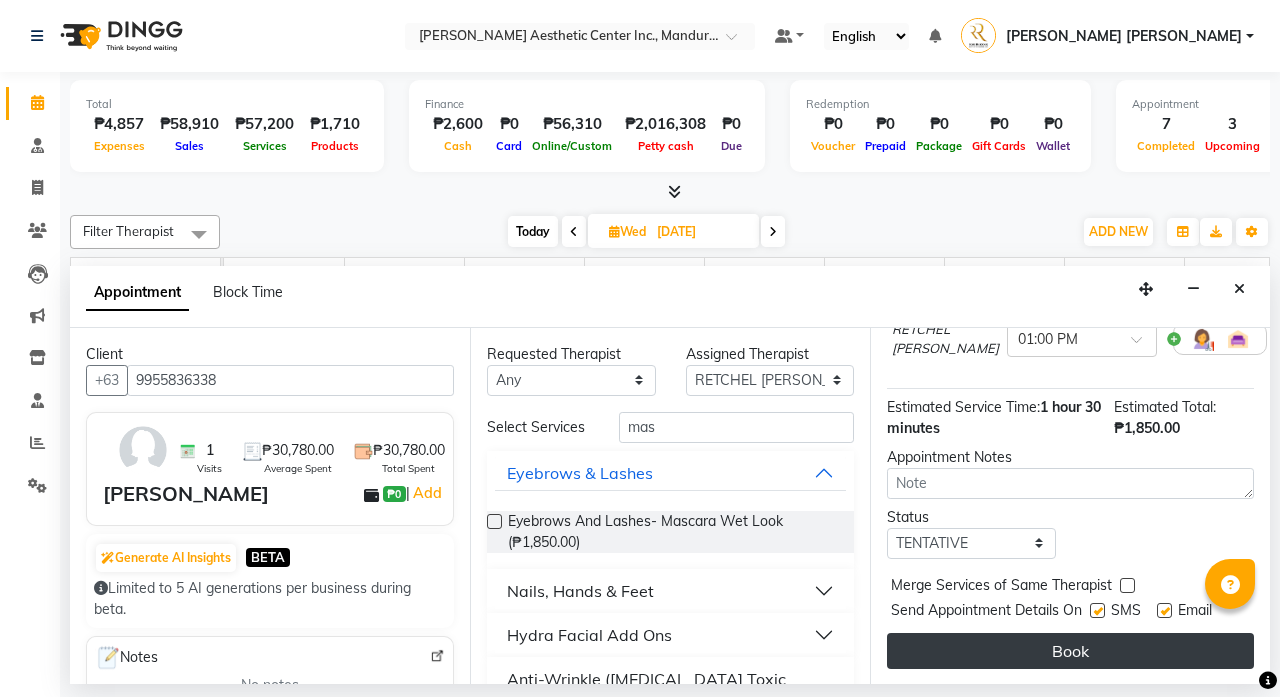 click on "Book" at bounding box center [1070, 651] 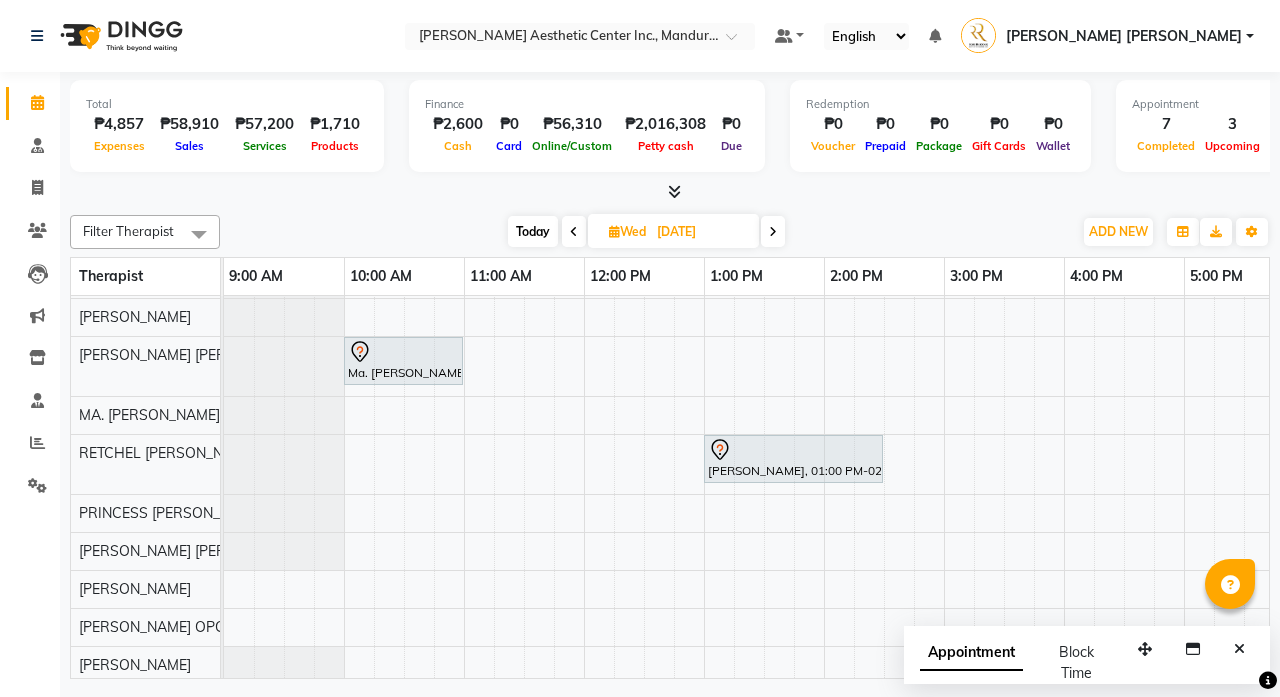click on "Today" at bounding box center (533, 231) 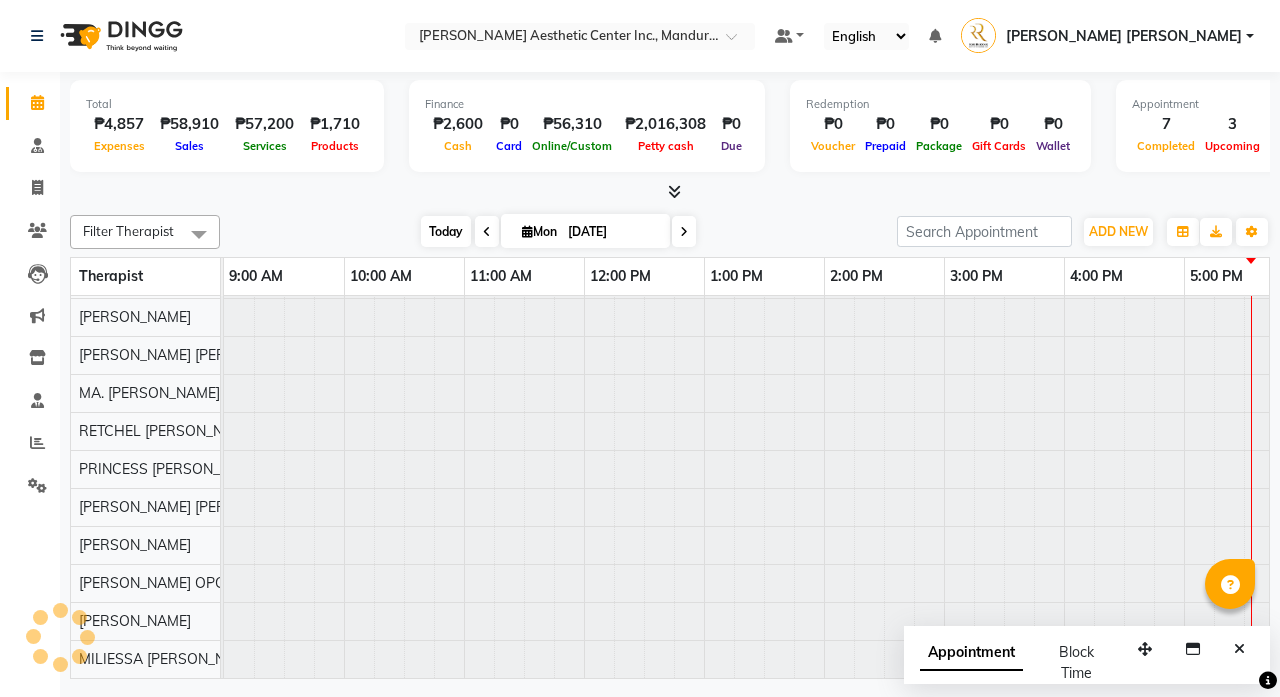 type on "[DATE]" 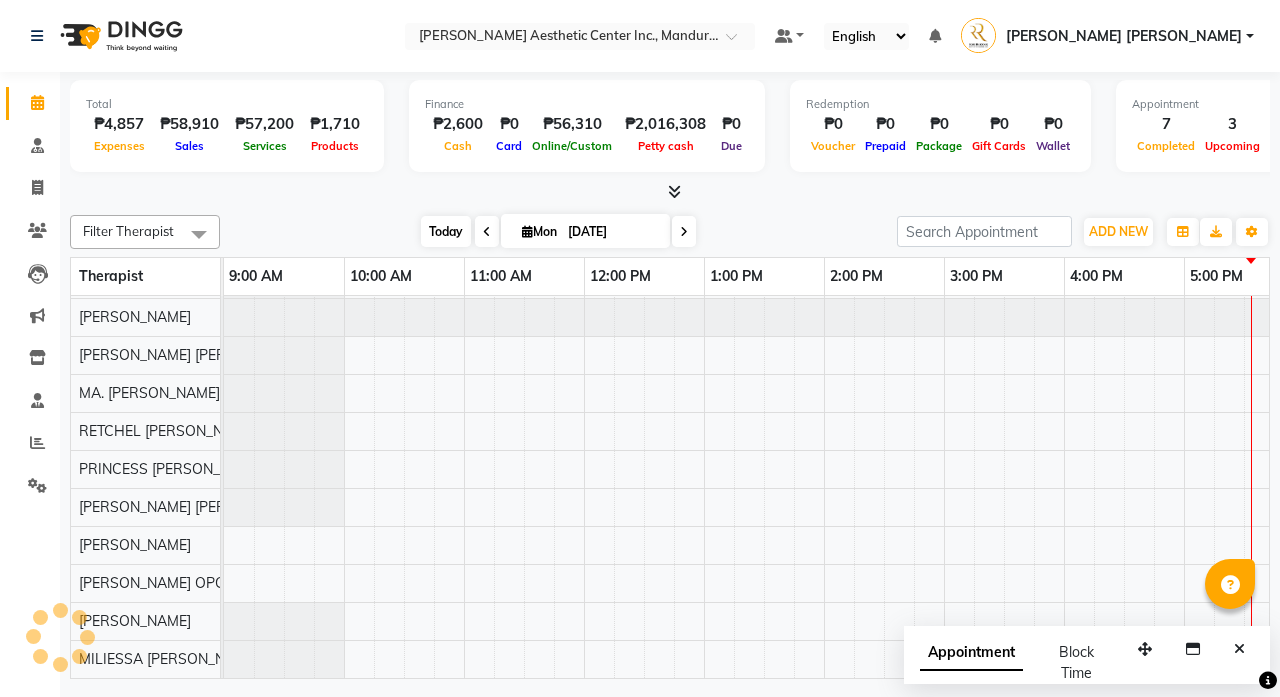 scroll, scrollTop: 0, scrollLeft: 275, axis: horizontal 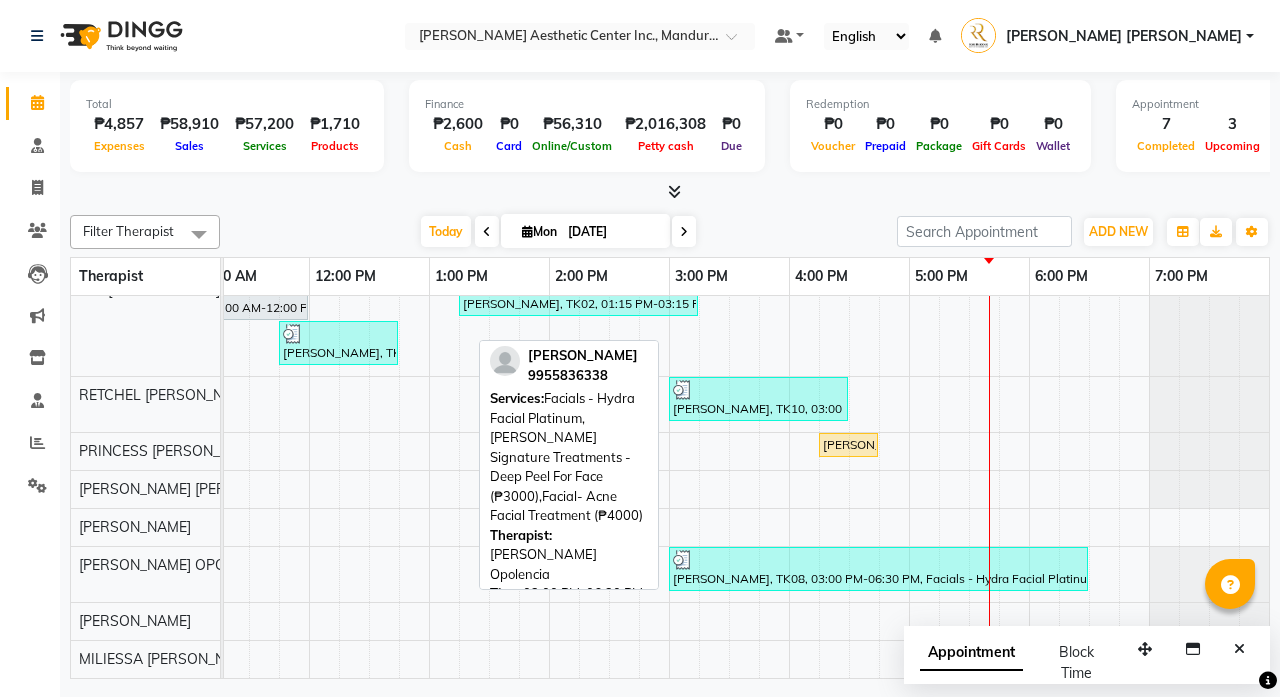 click at bounding box center (878, 560) 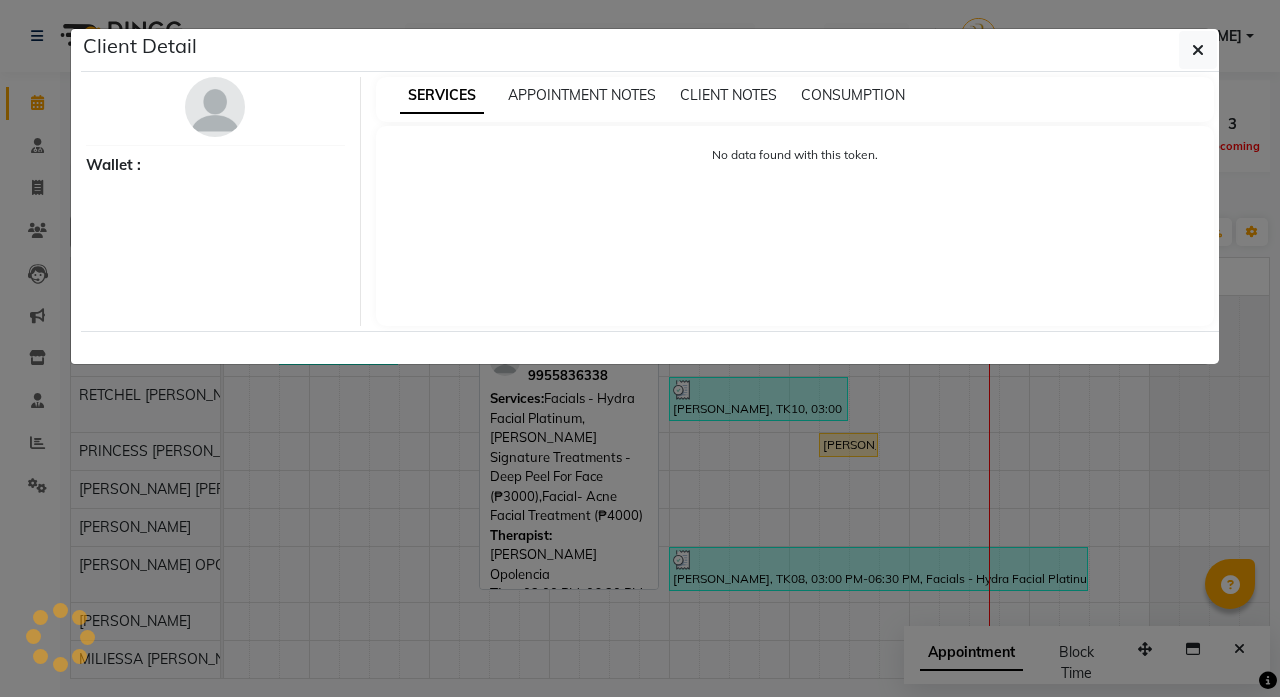 select on "3" 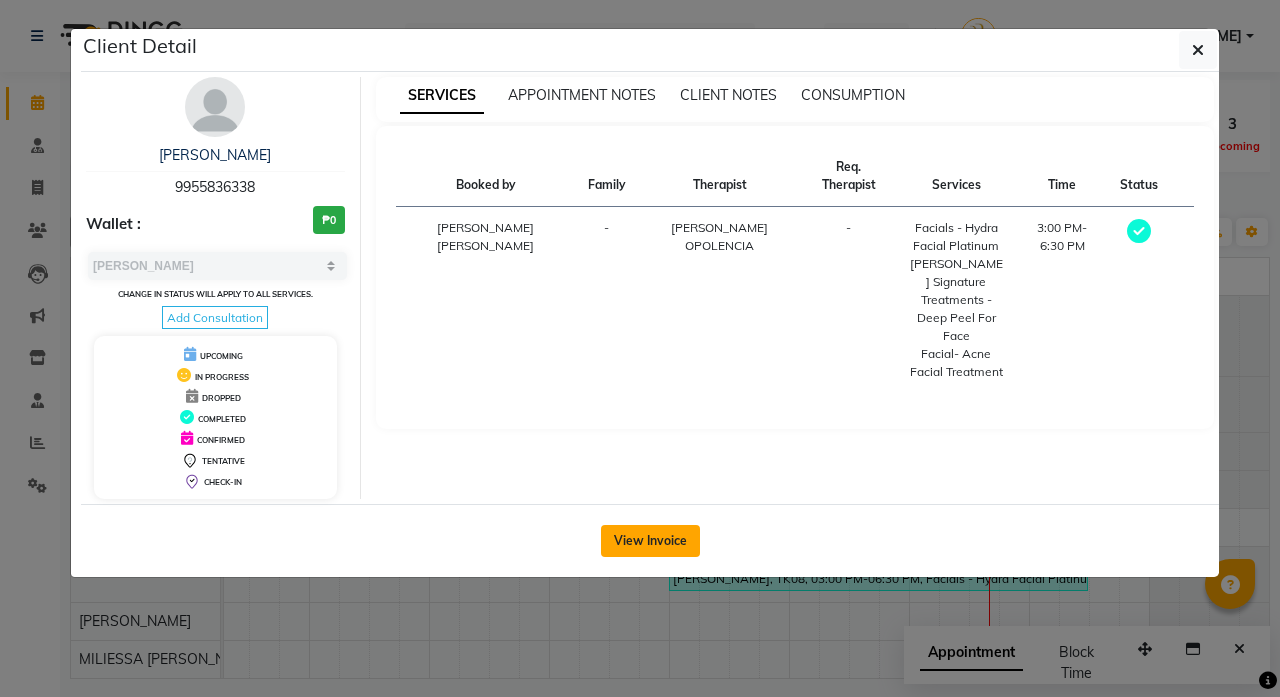 click on "View Invoice" 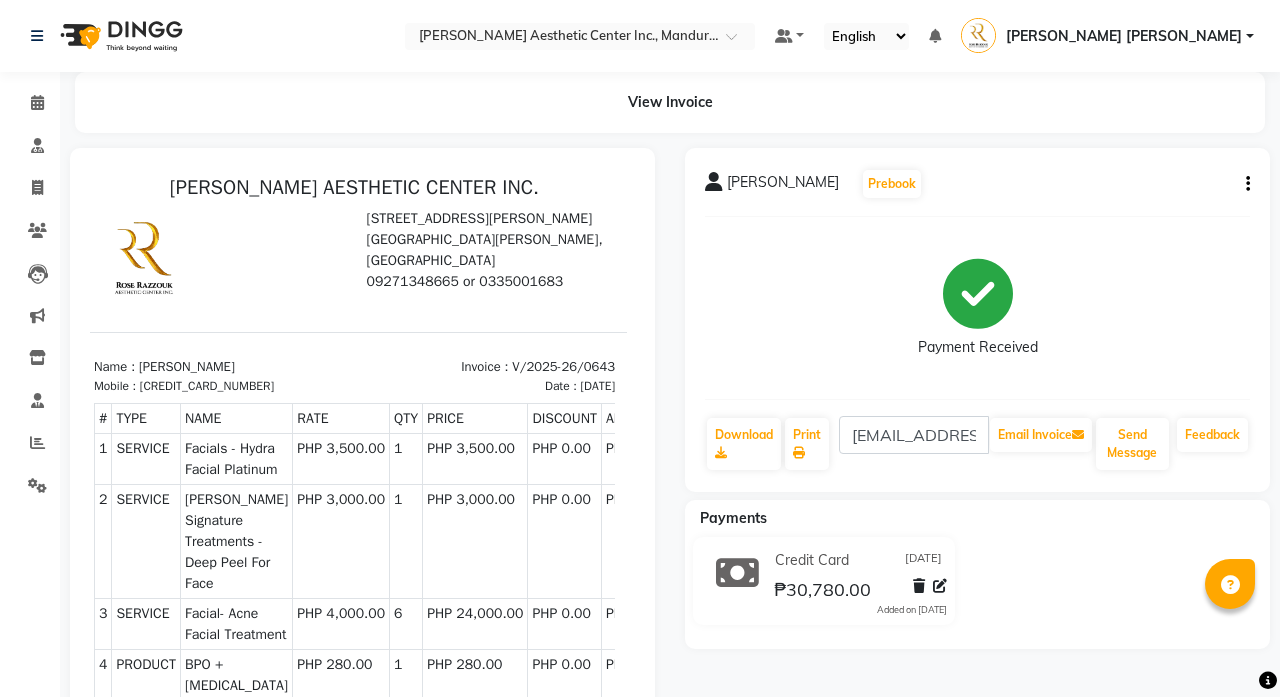 scroll, scrollTop: 16, scrollLeft: 14, axis: both 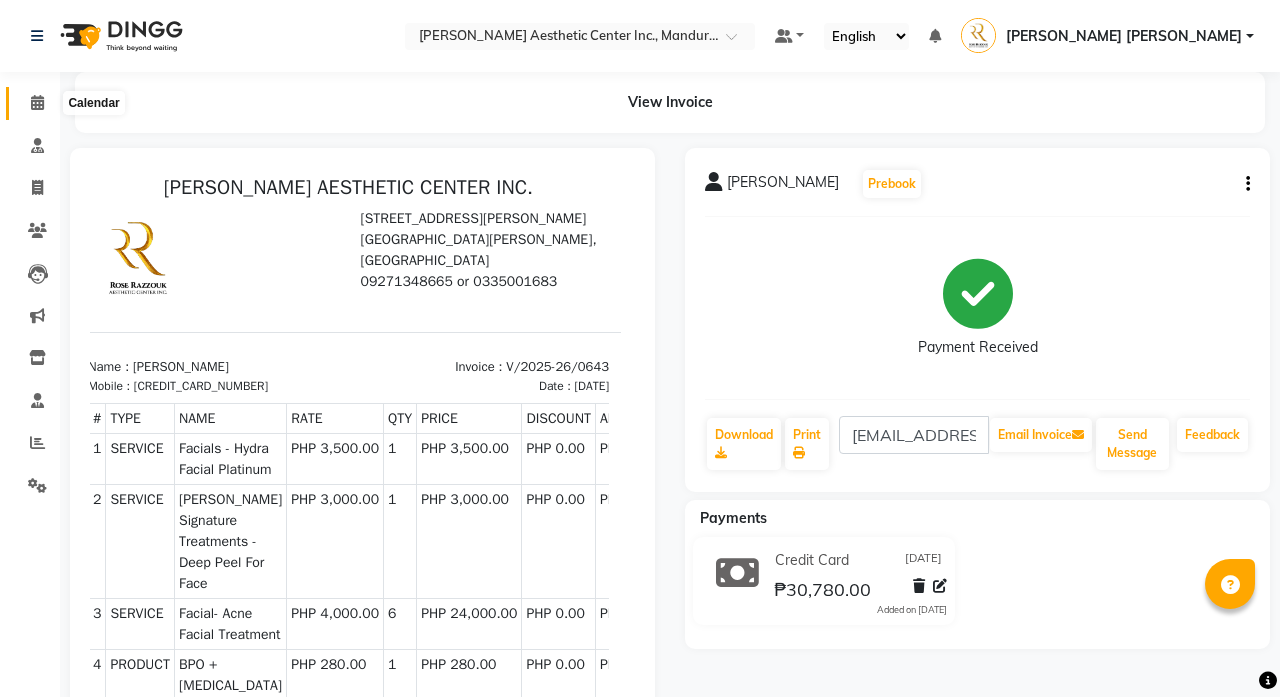 click 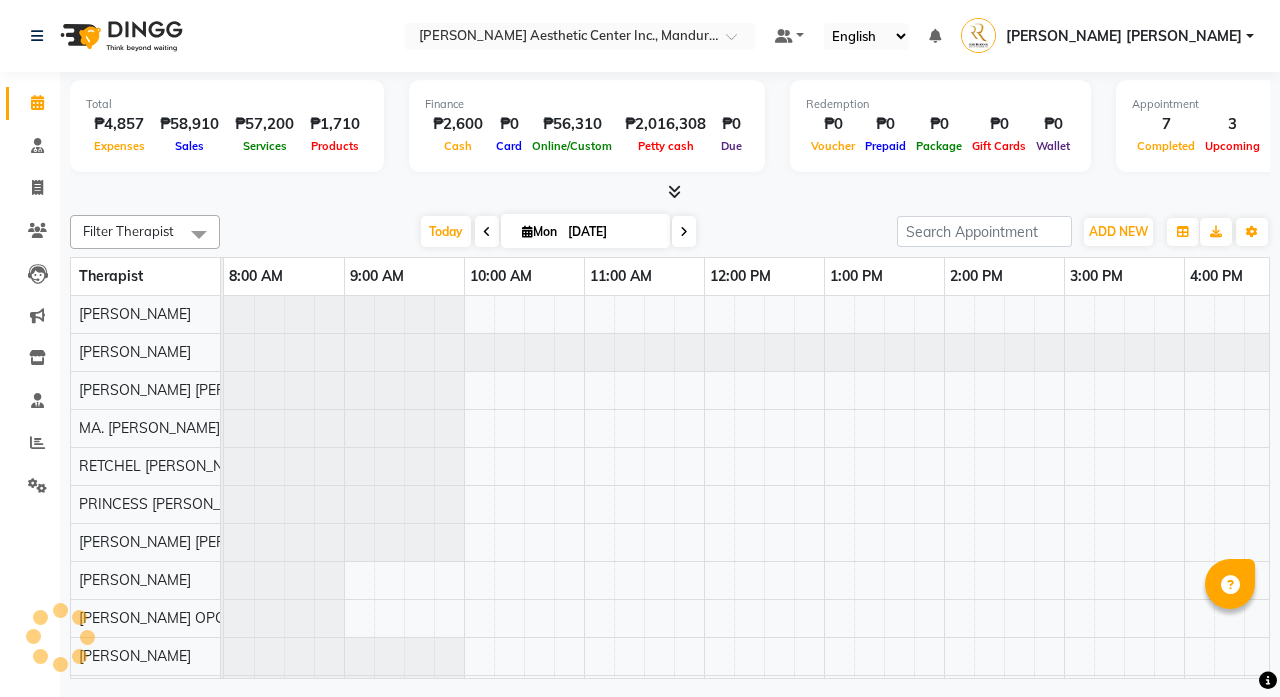 scroll, scrollTop: 0, scrollLeft: 0, axis: both 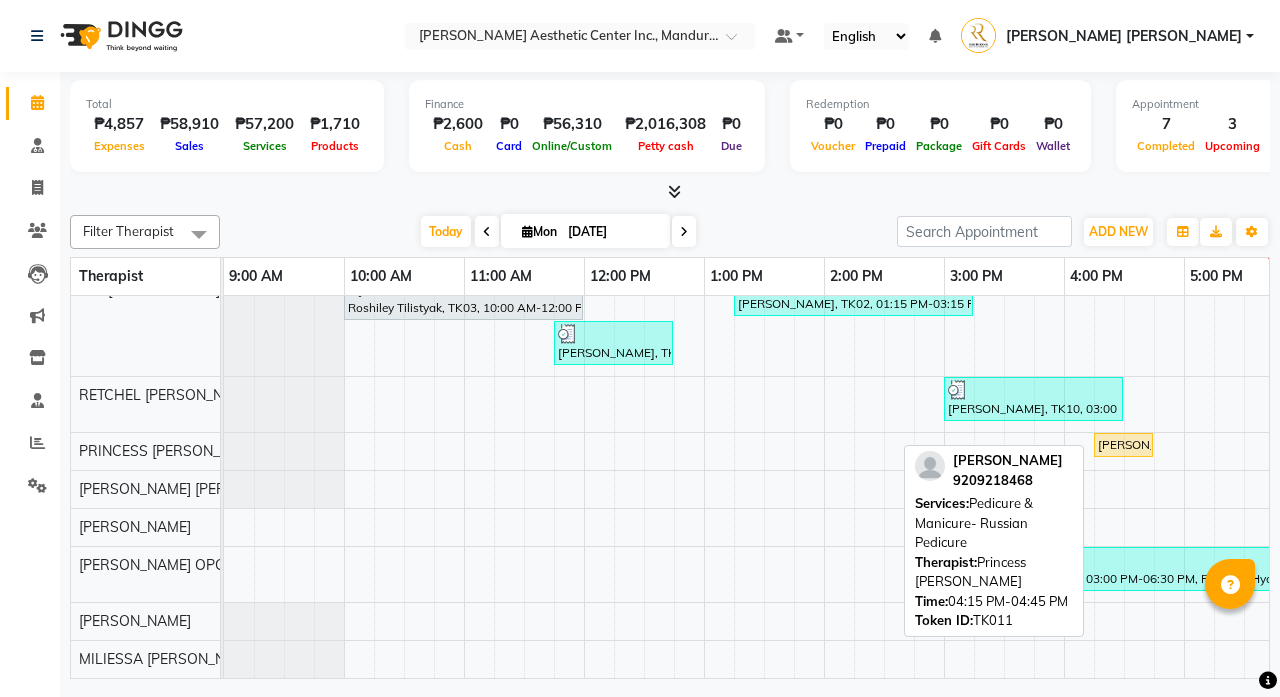 click on "[PERSON_NAME], TK11, 04:15 PM-04:45 PM, Pedicure & Manicure- Russian Pedicure" at bounding box center (1123, 445) 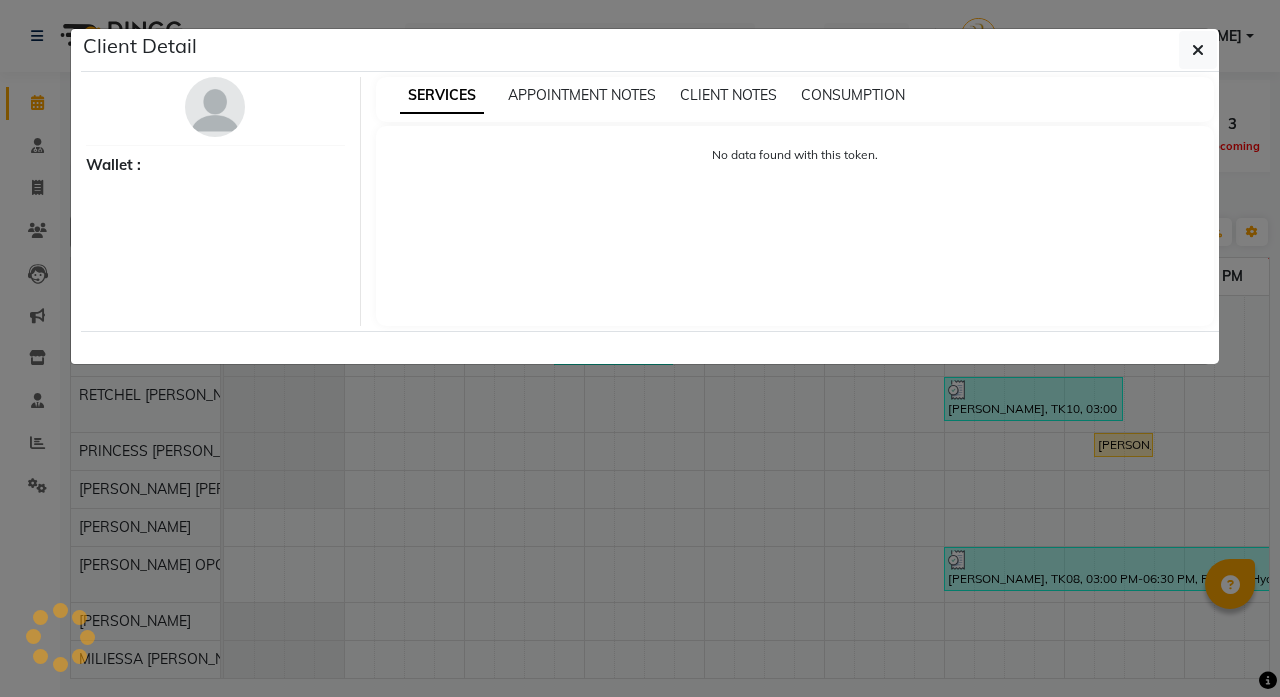 select on "1" 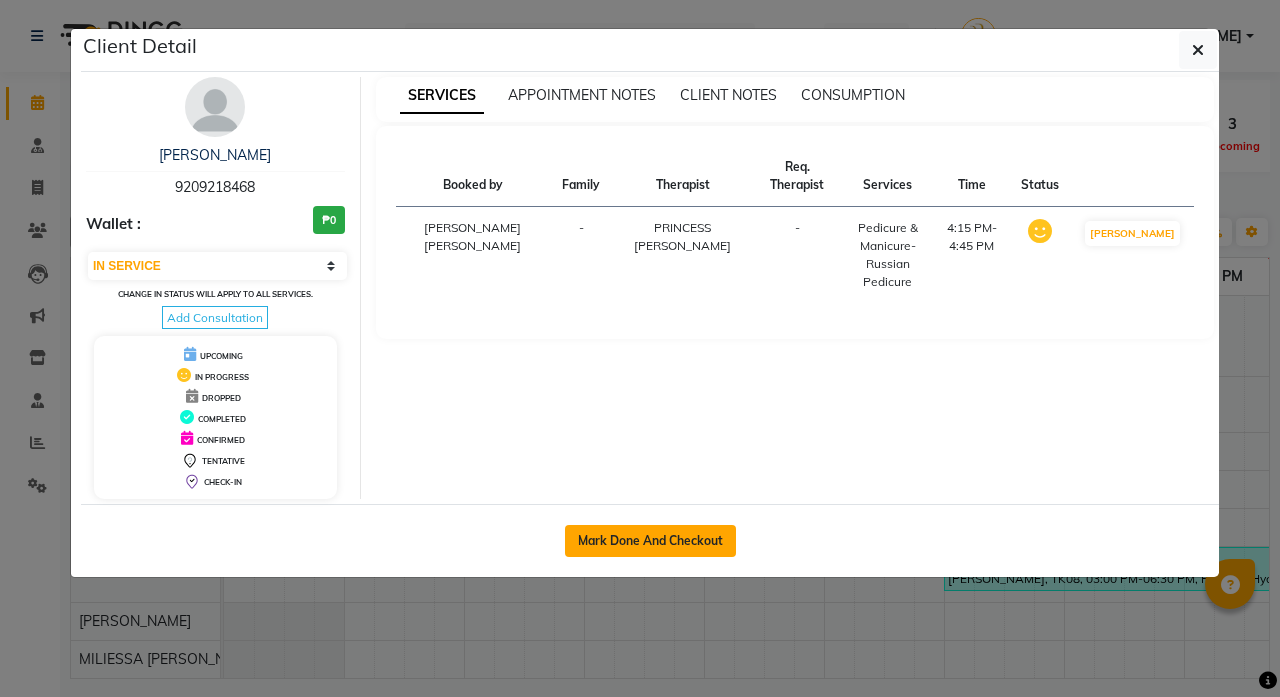 click on "Mark Done And Checkout" 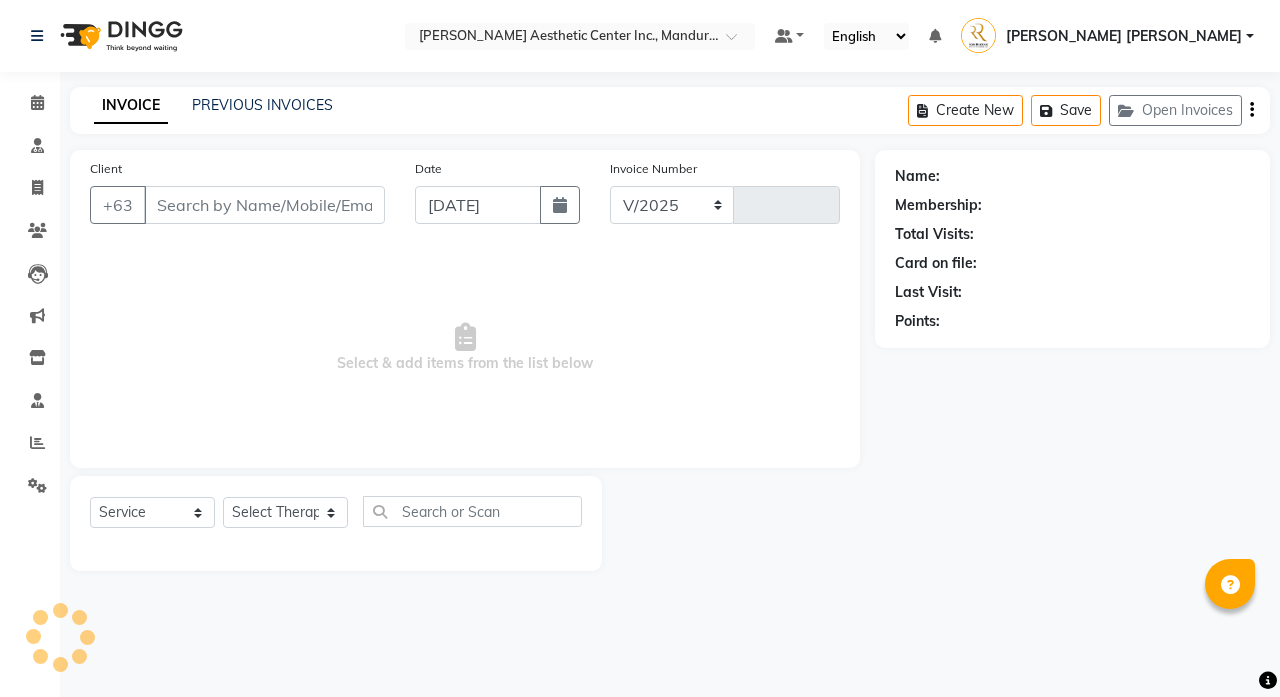 select on "6259" 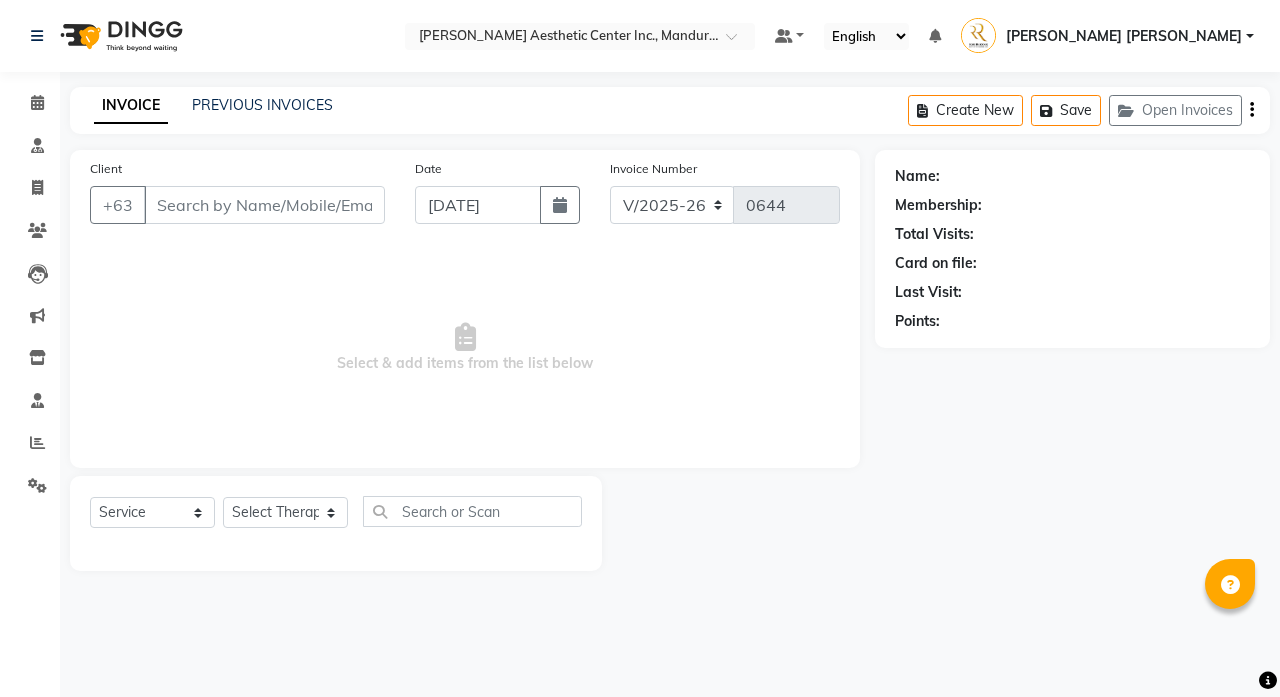 scroll, scrollTop: 0, scrollLeft: 0, axis: both 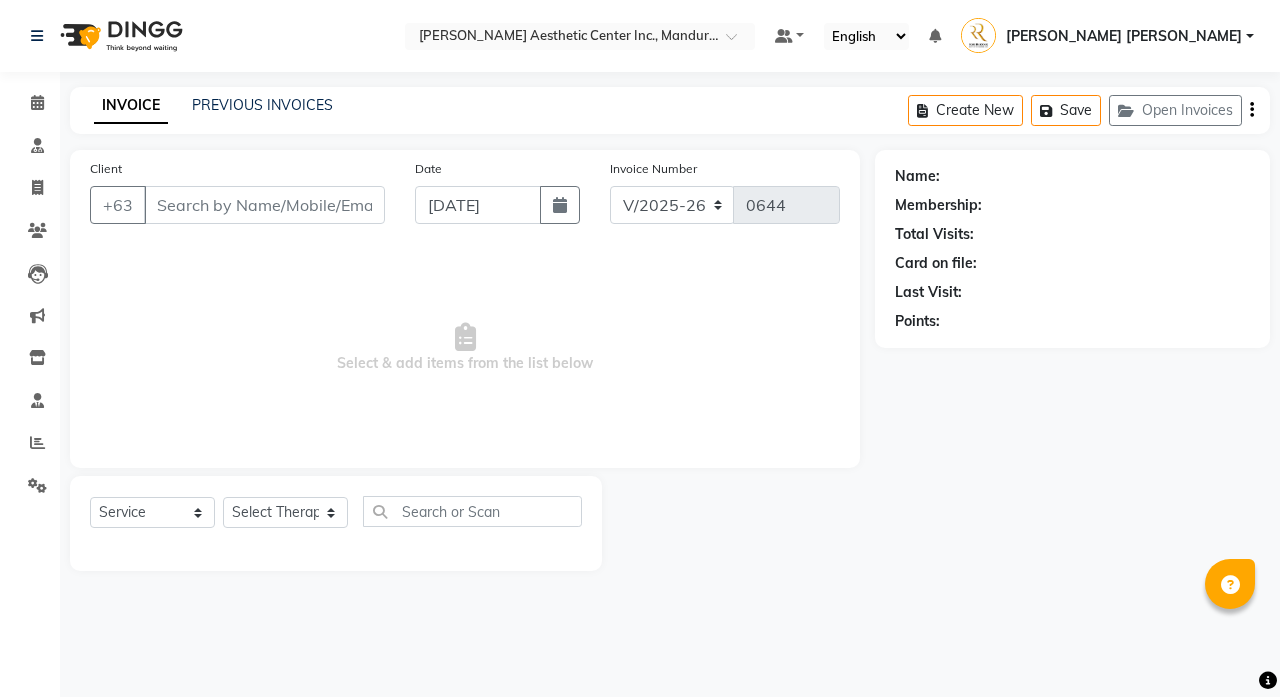 type on "9209218468" 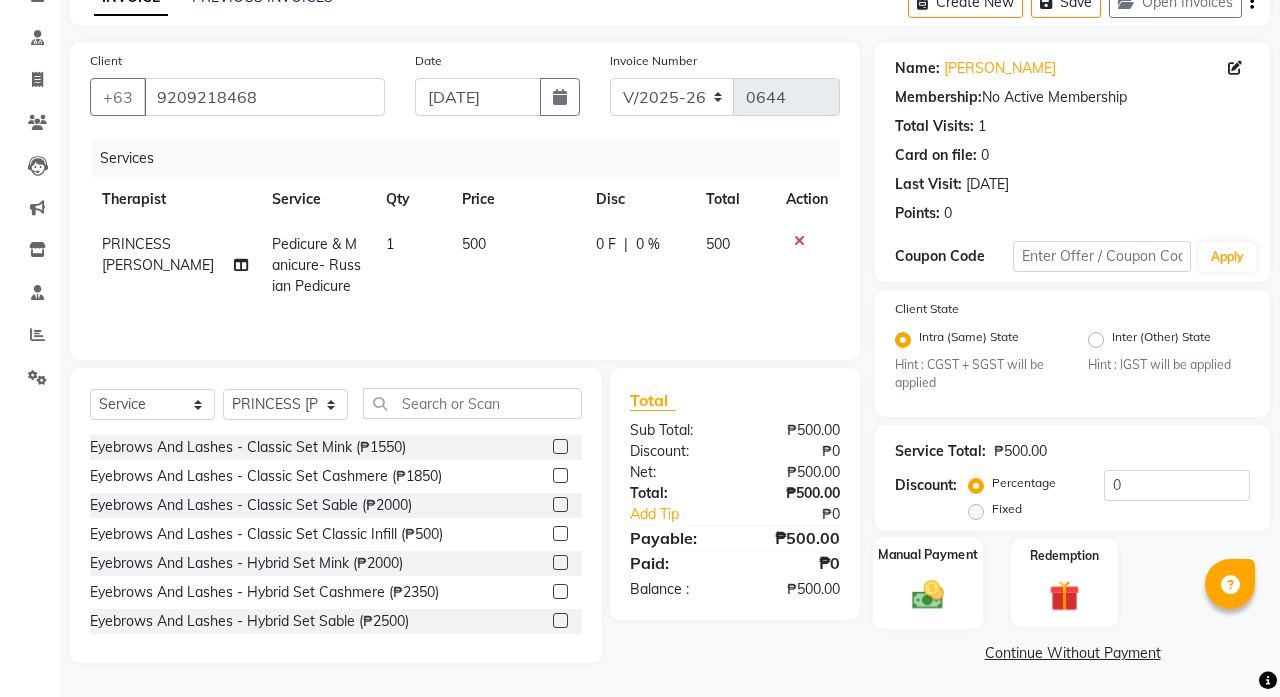 click 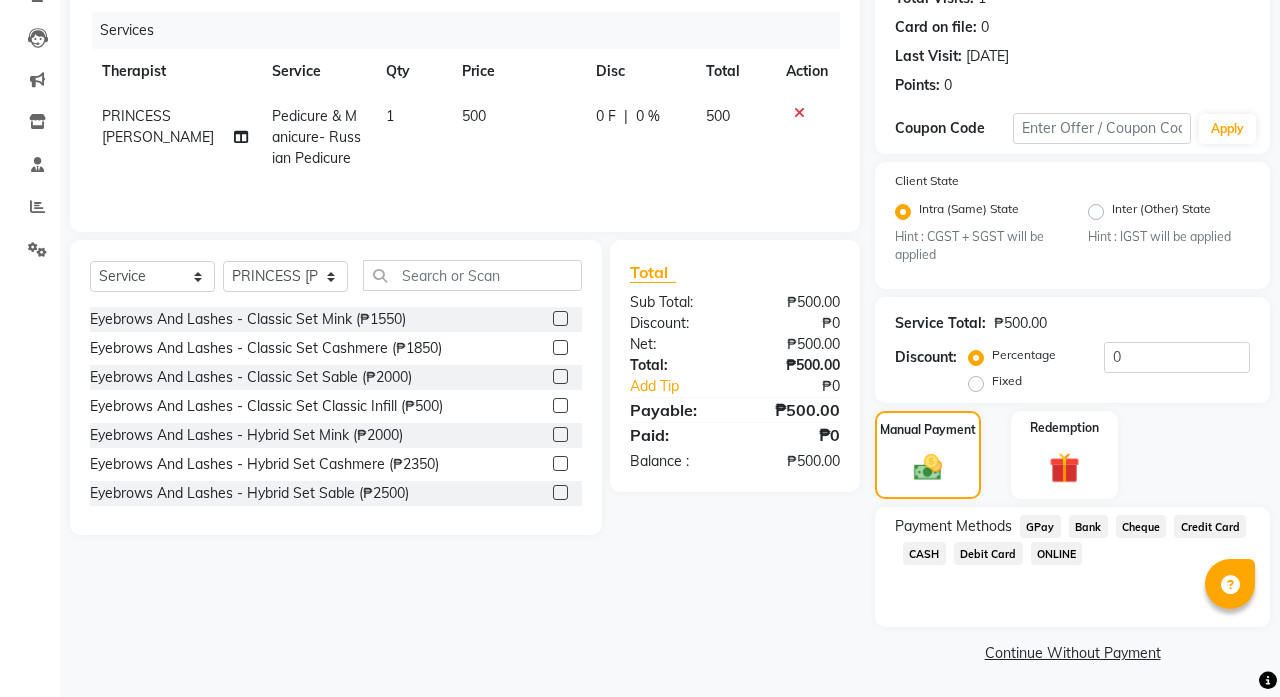click on "CASH" 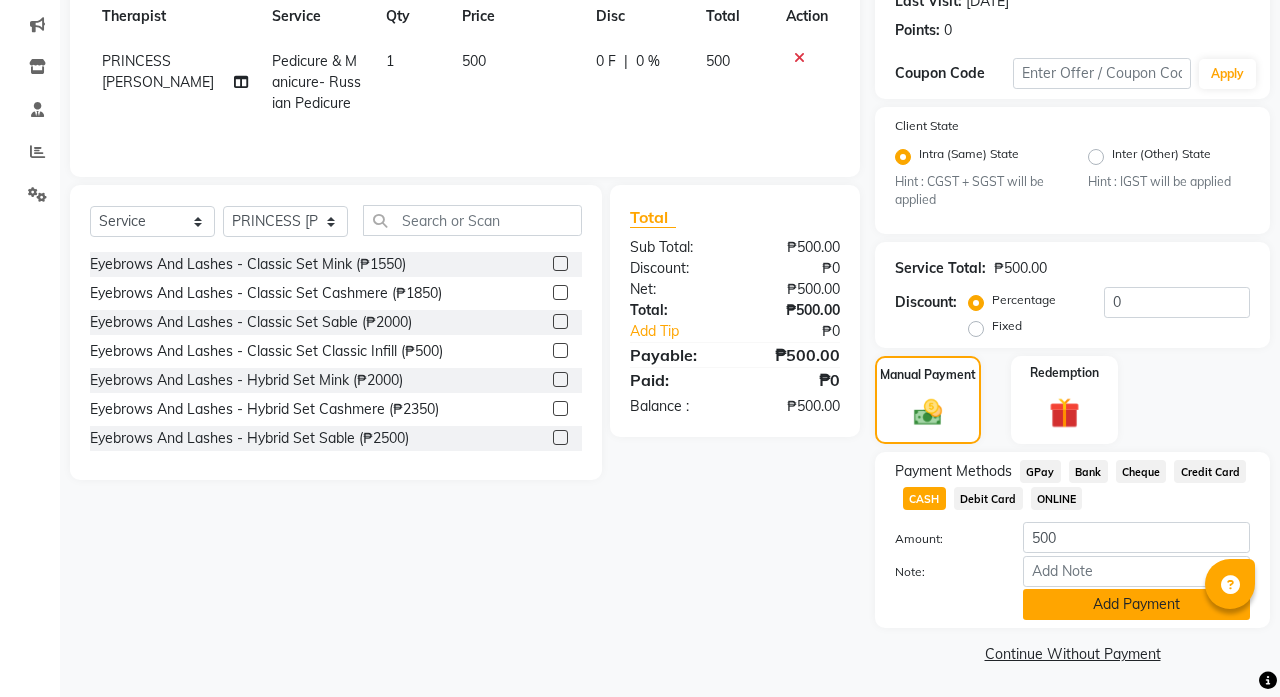 click on "Add Payment" 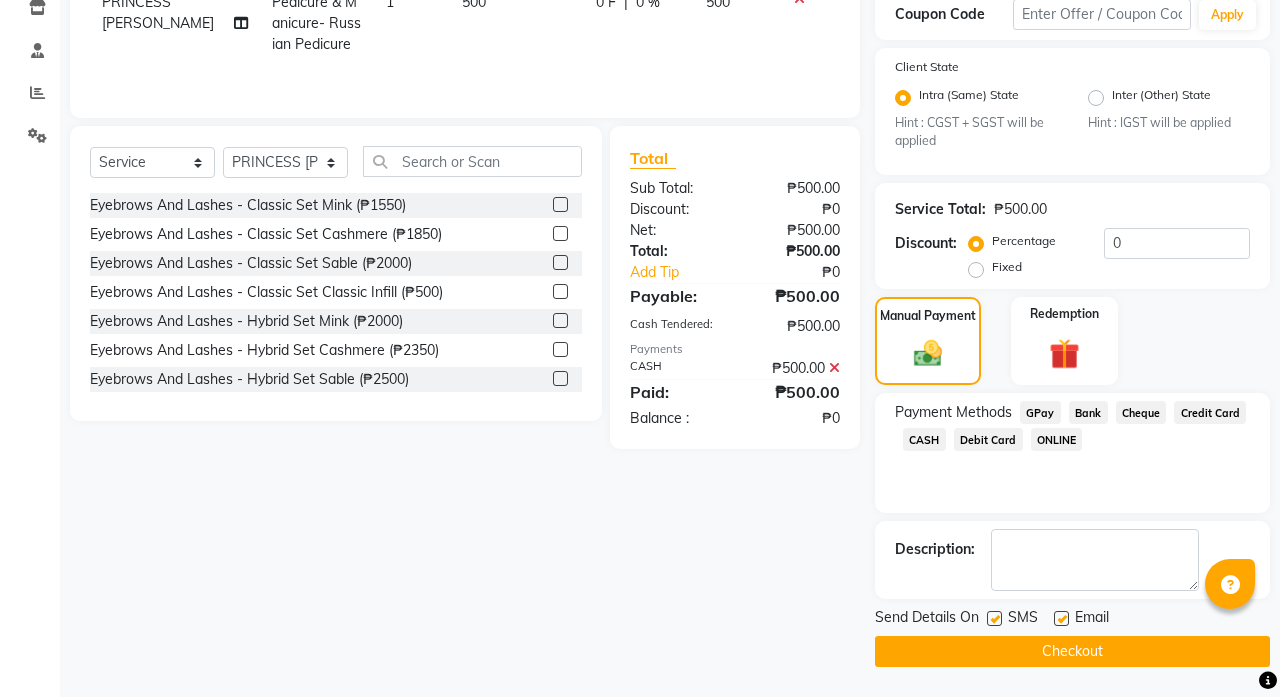 scroll, scrollTop: 349, scrollLeft: 0, axis: vertical 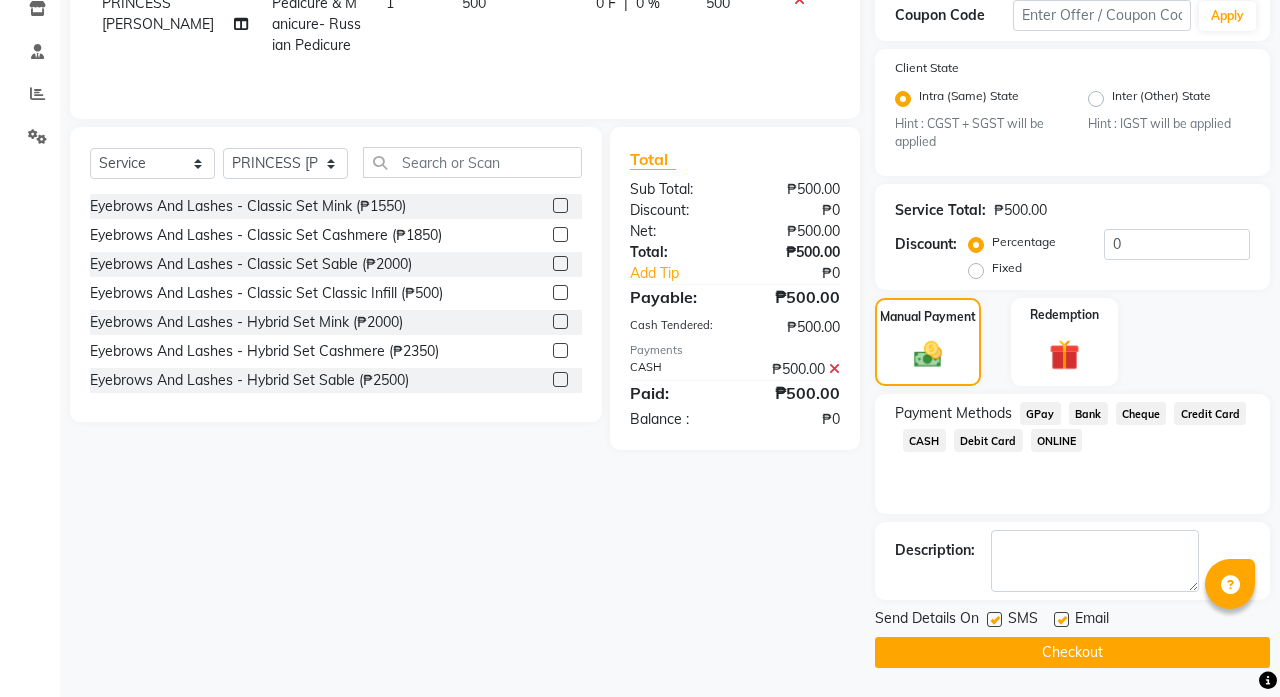 click on "Checkout" 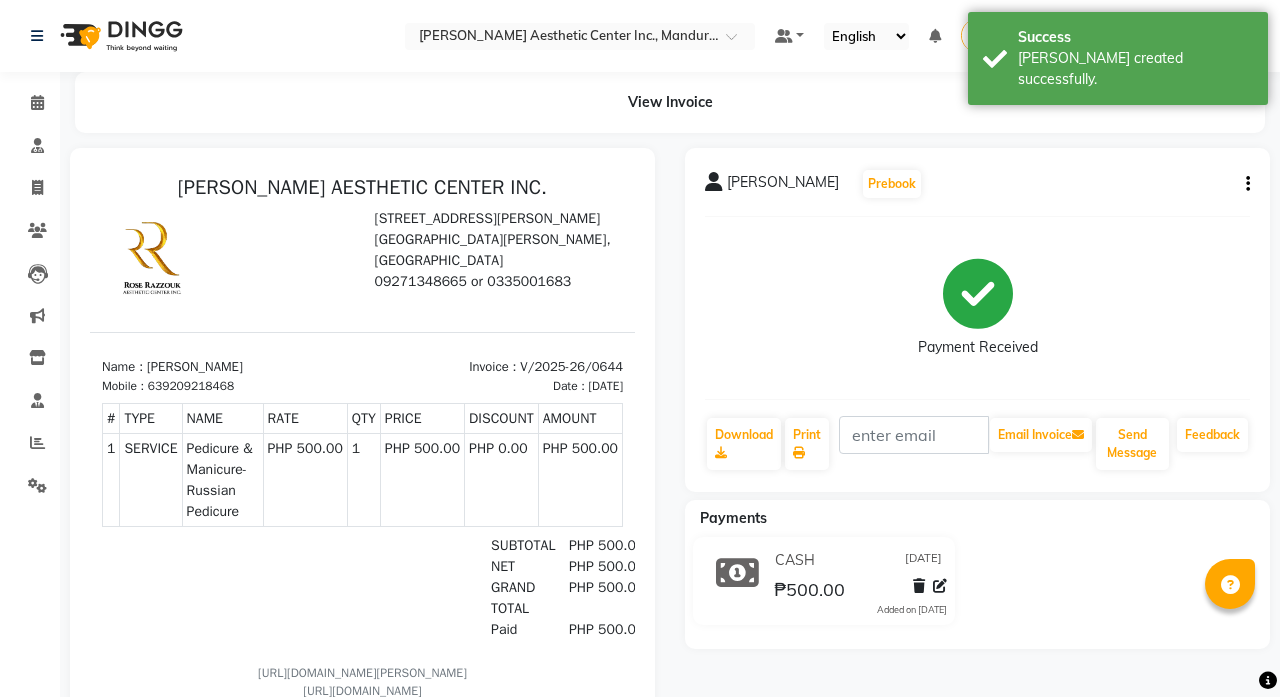 scroll, scrollTop: 0, scrollLeft: 0, axis: both 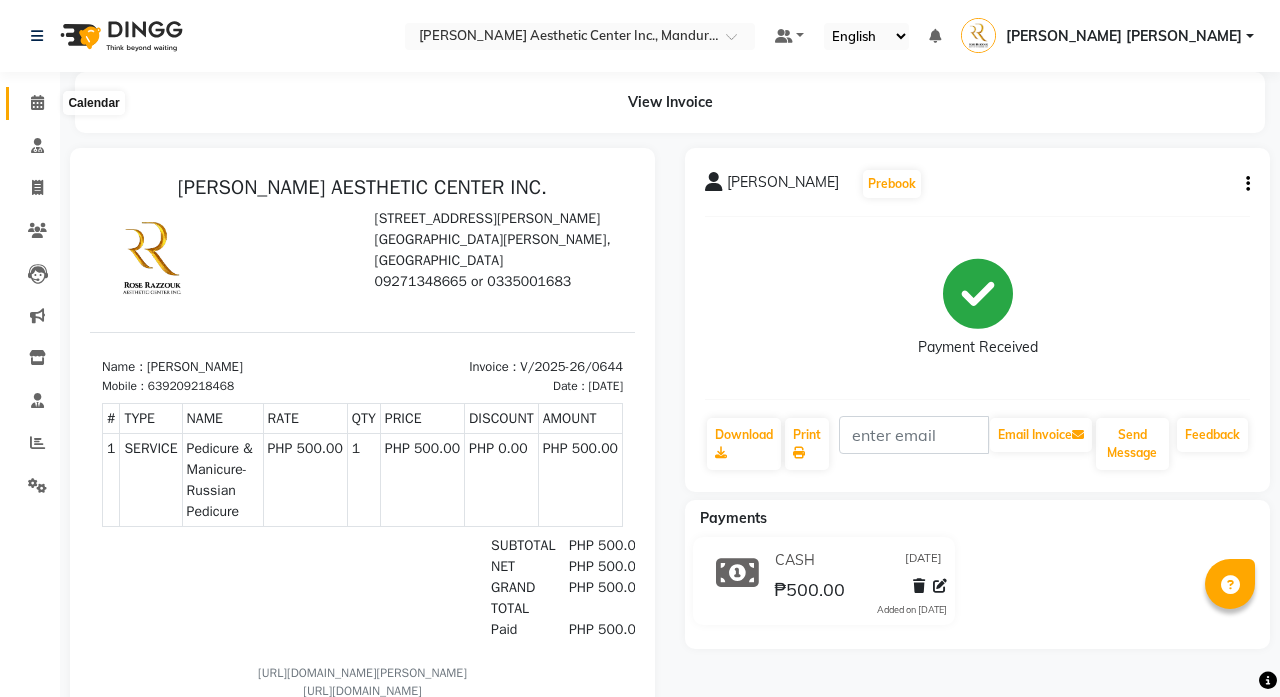 click 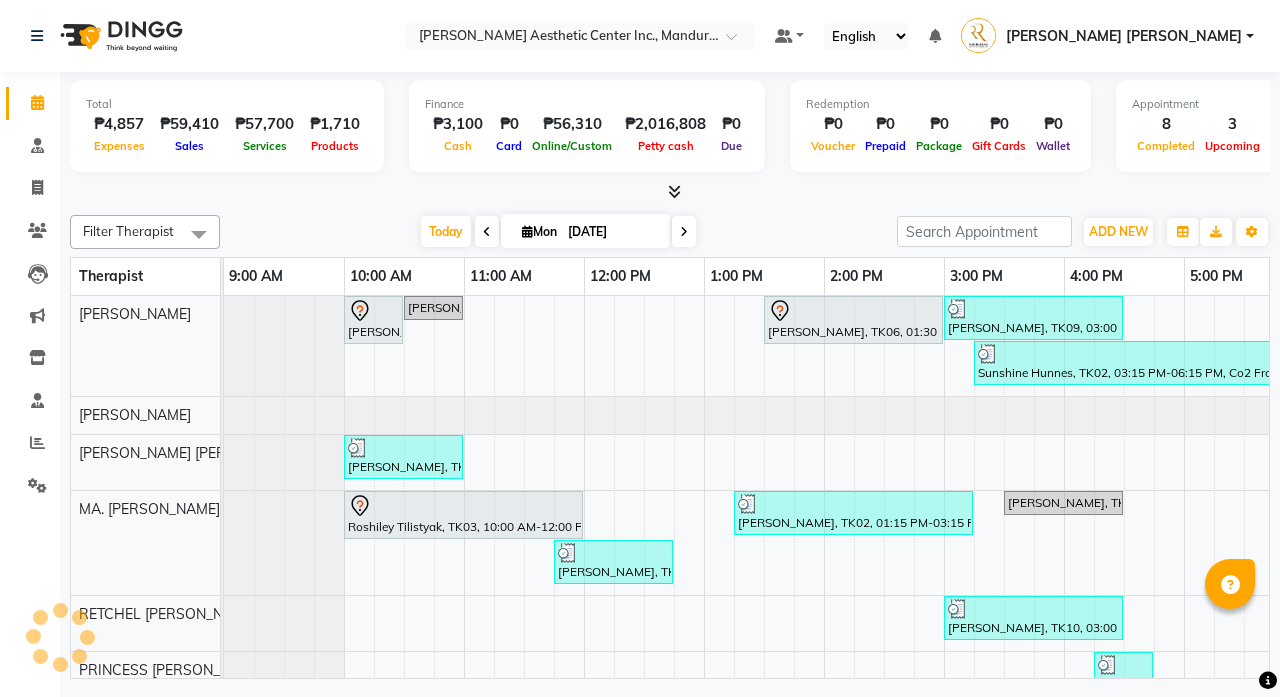 scroll, scrollTop: 0, scrollLeft: 0, axis: both 